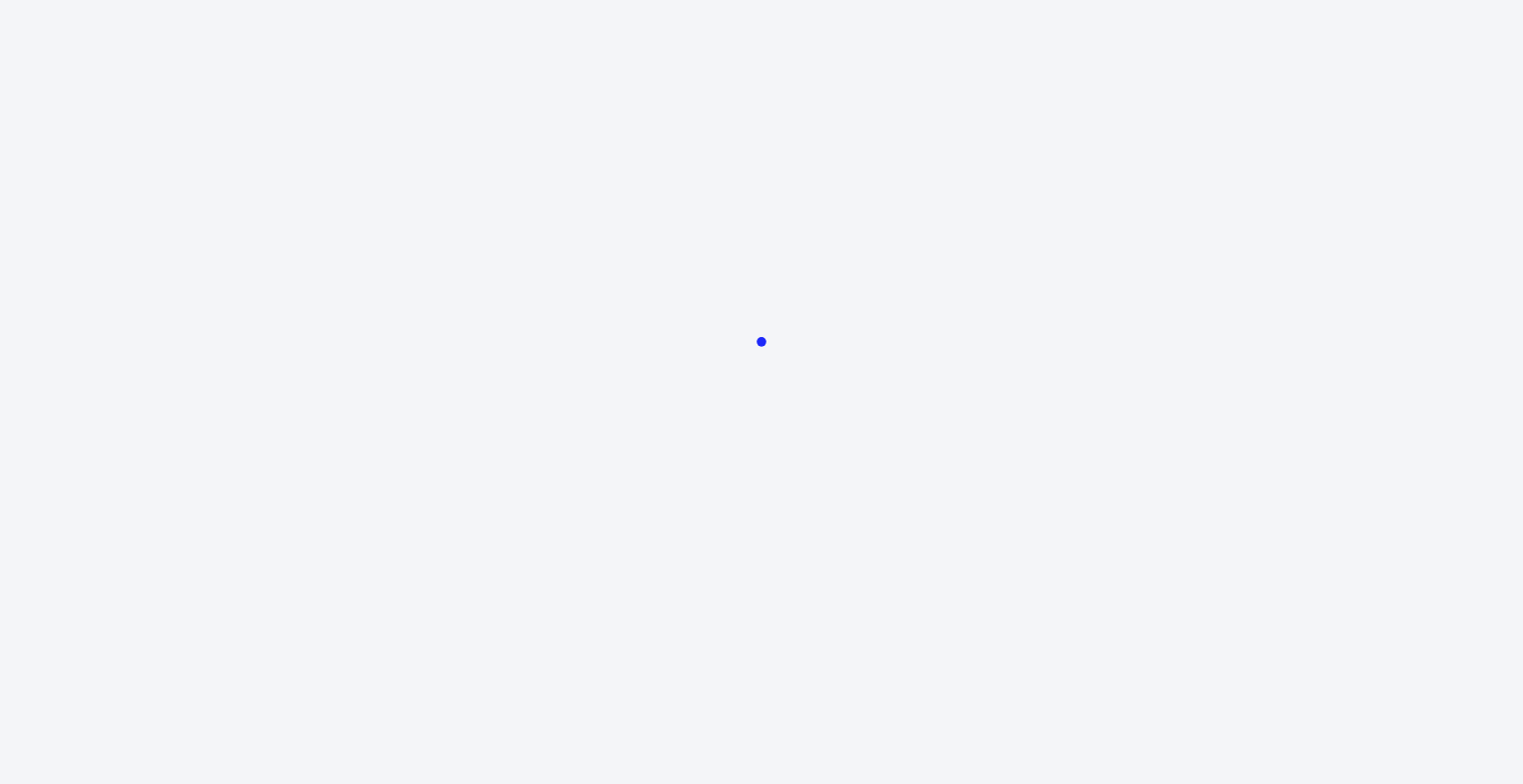 scroll, scrollTop: 0, scrollLeft: 0, axis: both 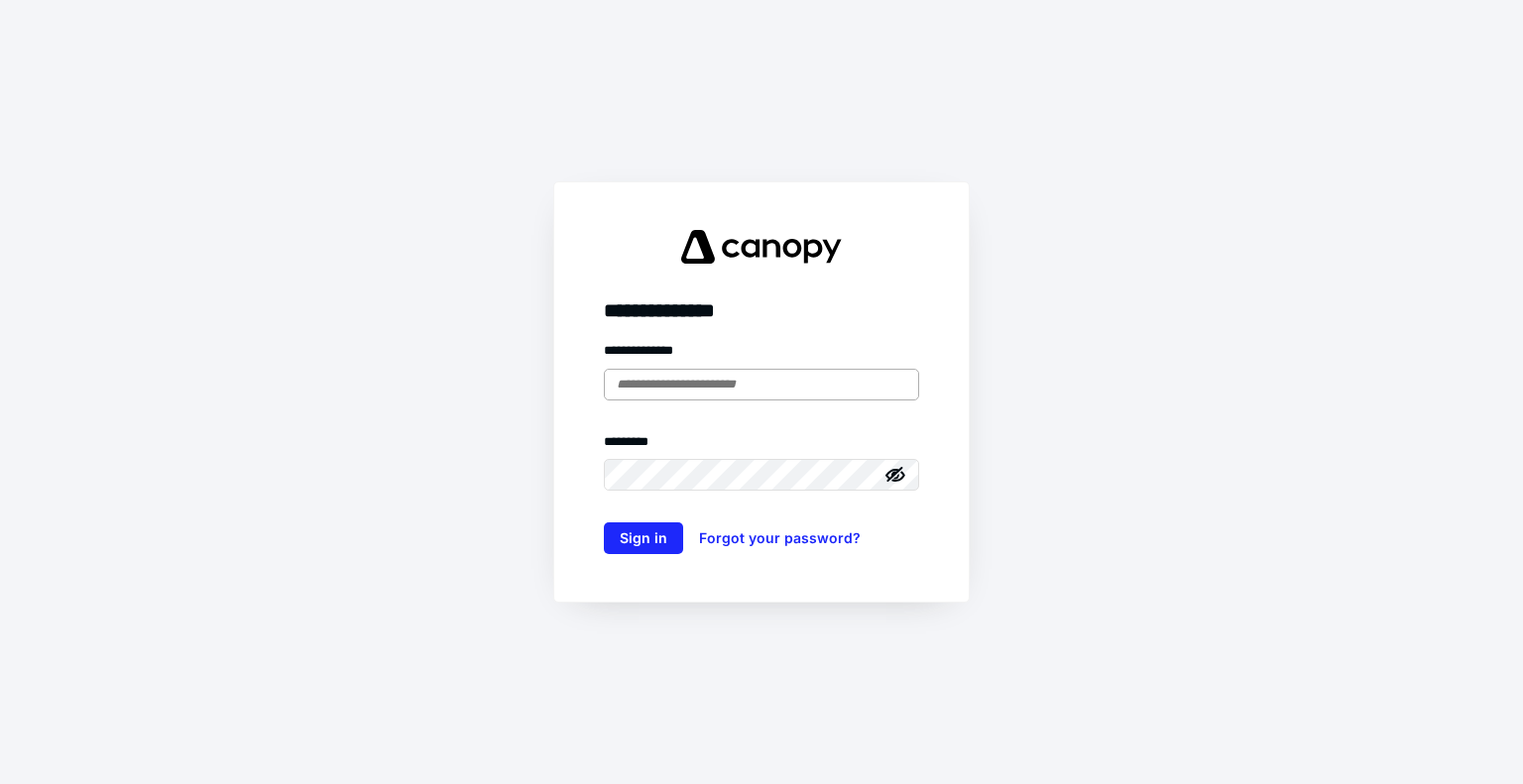click at bounding box center [762, 385] 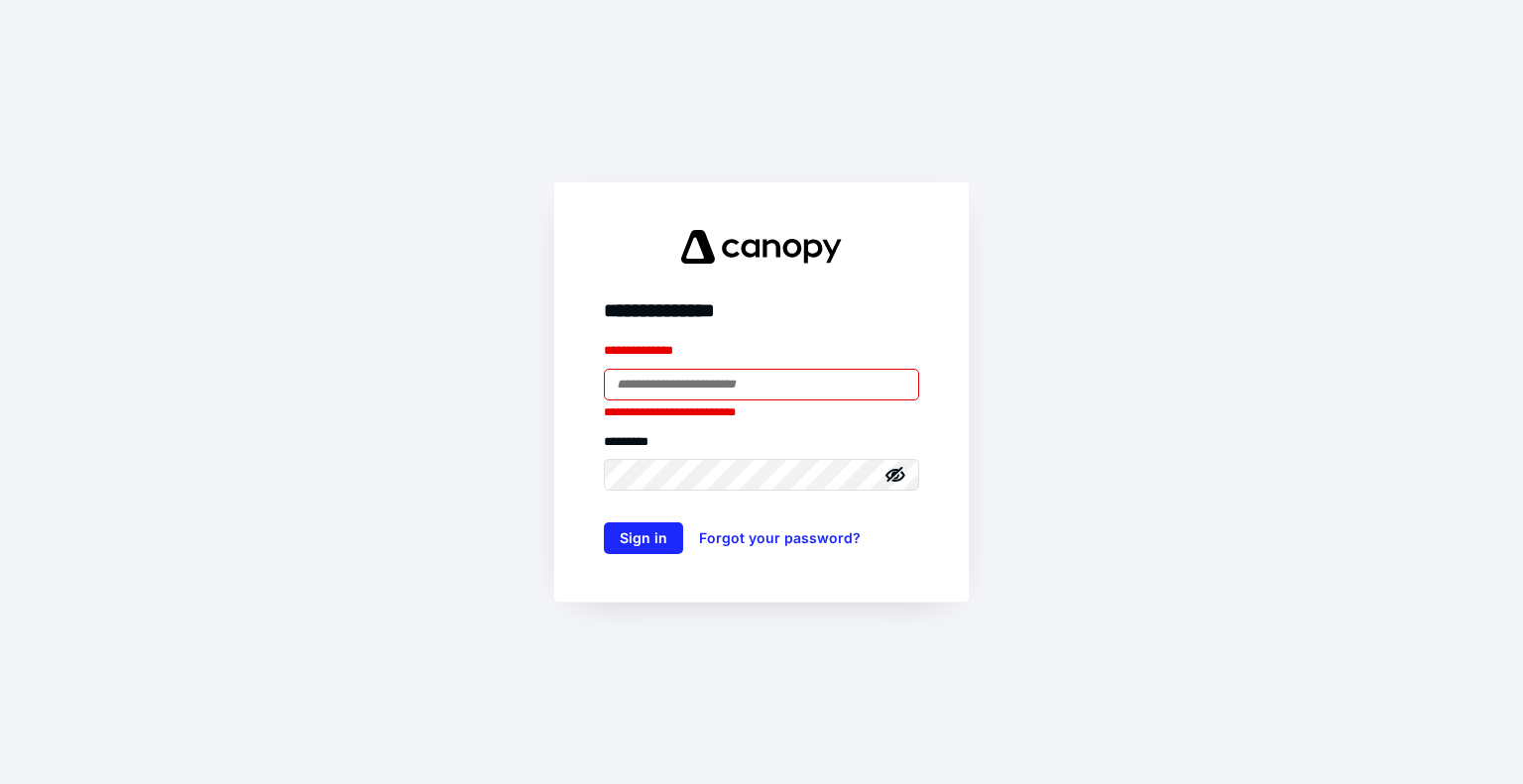type on "**********" 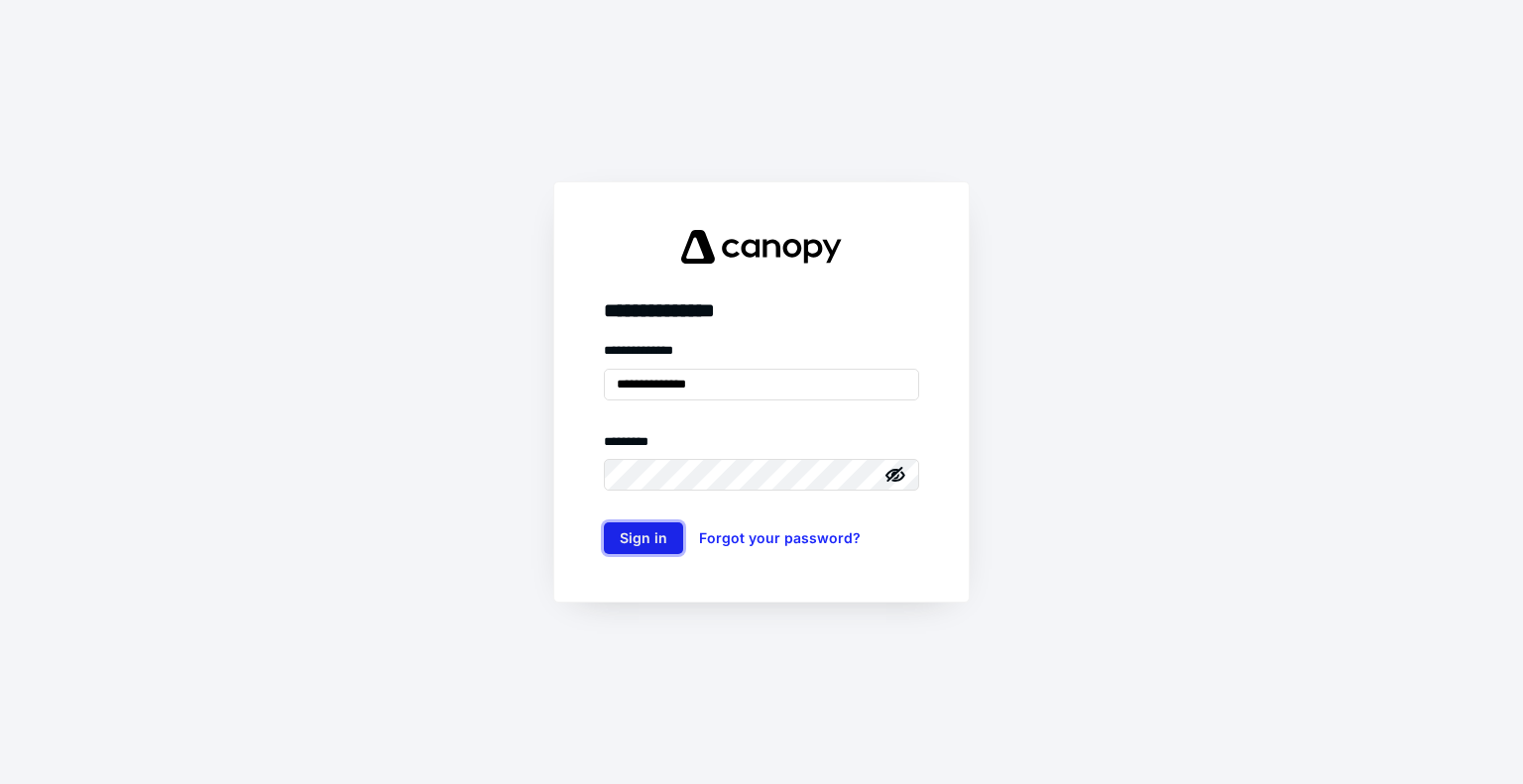 click on "Sign in" at bounding box center (644, 538) 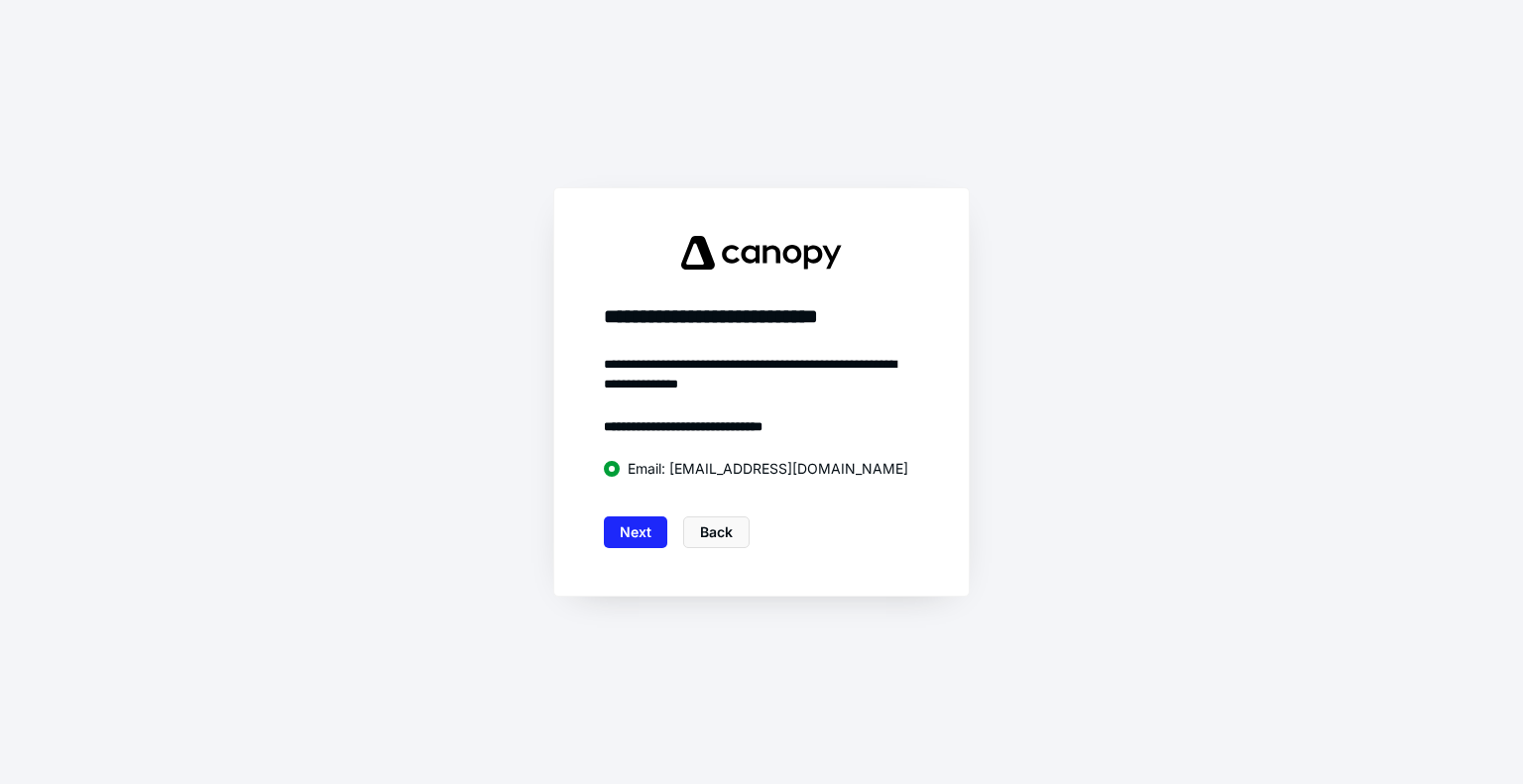 click on "**********" at bounding box center [762, 392] 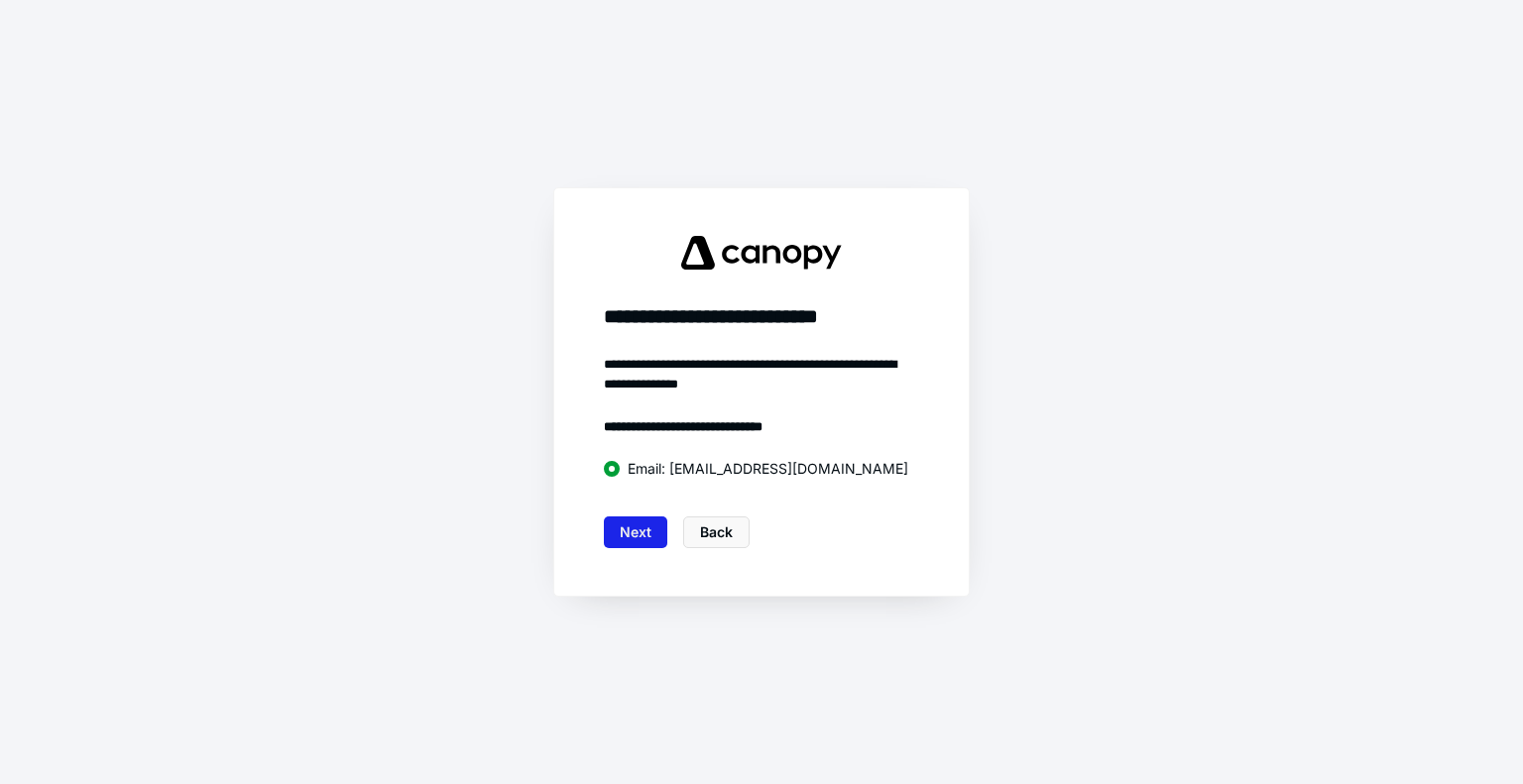 click on "Next" at bounding box center [636, 532] 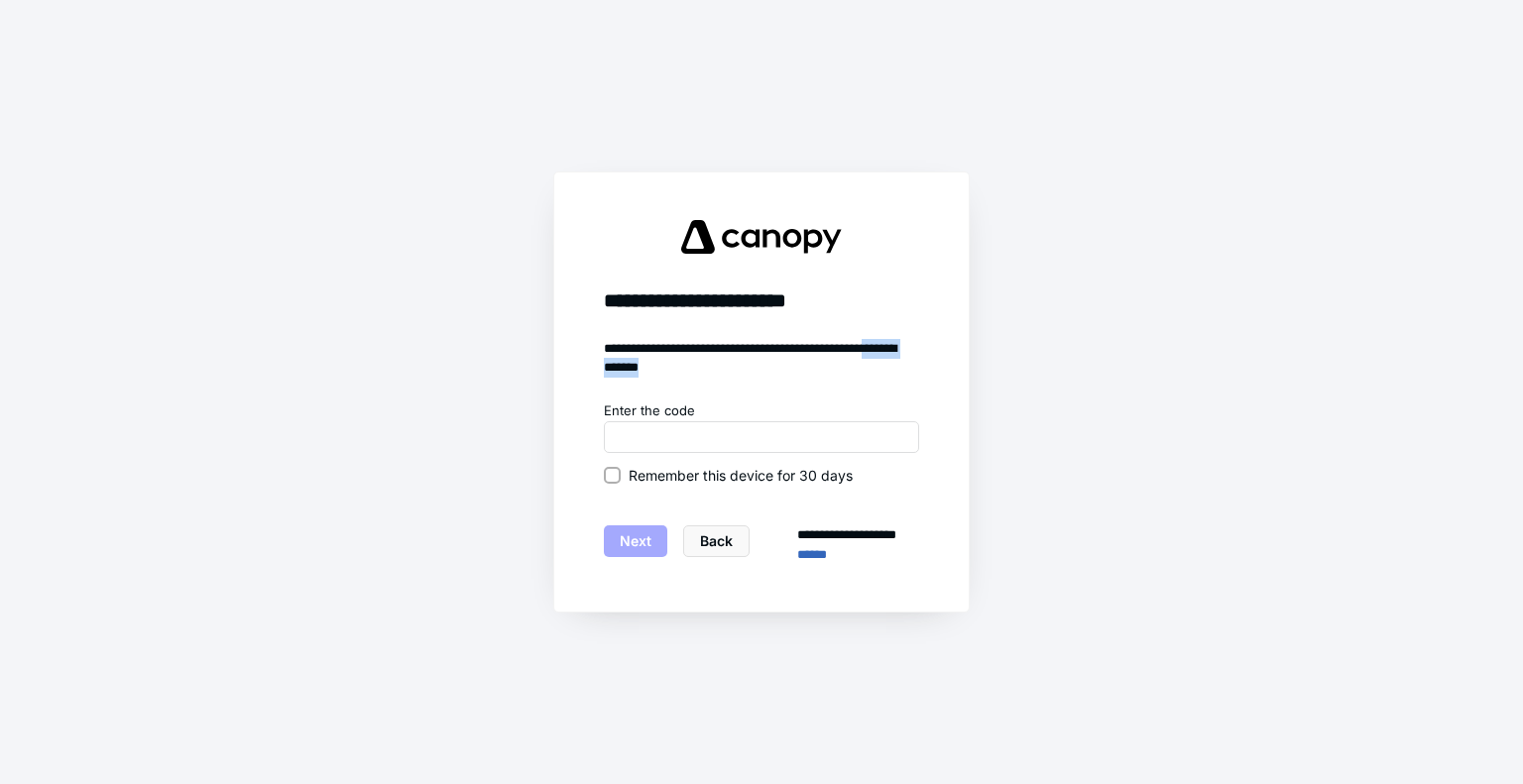 click on "**********" at bounding box center [762, 392] 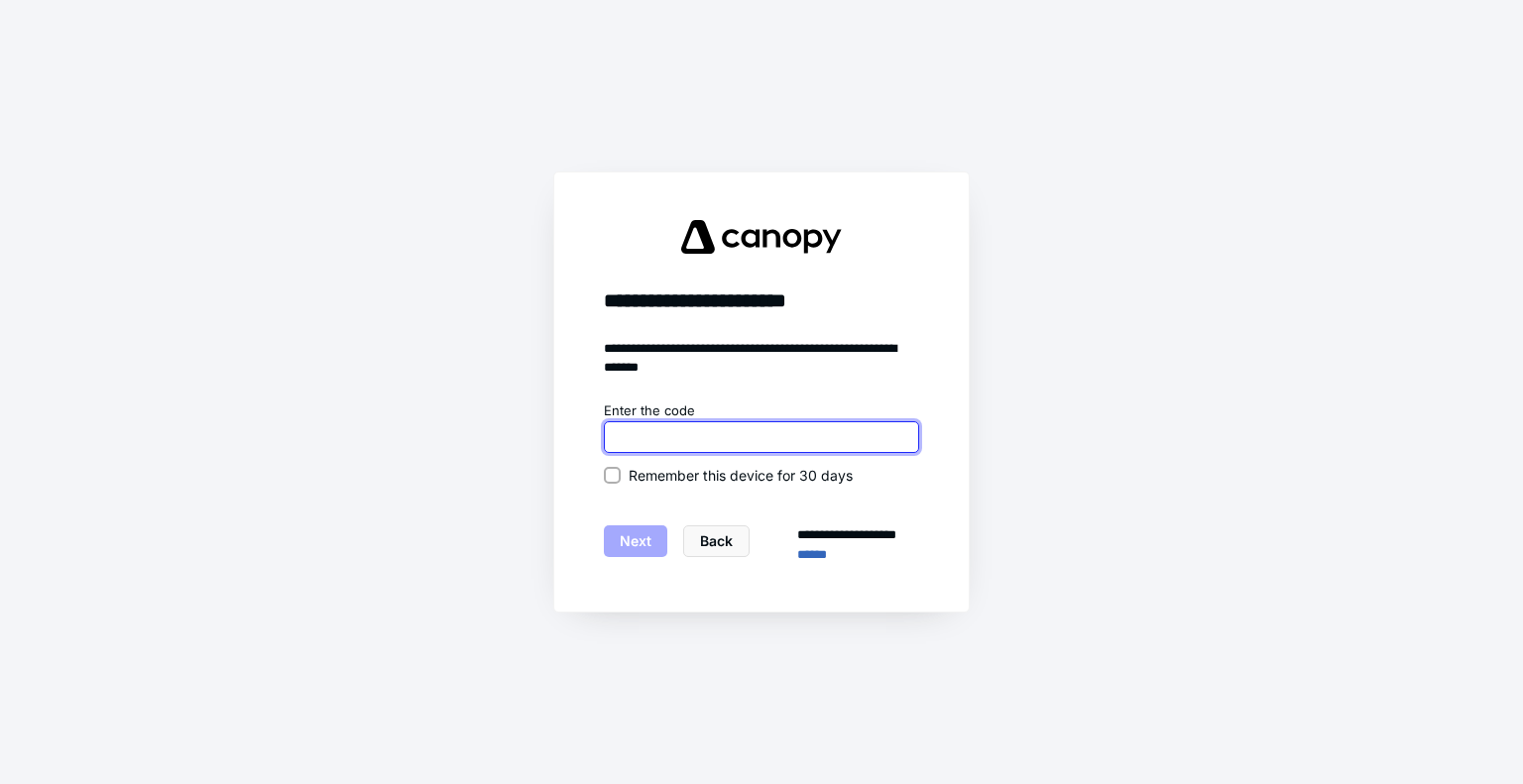 click at bounding box center (762, 437) 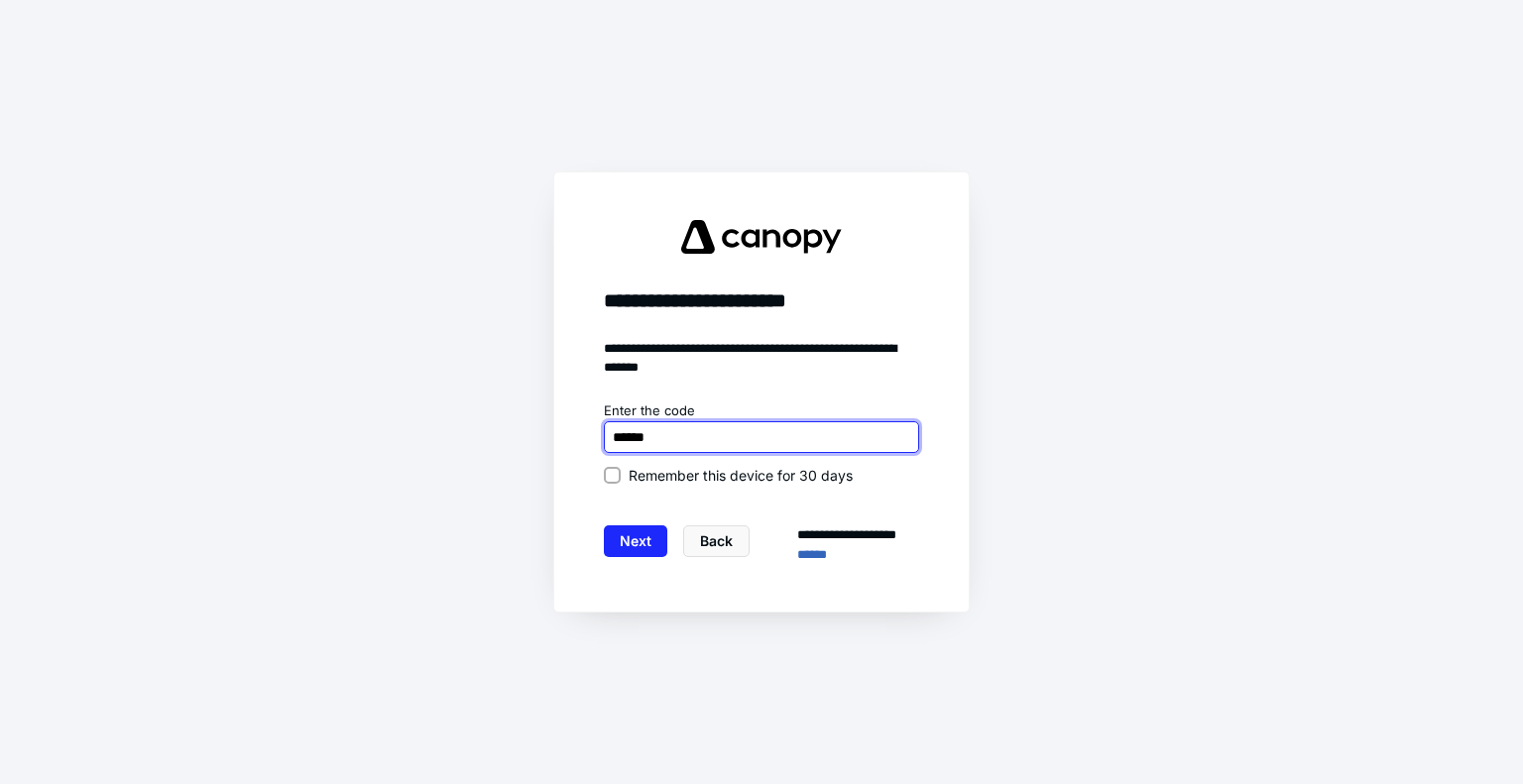 type on "******" 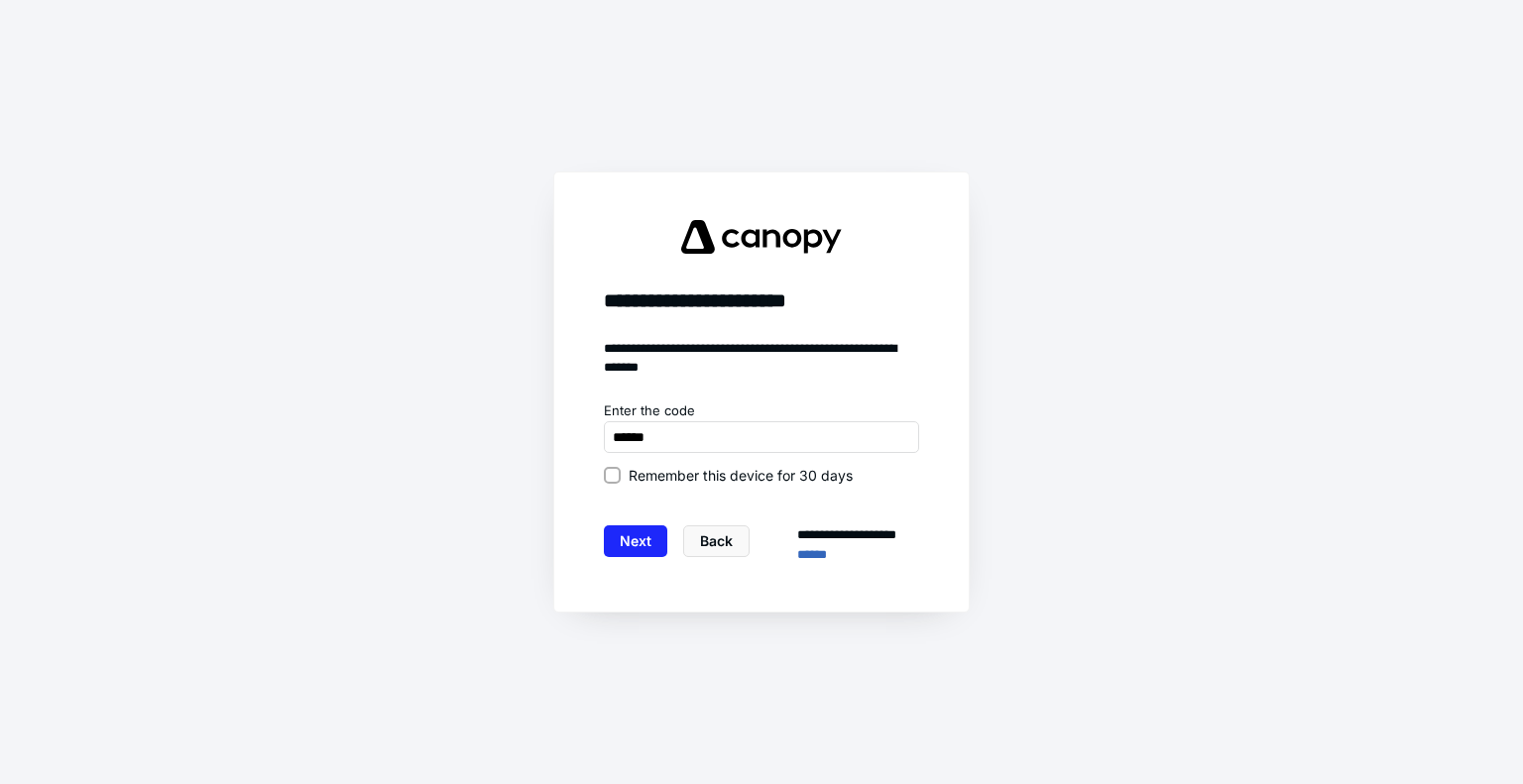 click on "Remember this device for 30 days" at bounding box center [741, 475] 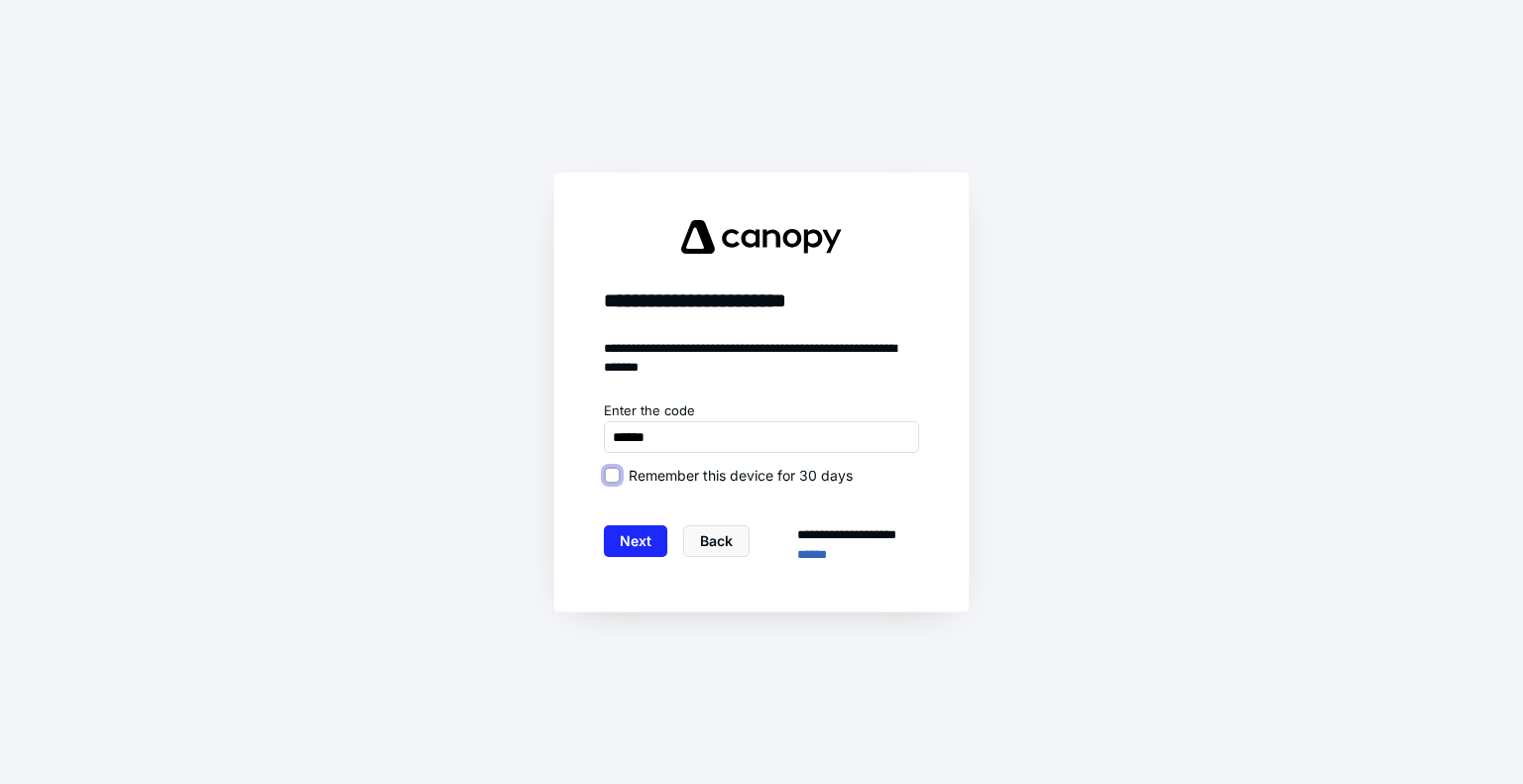 click on "Remember this device for 30 days" at bounding box center (612, 475) 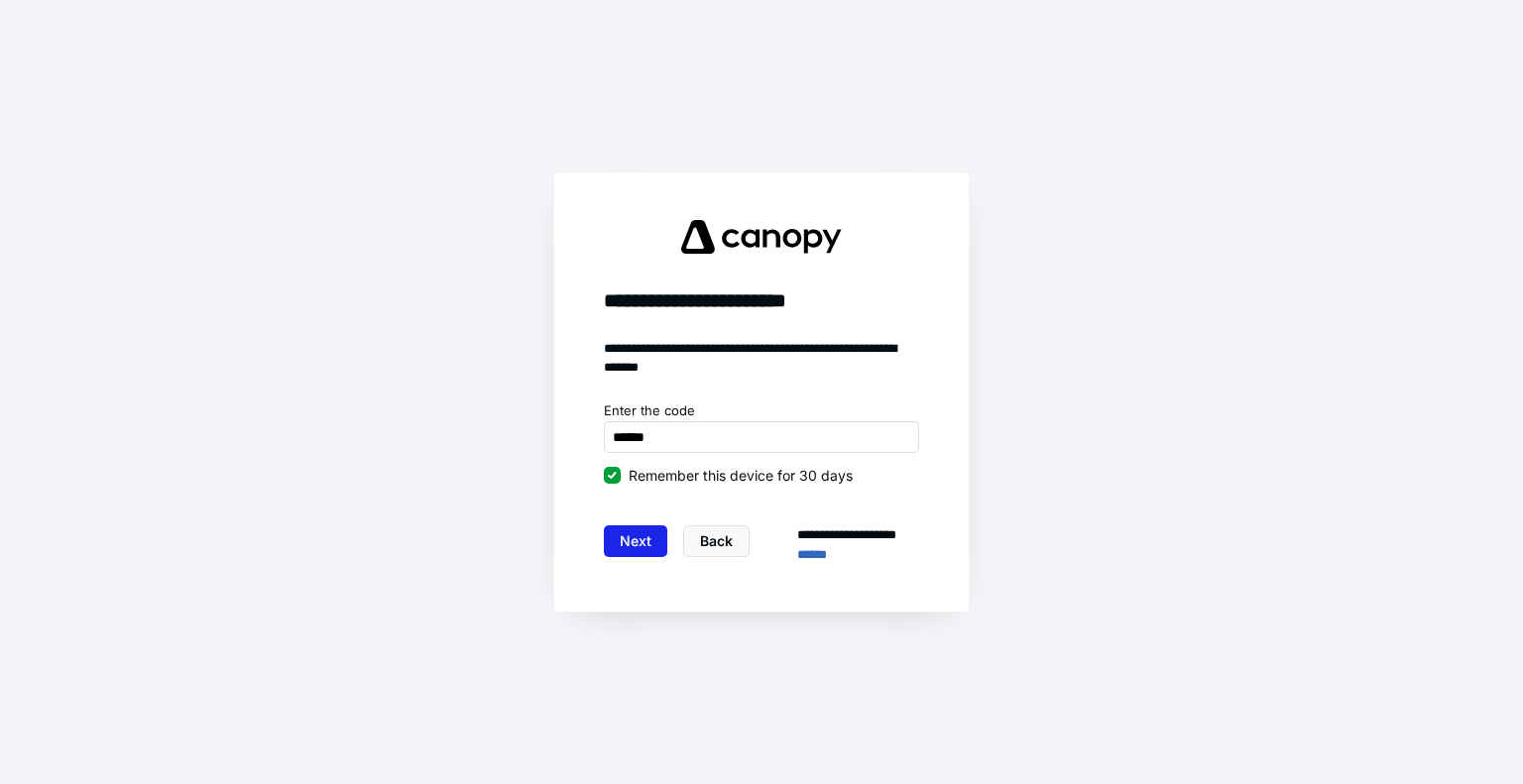 click on "Next" at bounding box center [636, 541] 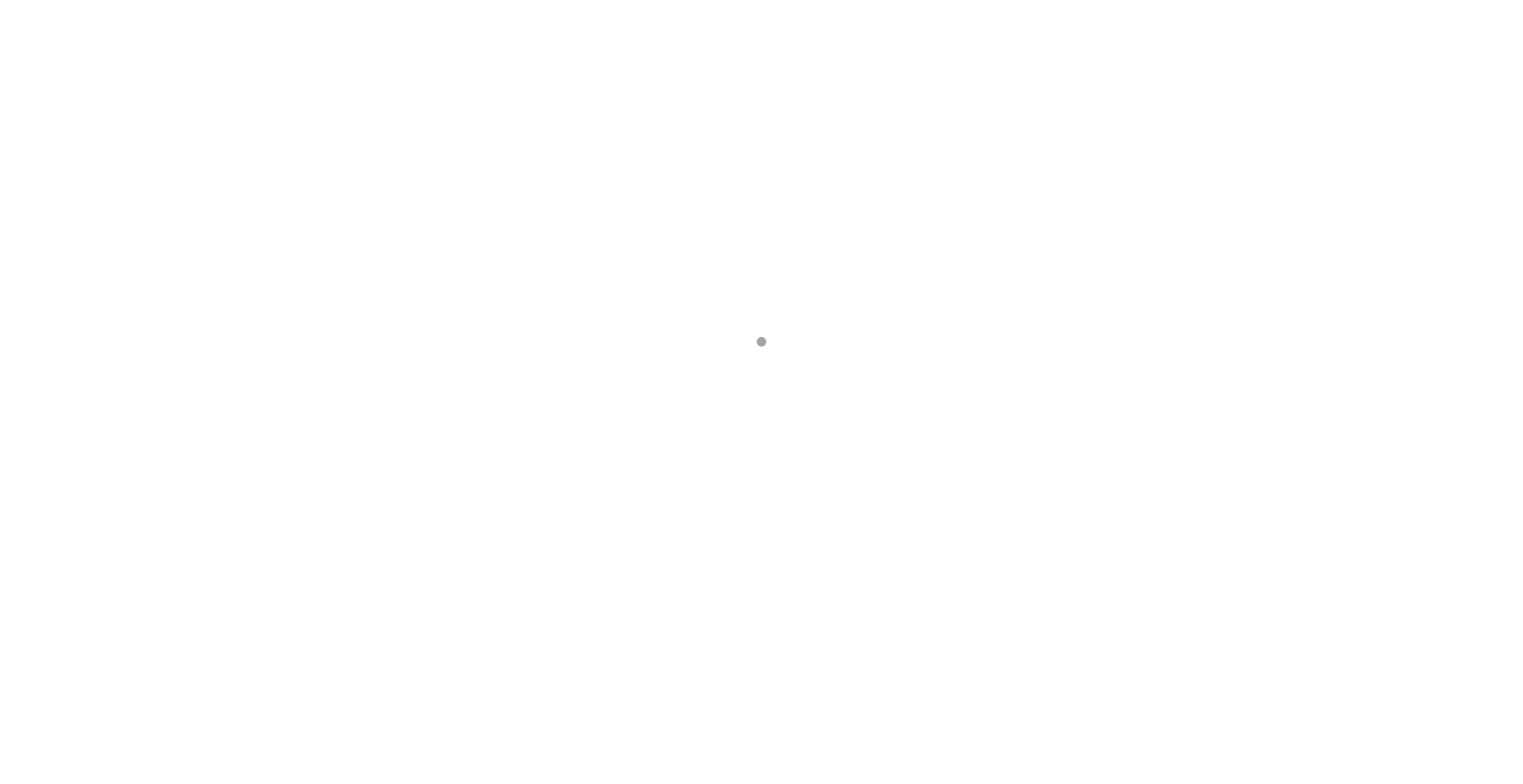 scroll, scrollTop: 0, scrollLeft: 0, axis: both 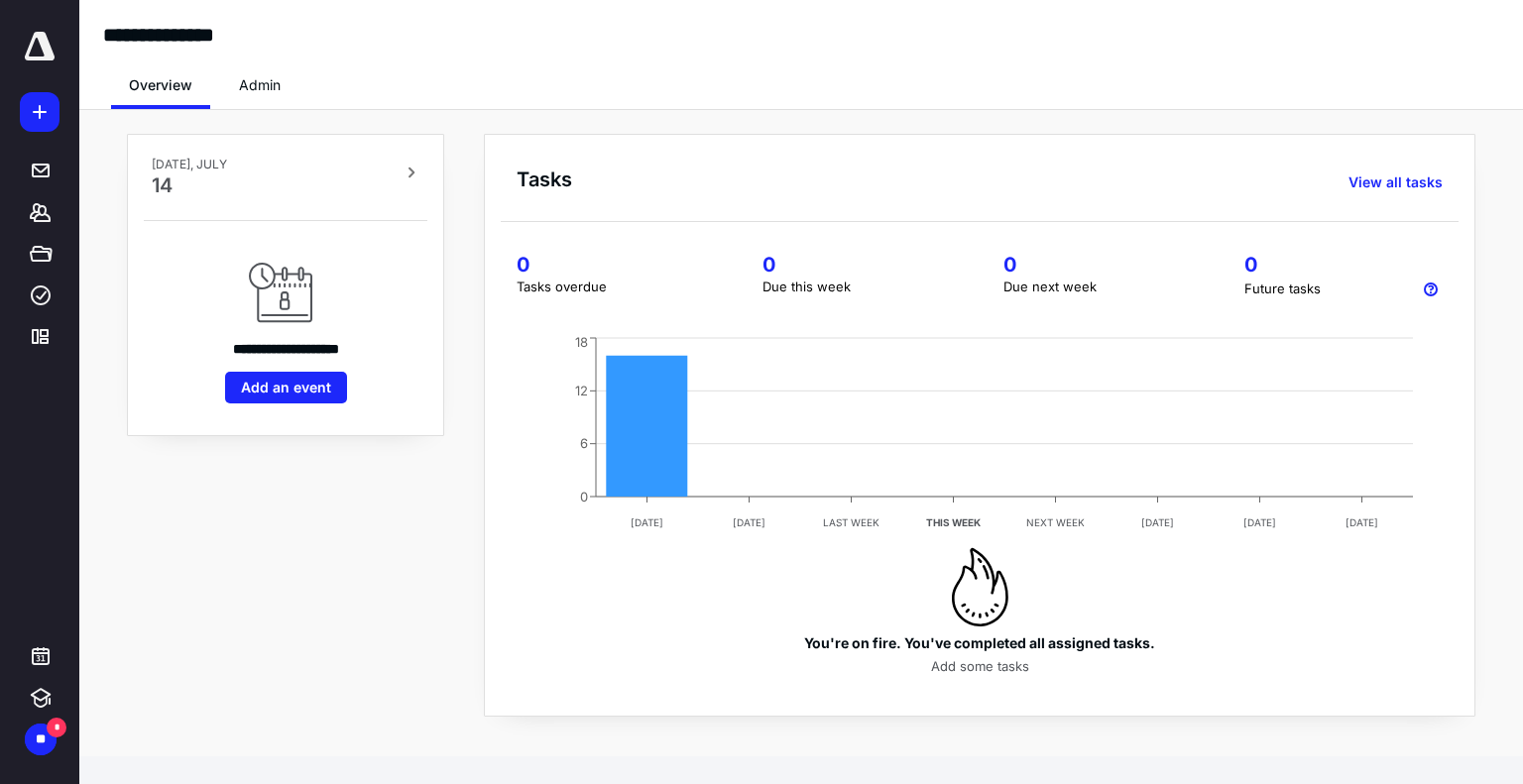 click on "**********" at bounding box center (801, 425) 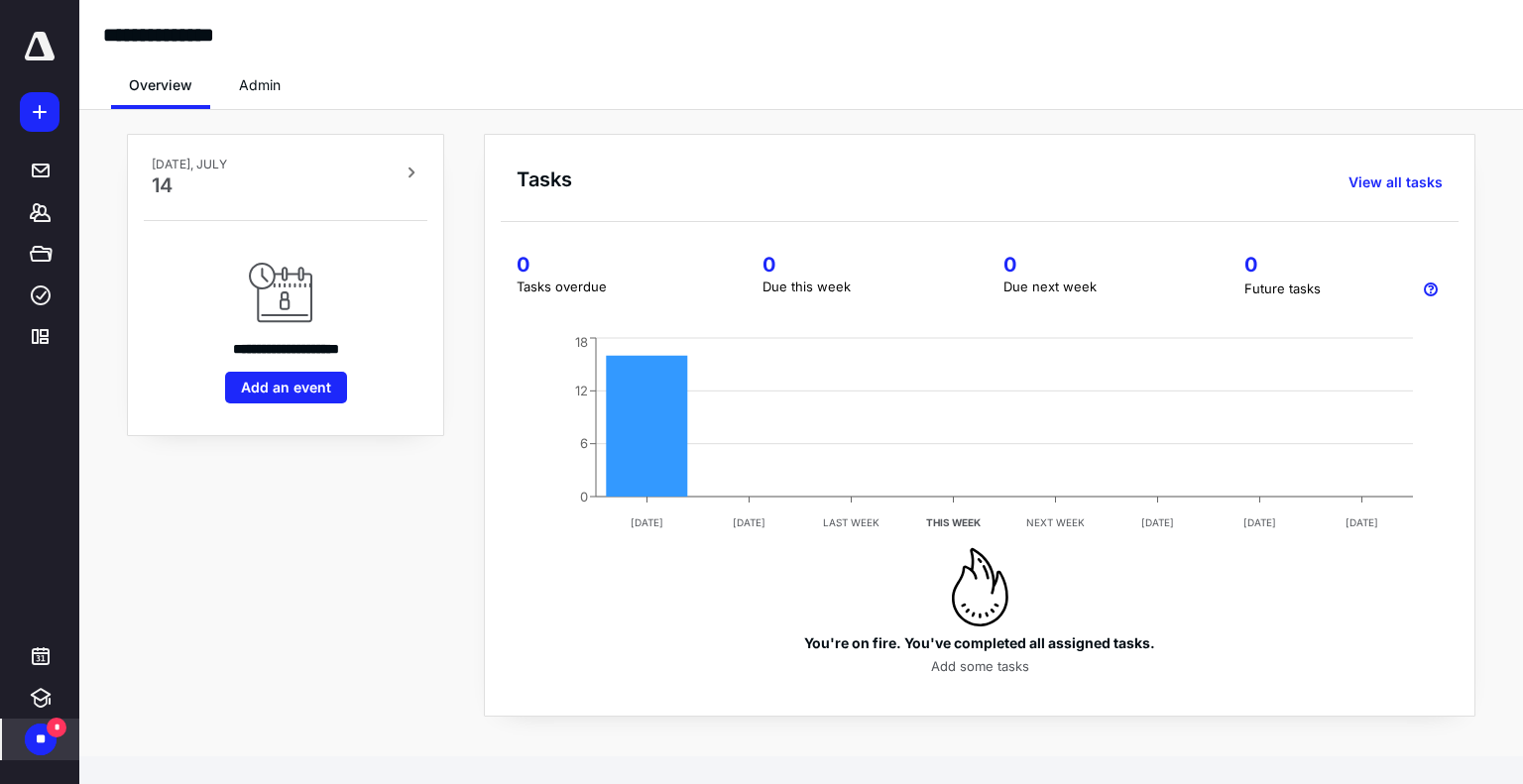 click on "**" at bounding box center (41, 739) 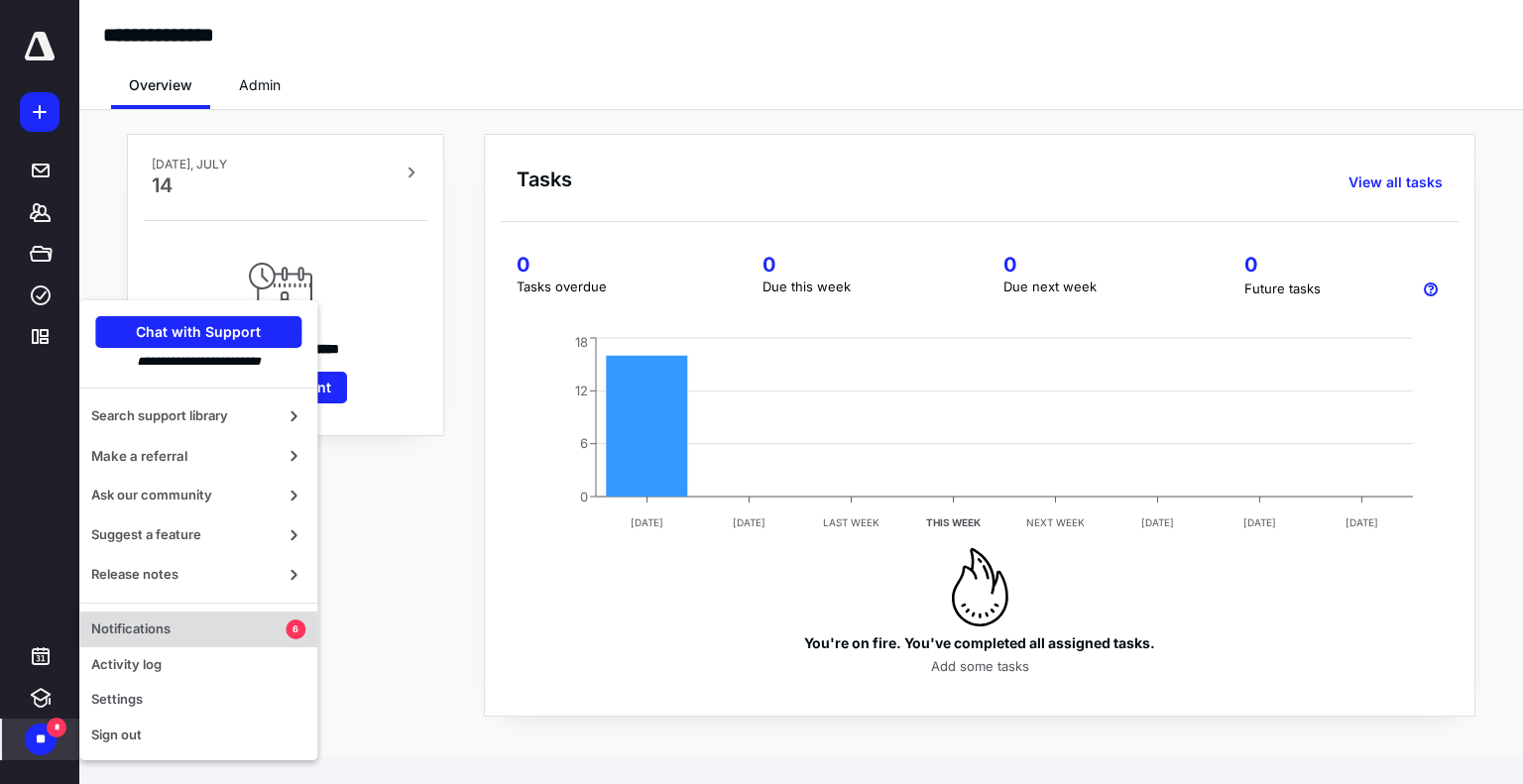 click on "Notifications 6" at bounding box center (198, 629) 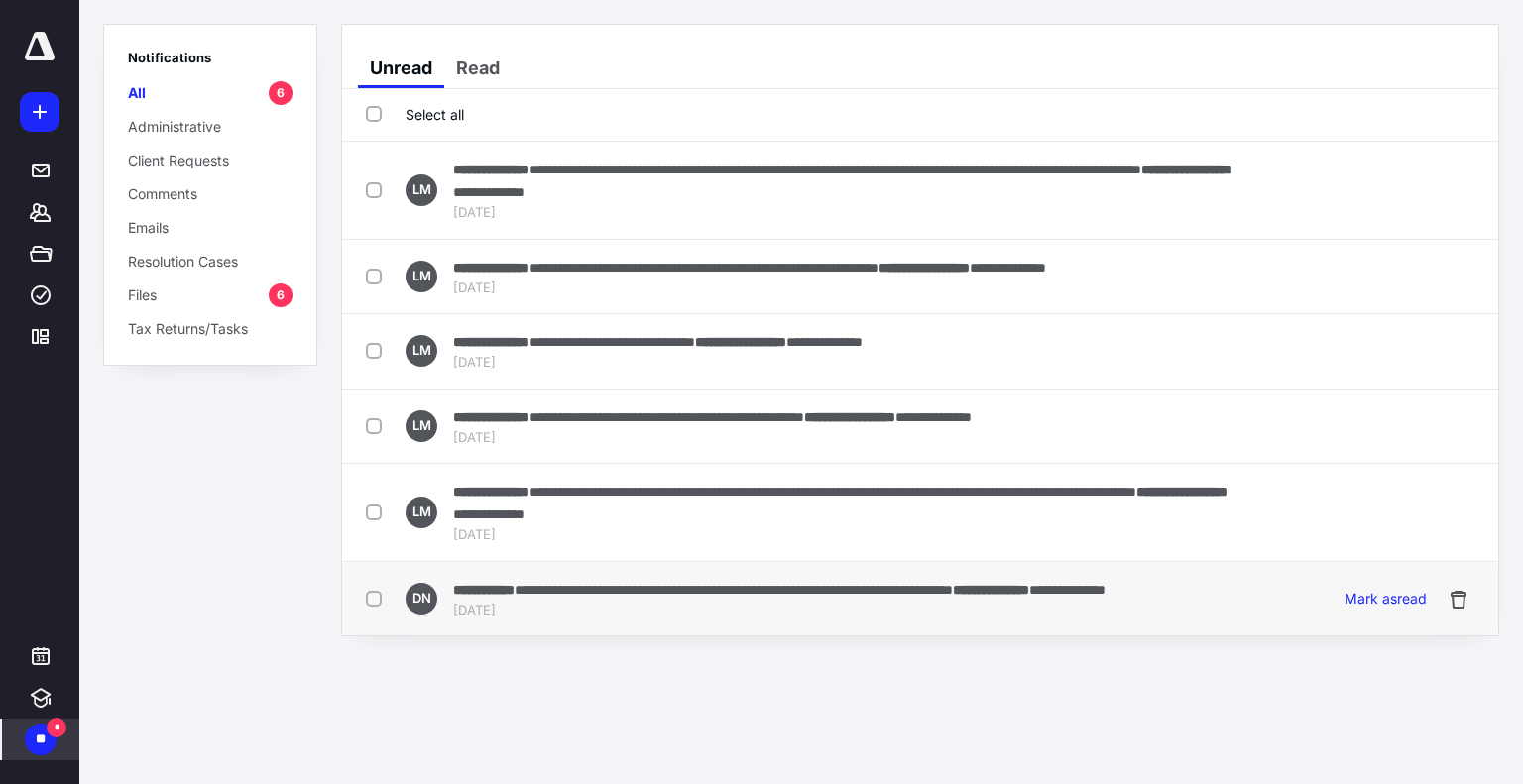 click on "DN" at bounding box center (421, 599) 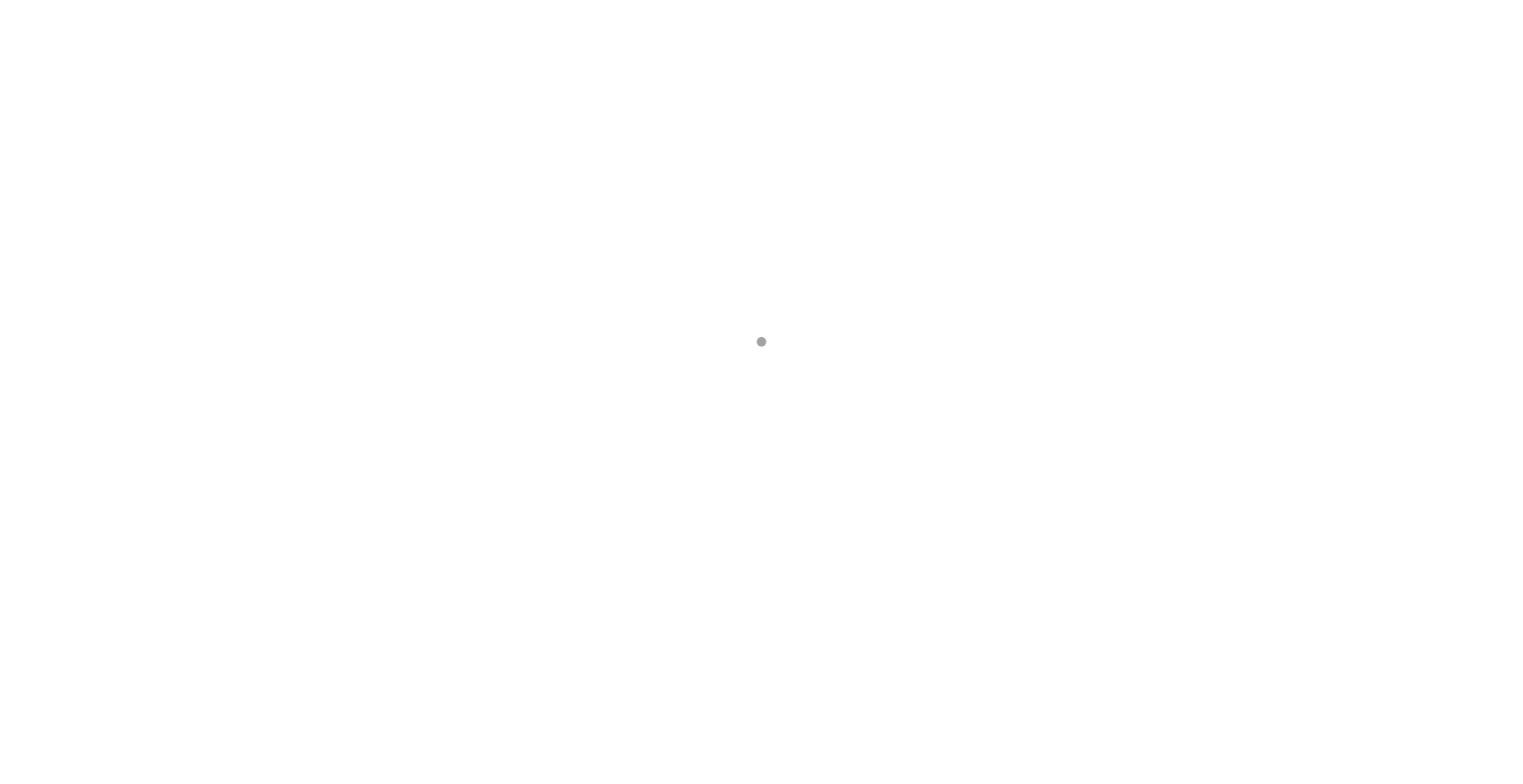 scroll, scrollTop: 0, scrollLeft: 0, axis: both 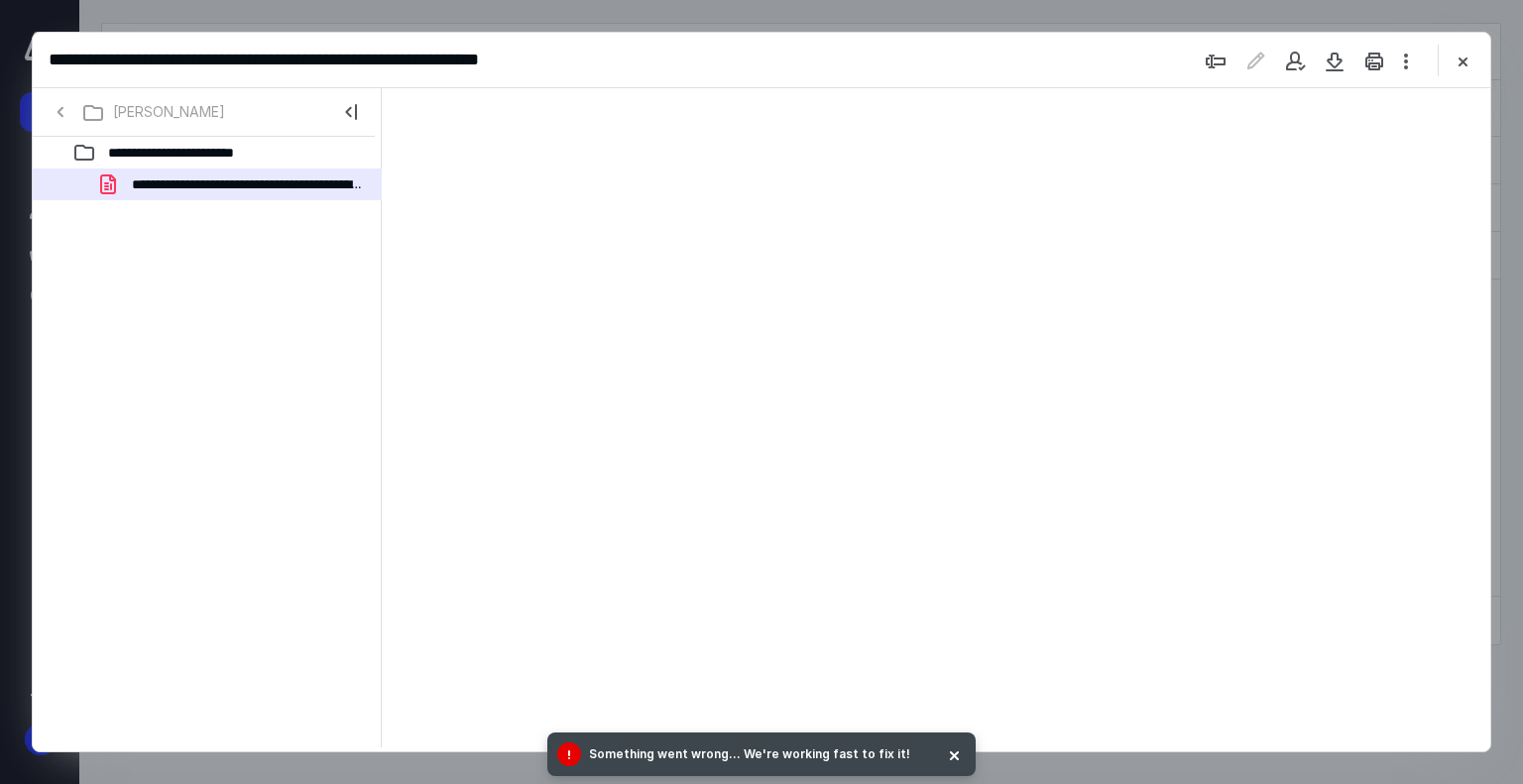 type on "74" 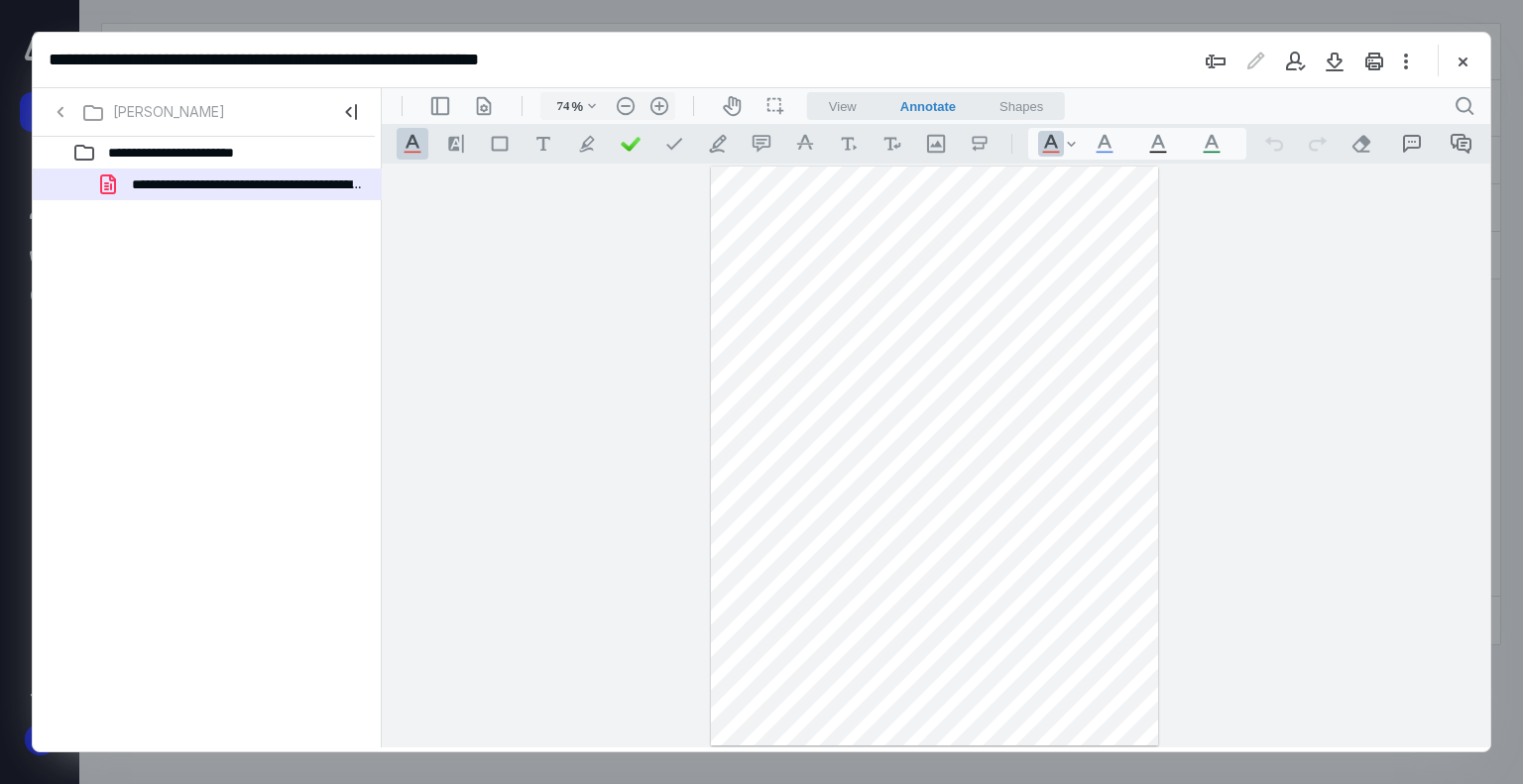 scroll, scrollTop: 0, scrollLeft: 0, axis: both 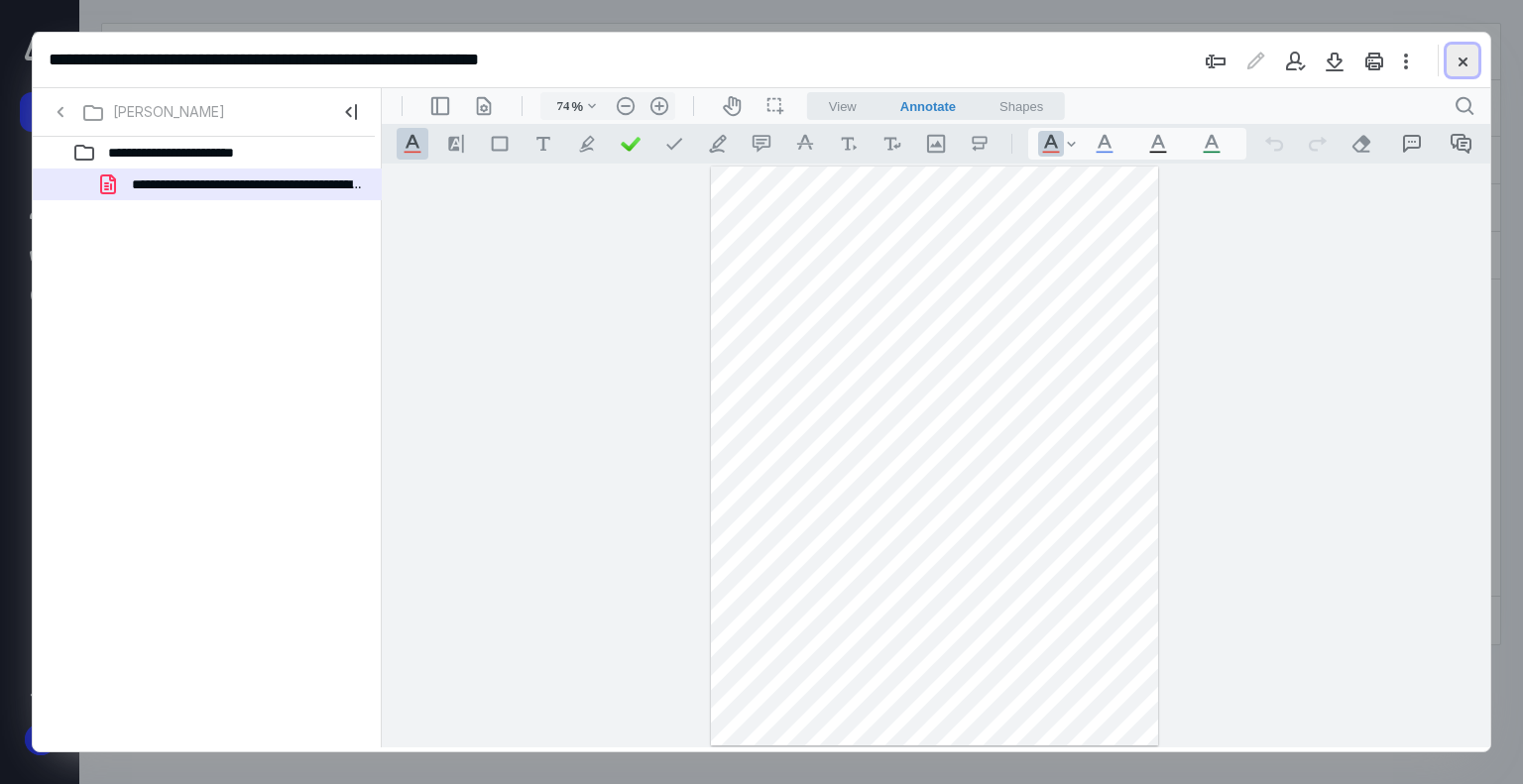 click at bounding box center [1463, 60] 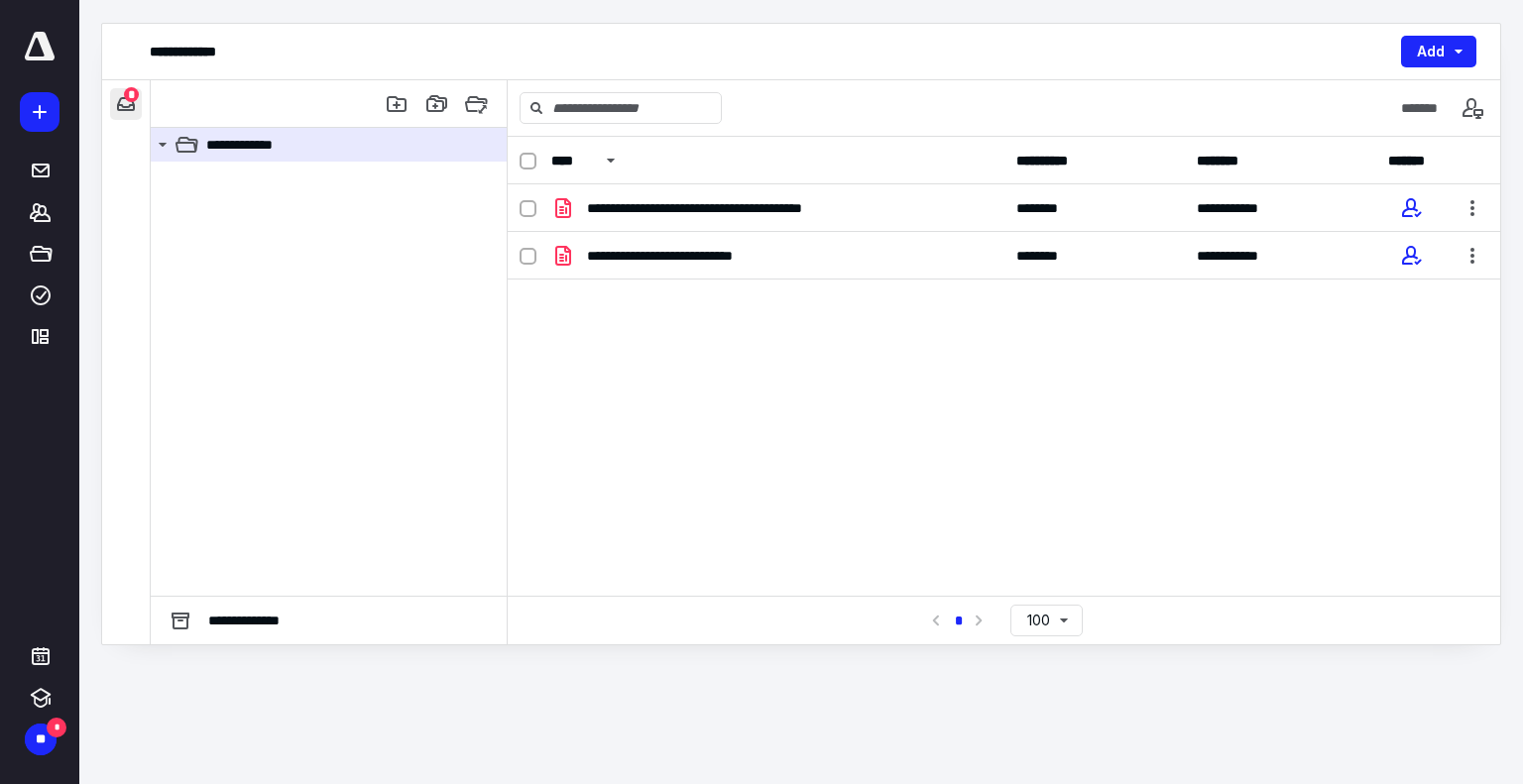click at bounding box center [126, 104] 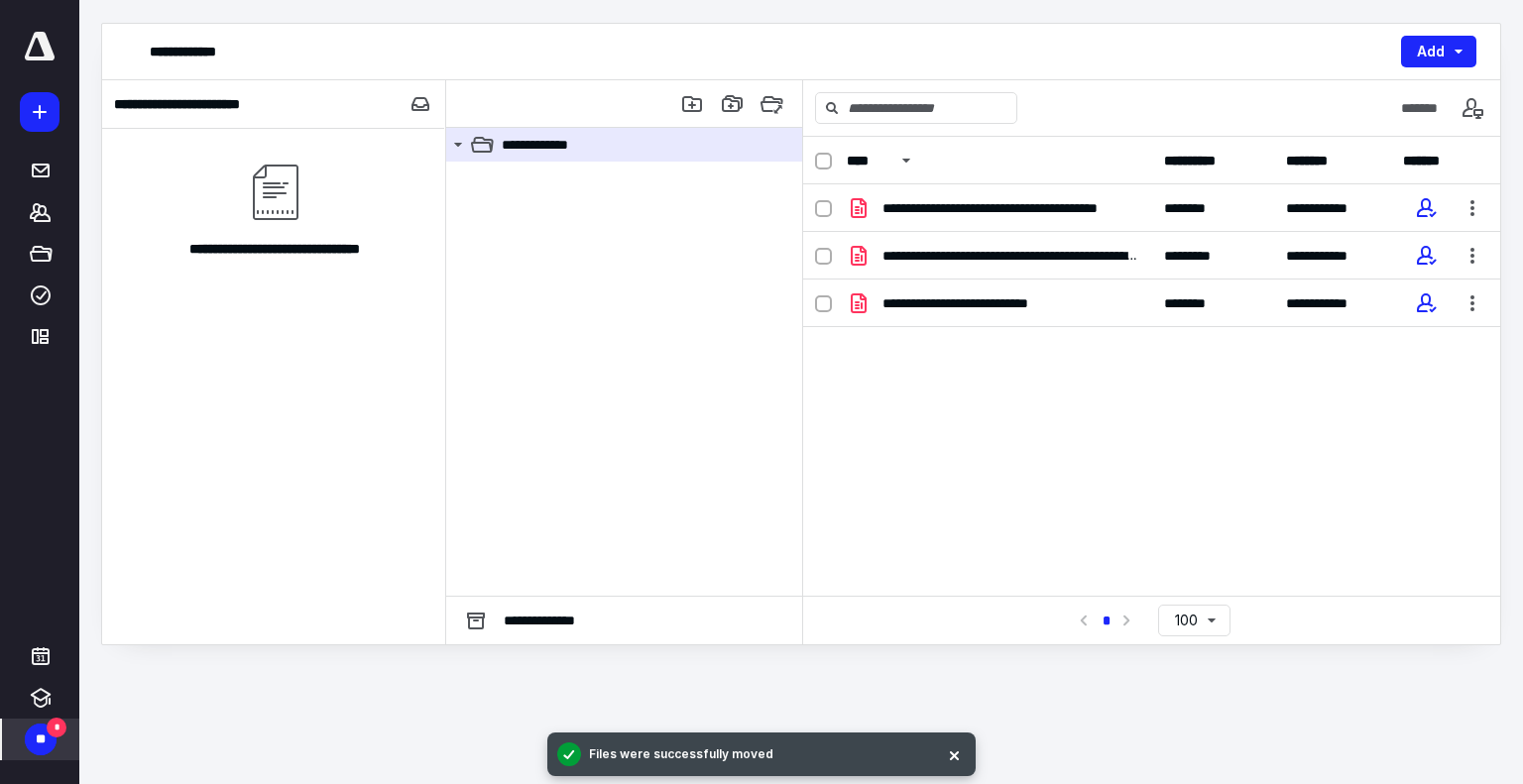 click on "** *" at bounding box center [41, 739] 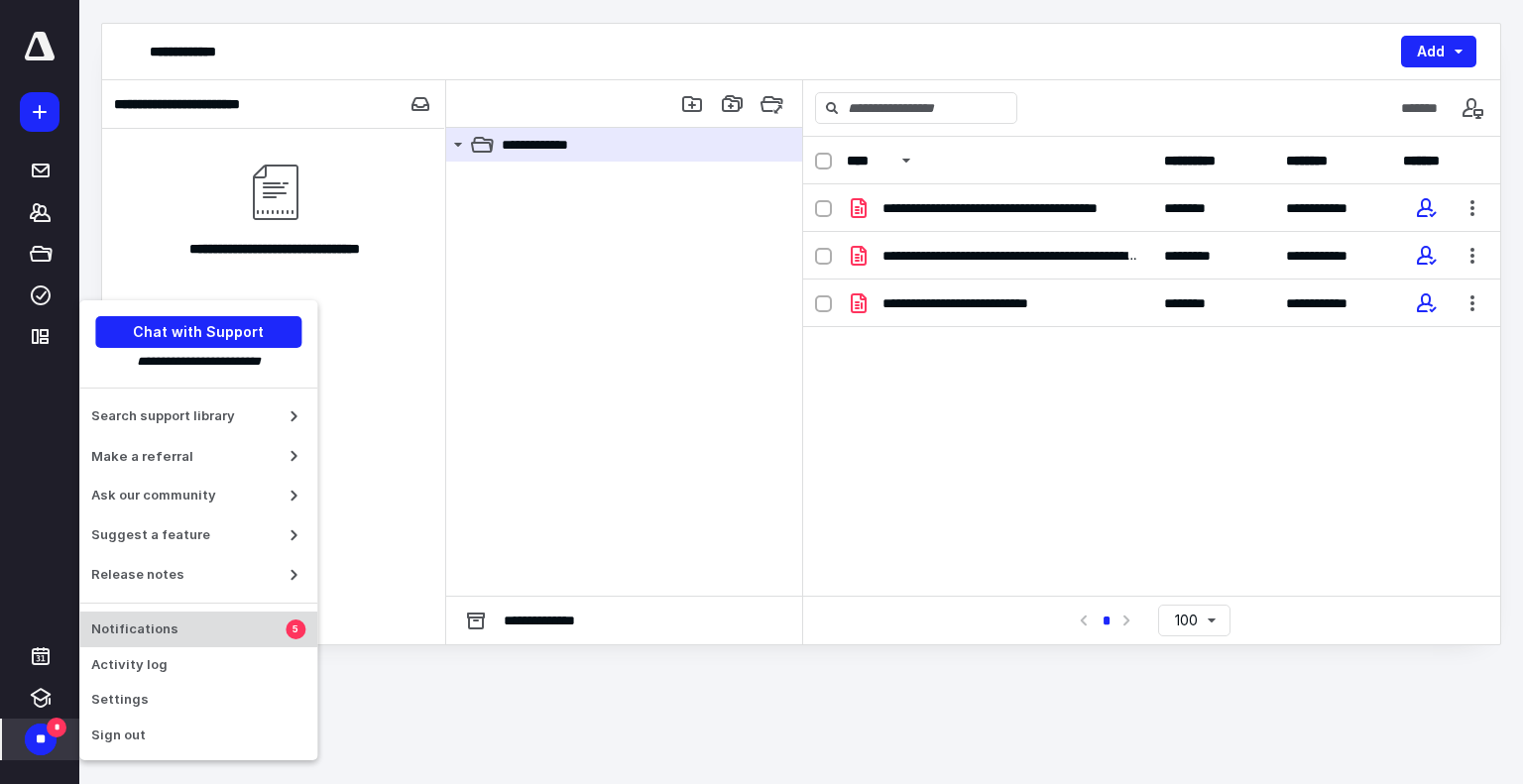click on "Notifications" at bounding box center [188, 629] 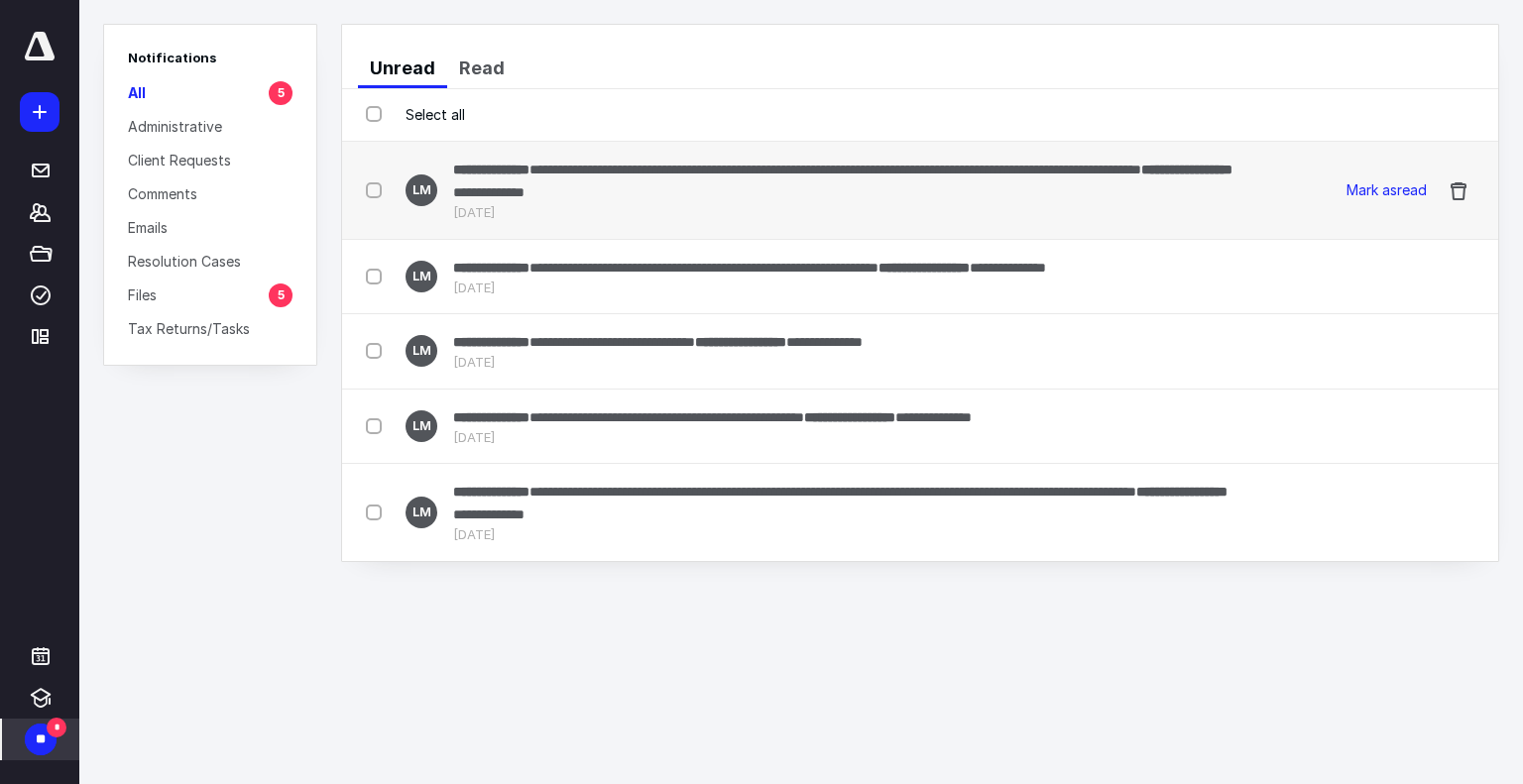 click on "**********" at bounding box center [491, 169] 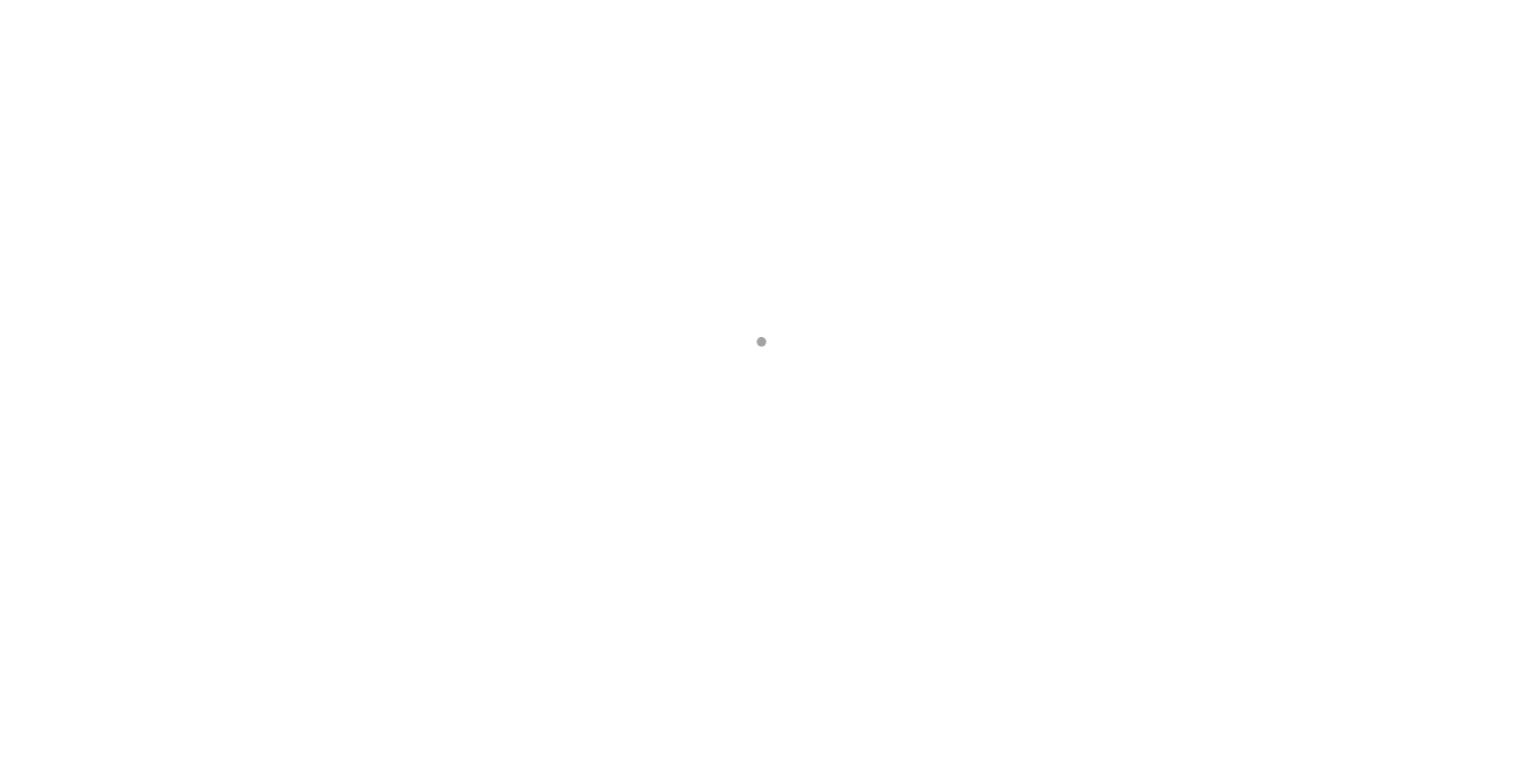 scroll, scrollTop: 0, scrollLeft: 0, axis: both 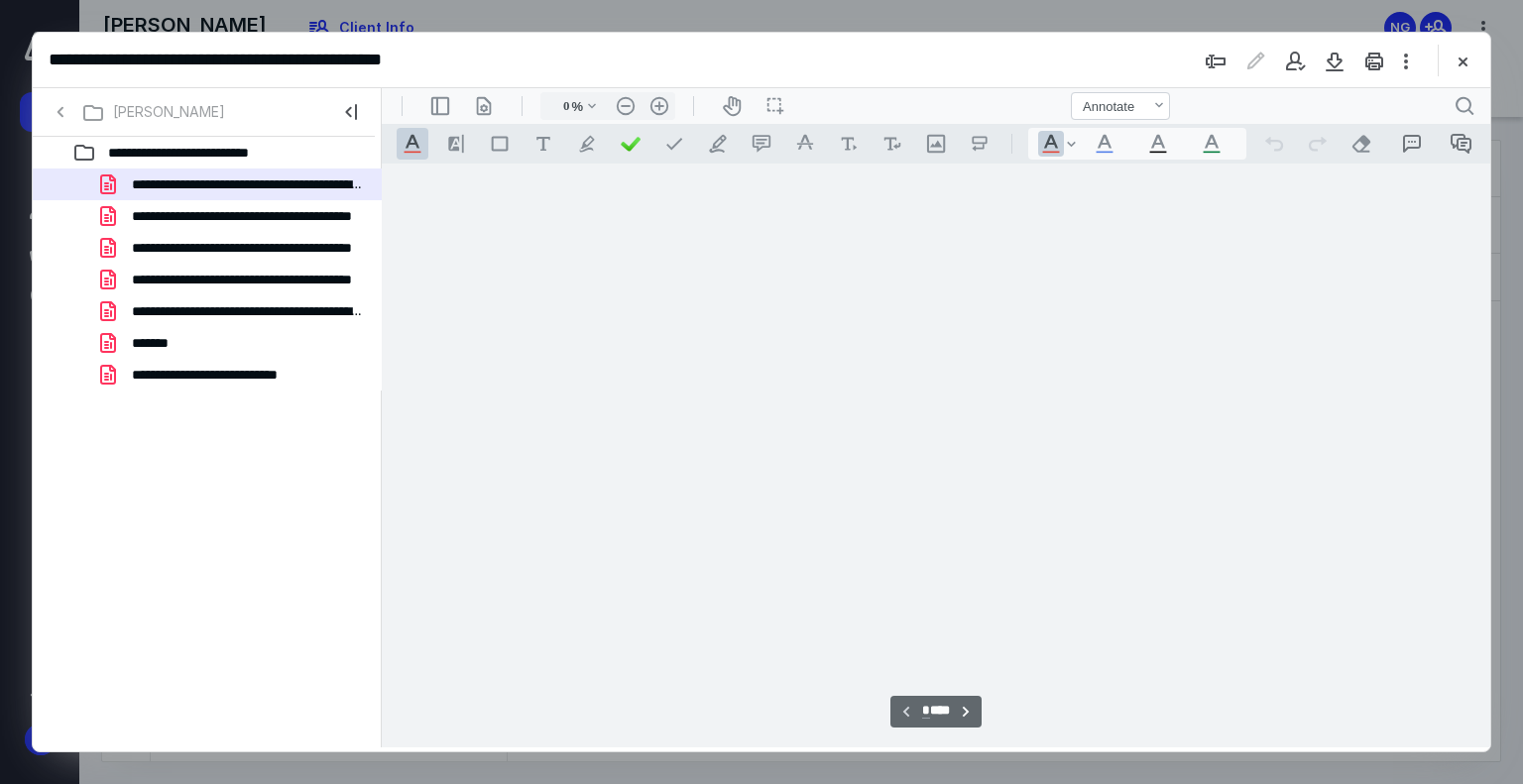 type on "74" 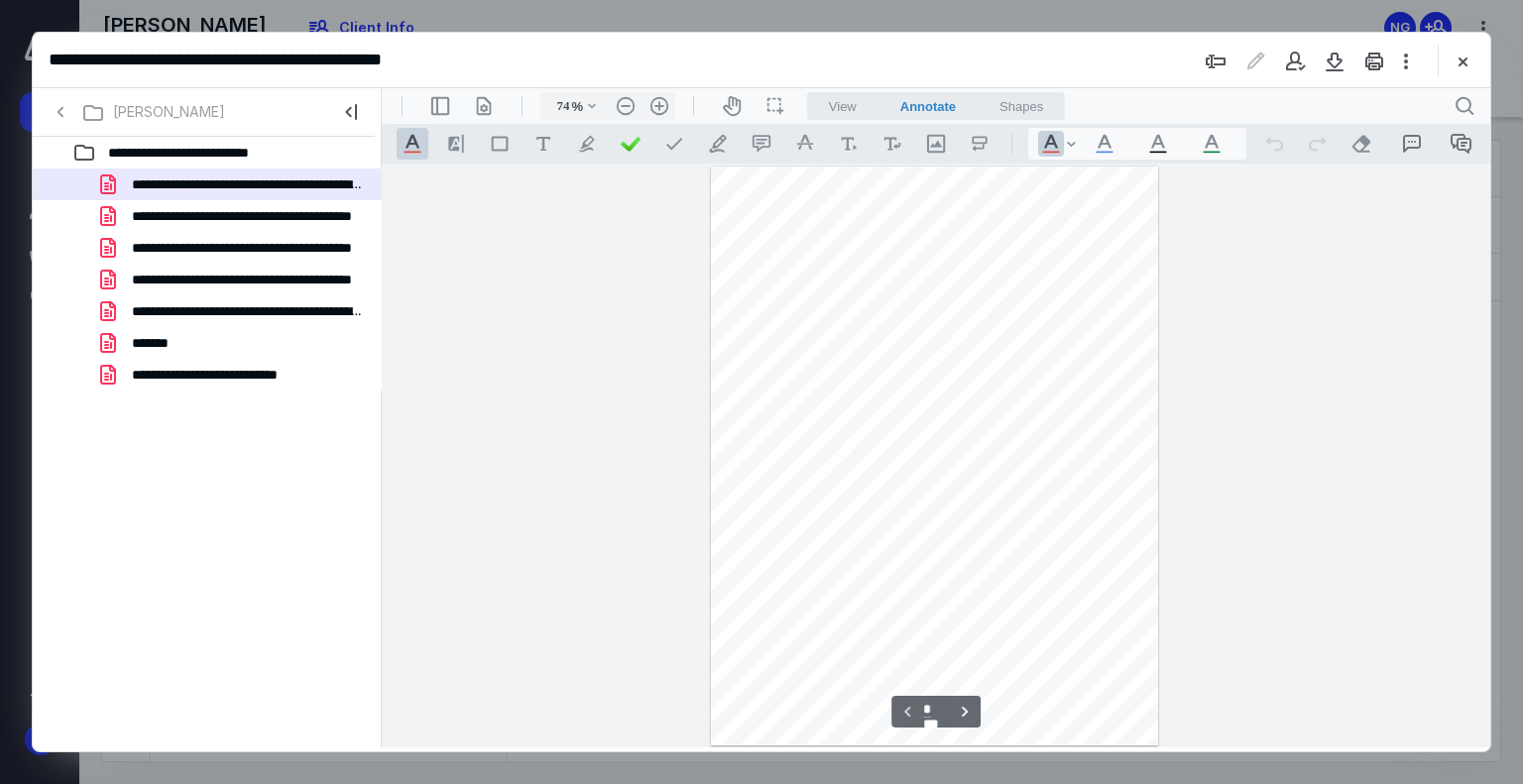 scroll, scrollTop: 78, scrollLeft: 0, axis: vertical 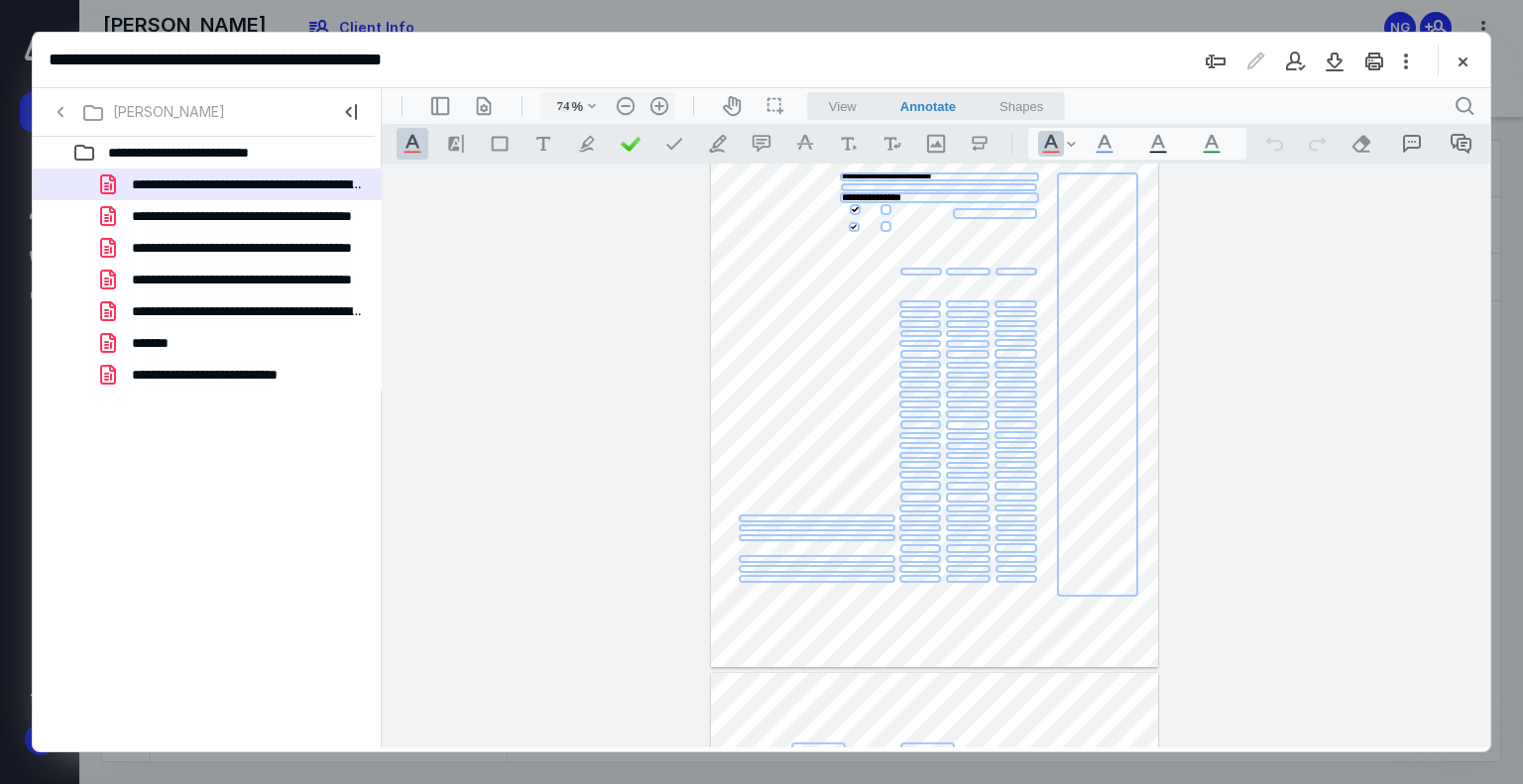 click on "**********" at bounding box center [936, 456] 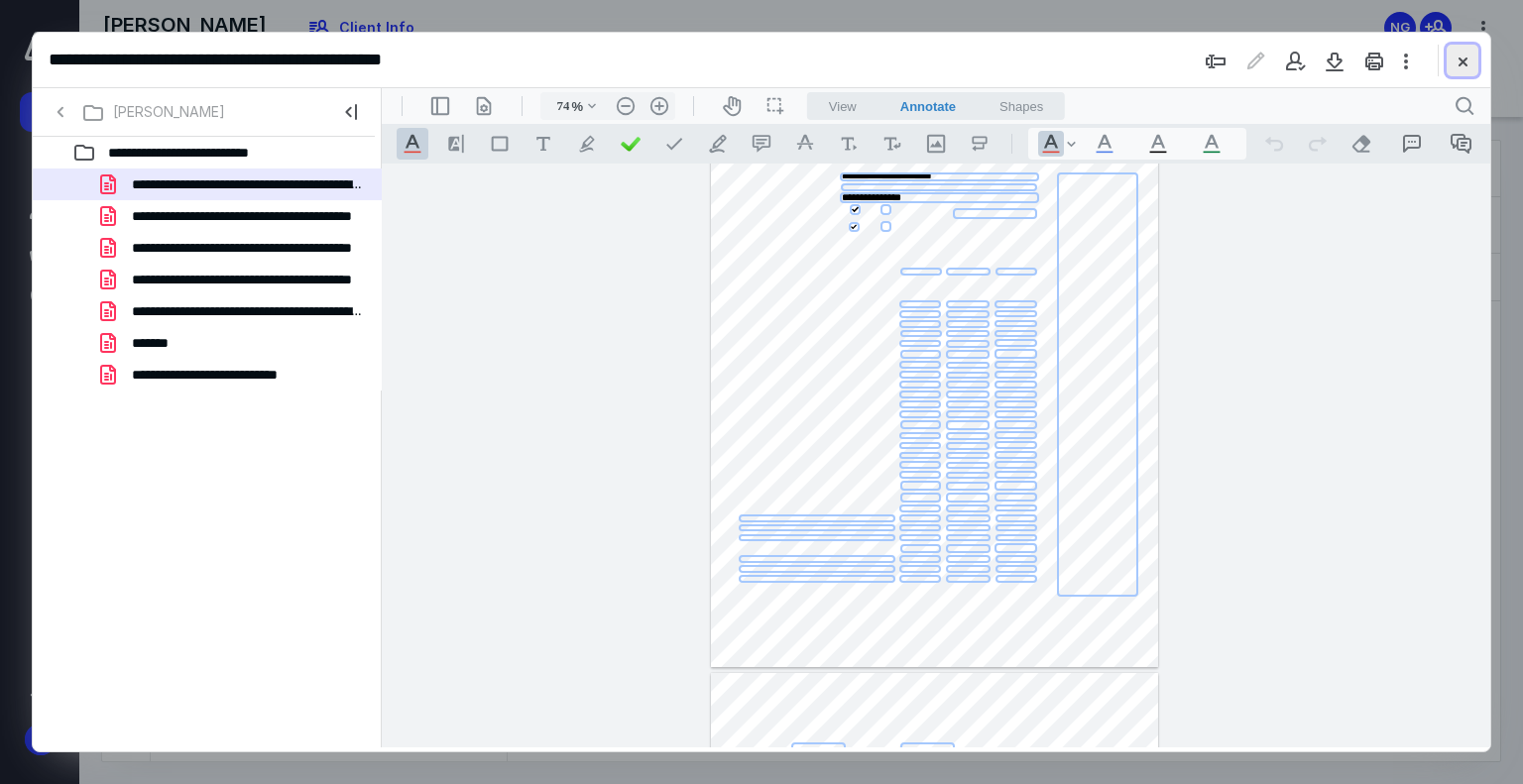 click at bounding box center [1463, 60] 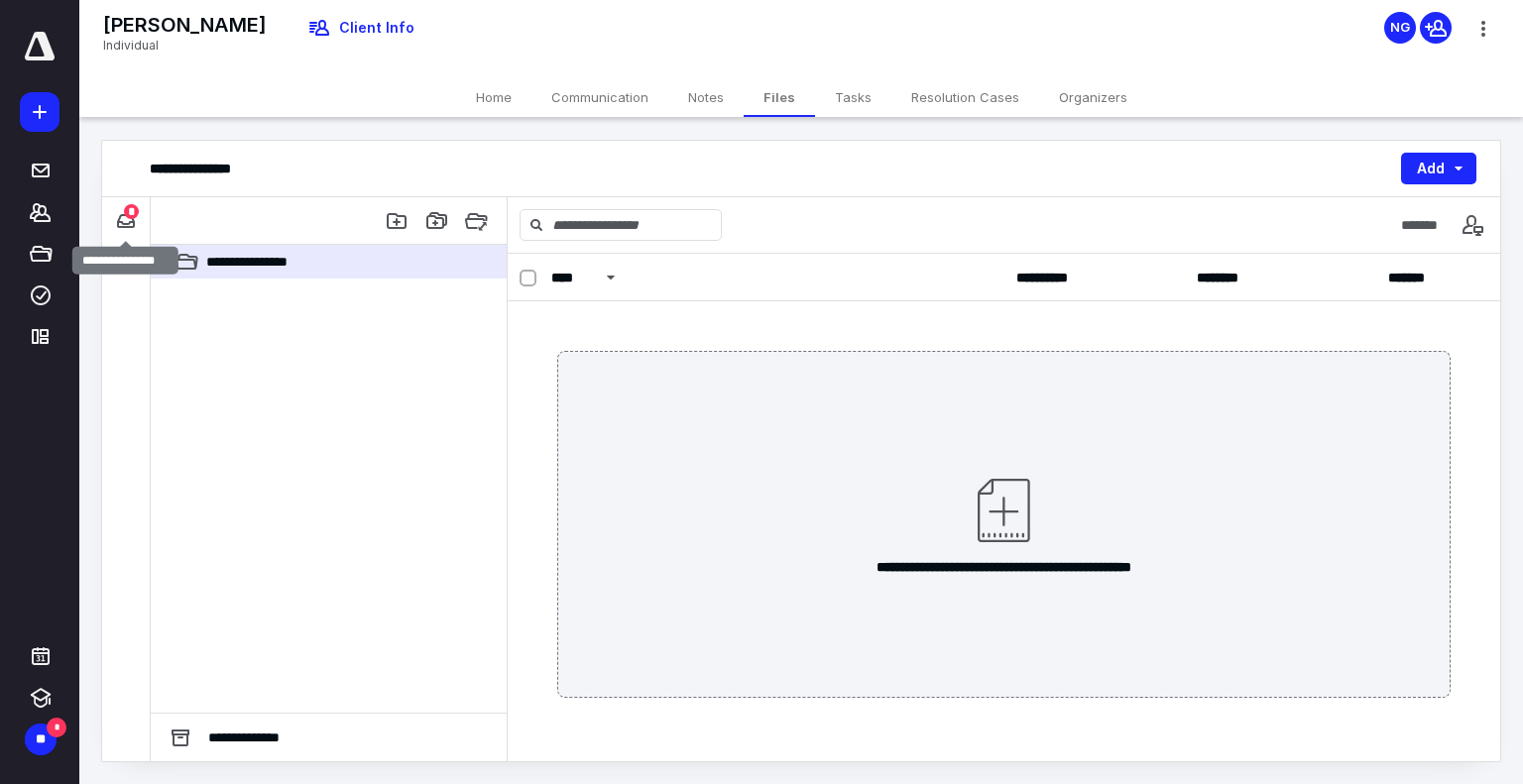 click on "*" at bounding box center (131, 211) 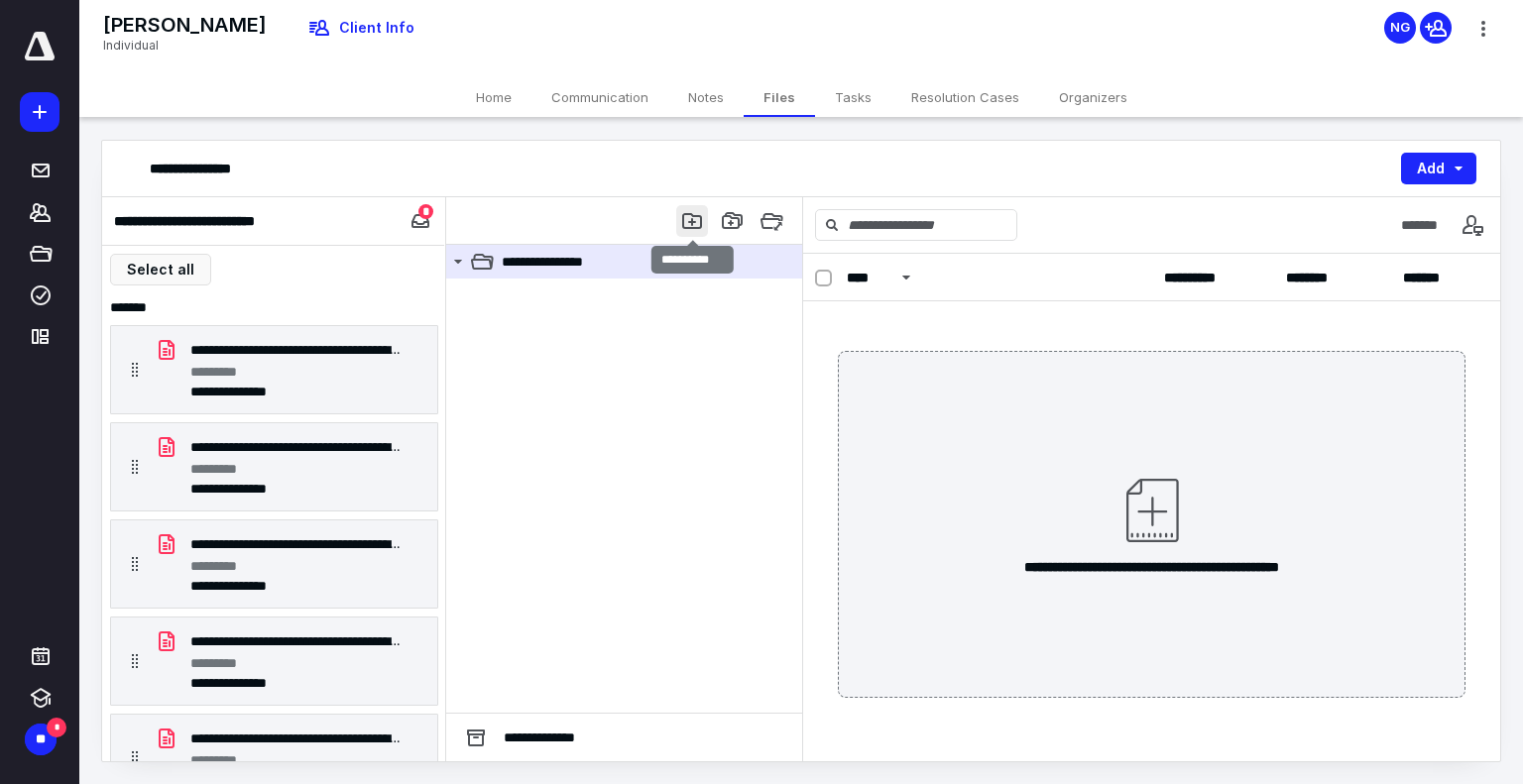 click at bounding box center (692, 221) 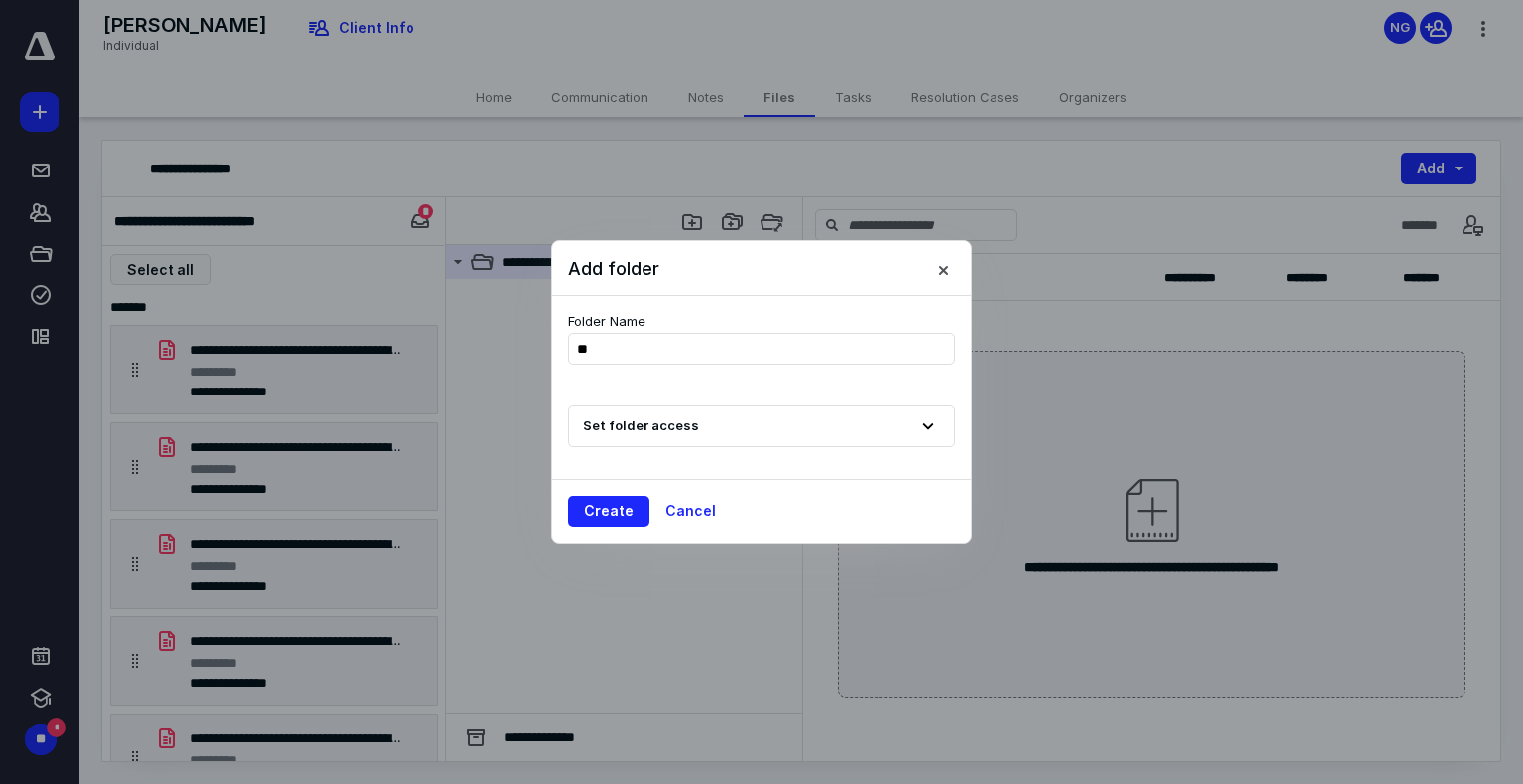 type on "*" 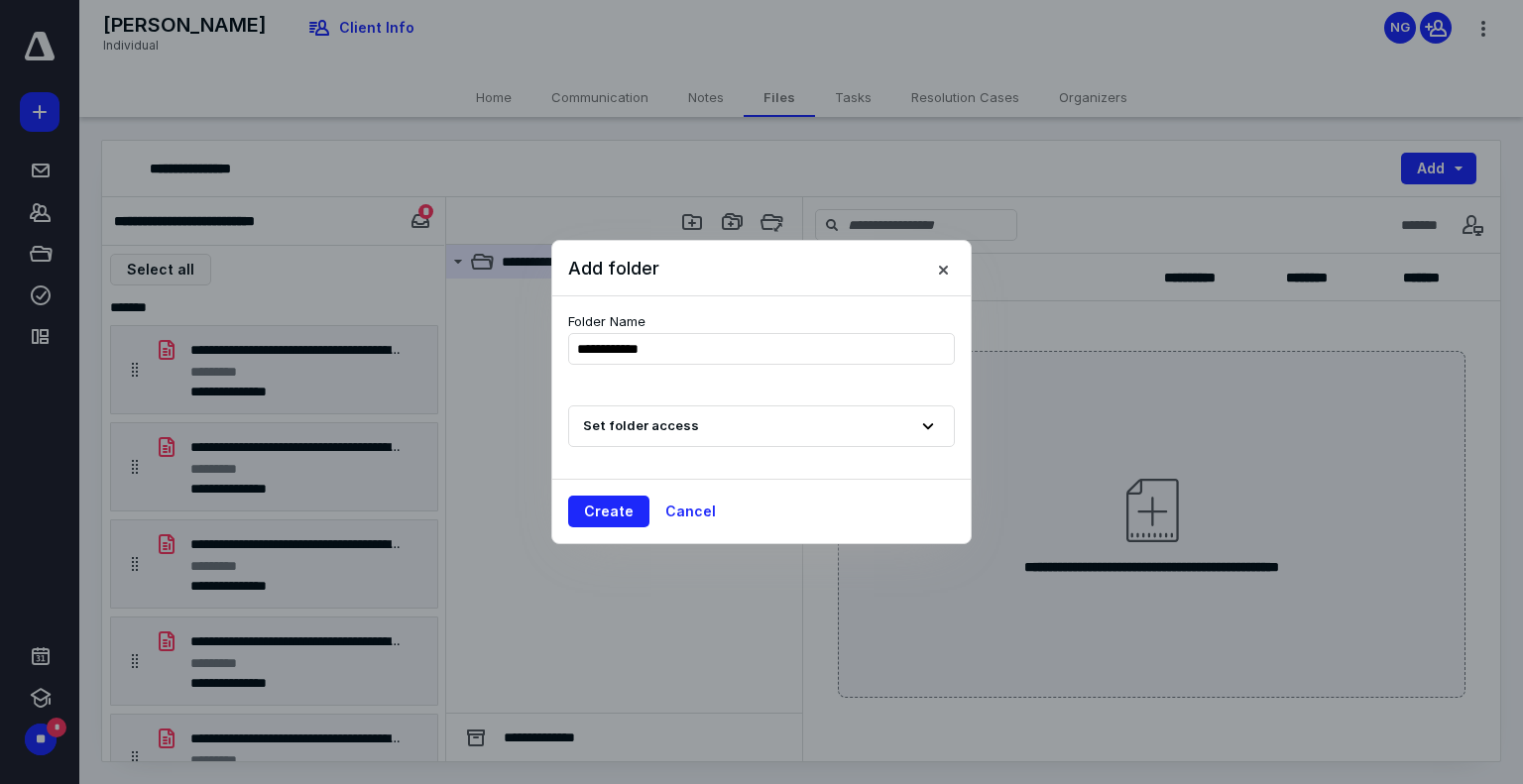 type on "**********" 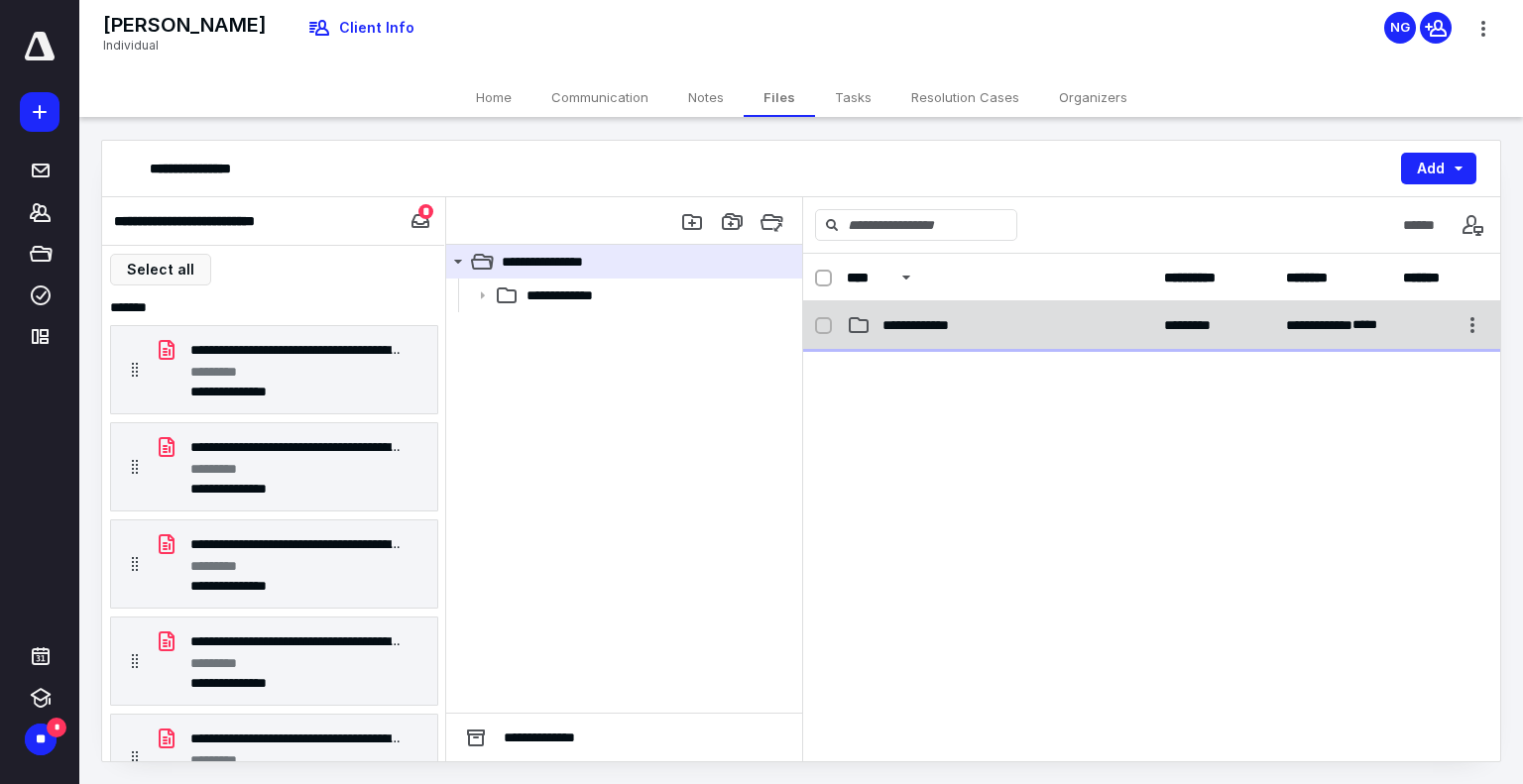 click on "**********" at bounding box center [1151, 325] 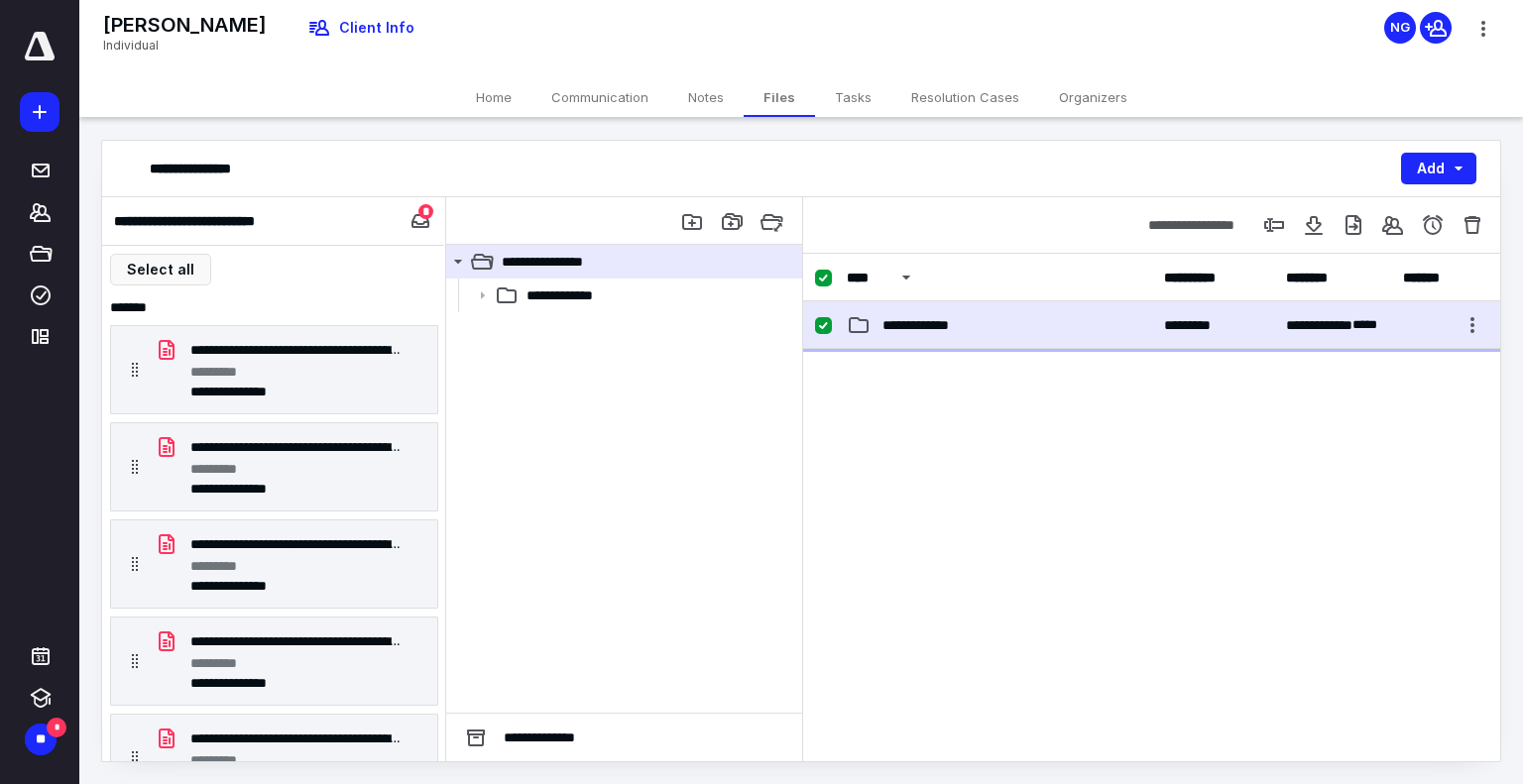 checkbox on "true" 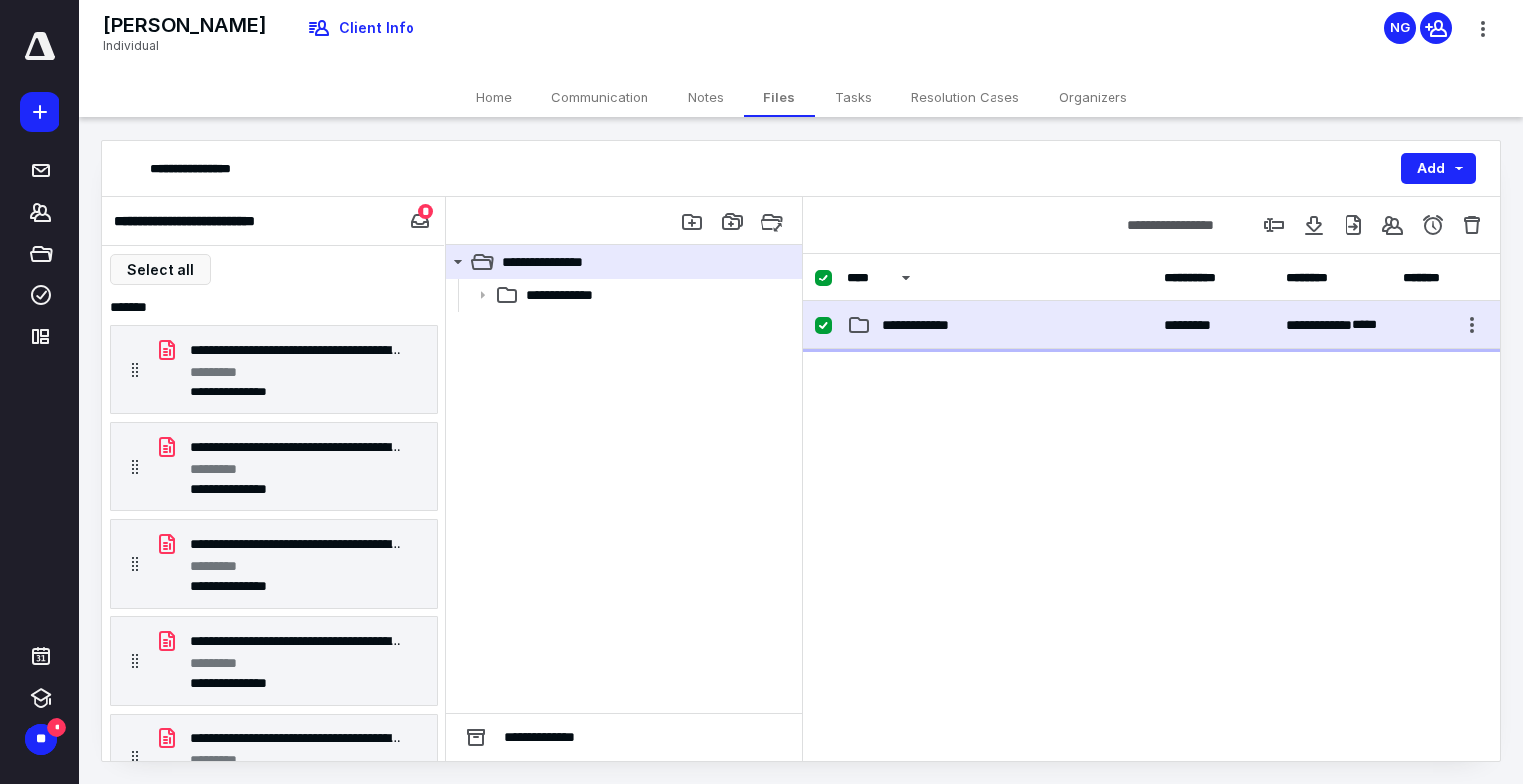 click on "**********" at bounding box center (1151, 325) 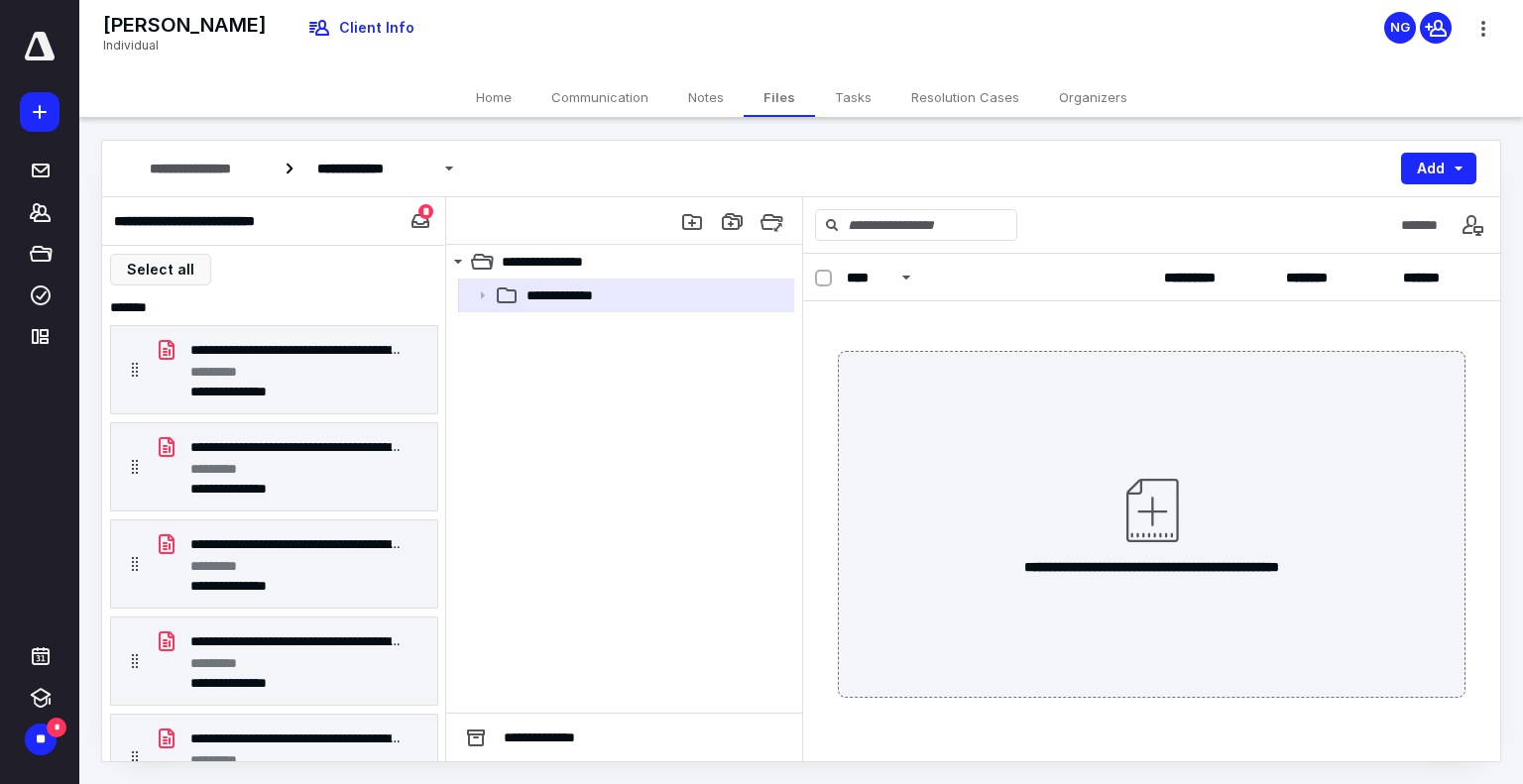 click on "Select all" at bounding box center (274, 270) 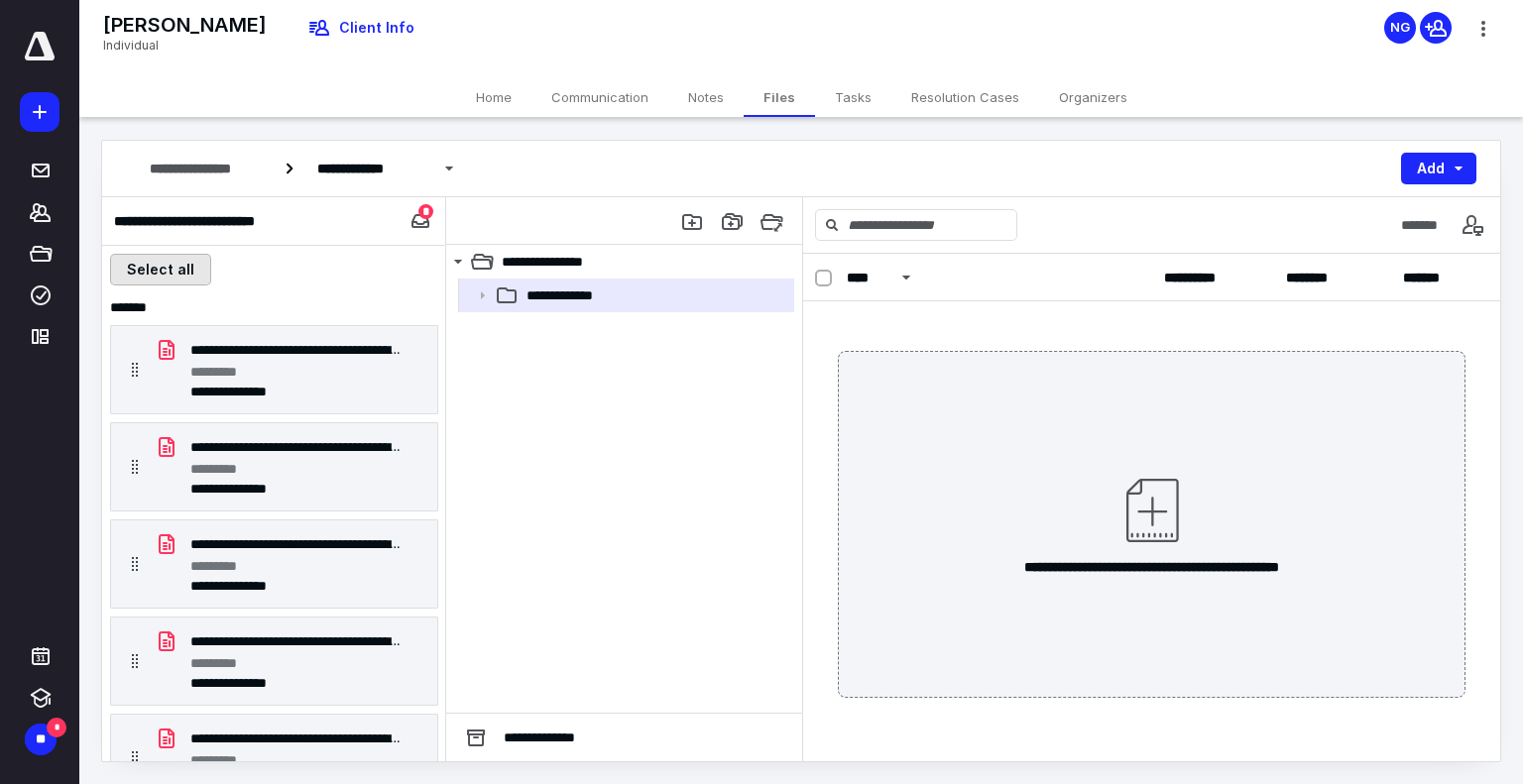 click on "Select all" at bounding box center [161, 270] 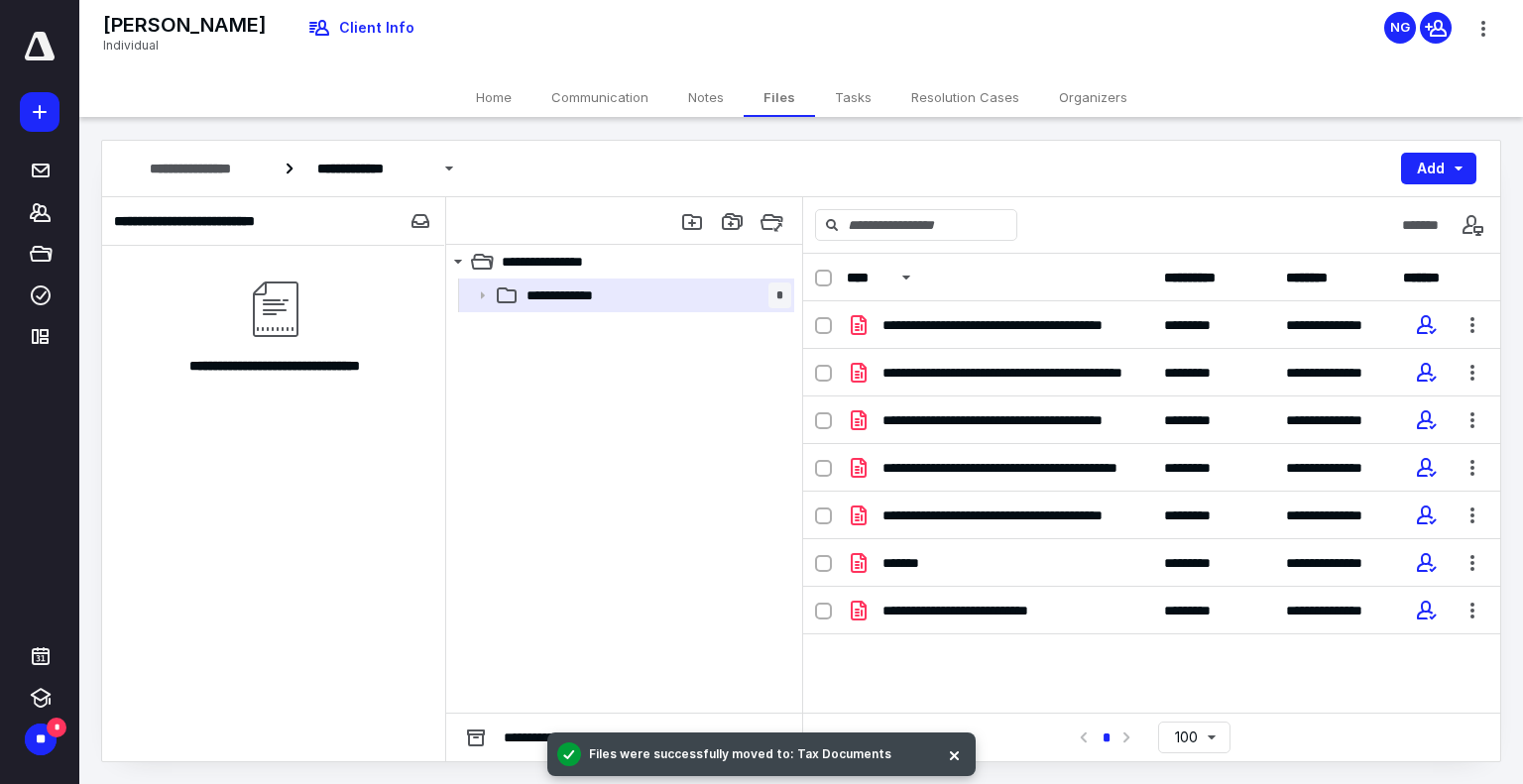 click 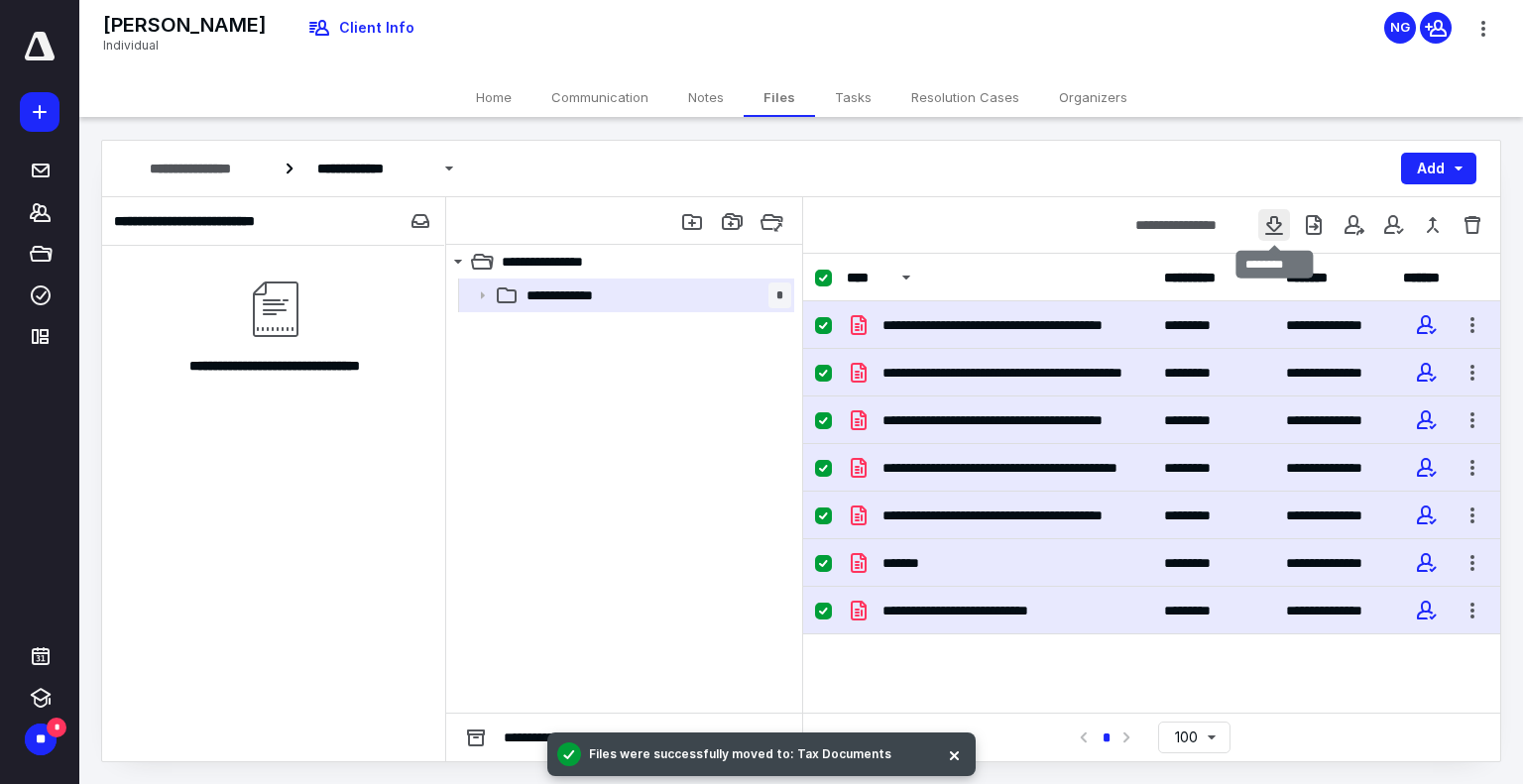 click at bounding box center [1274, 225] 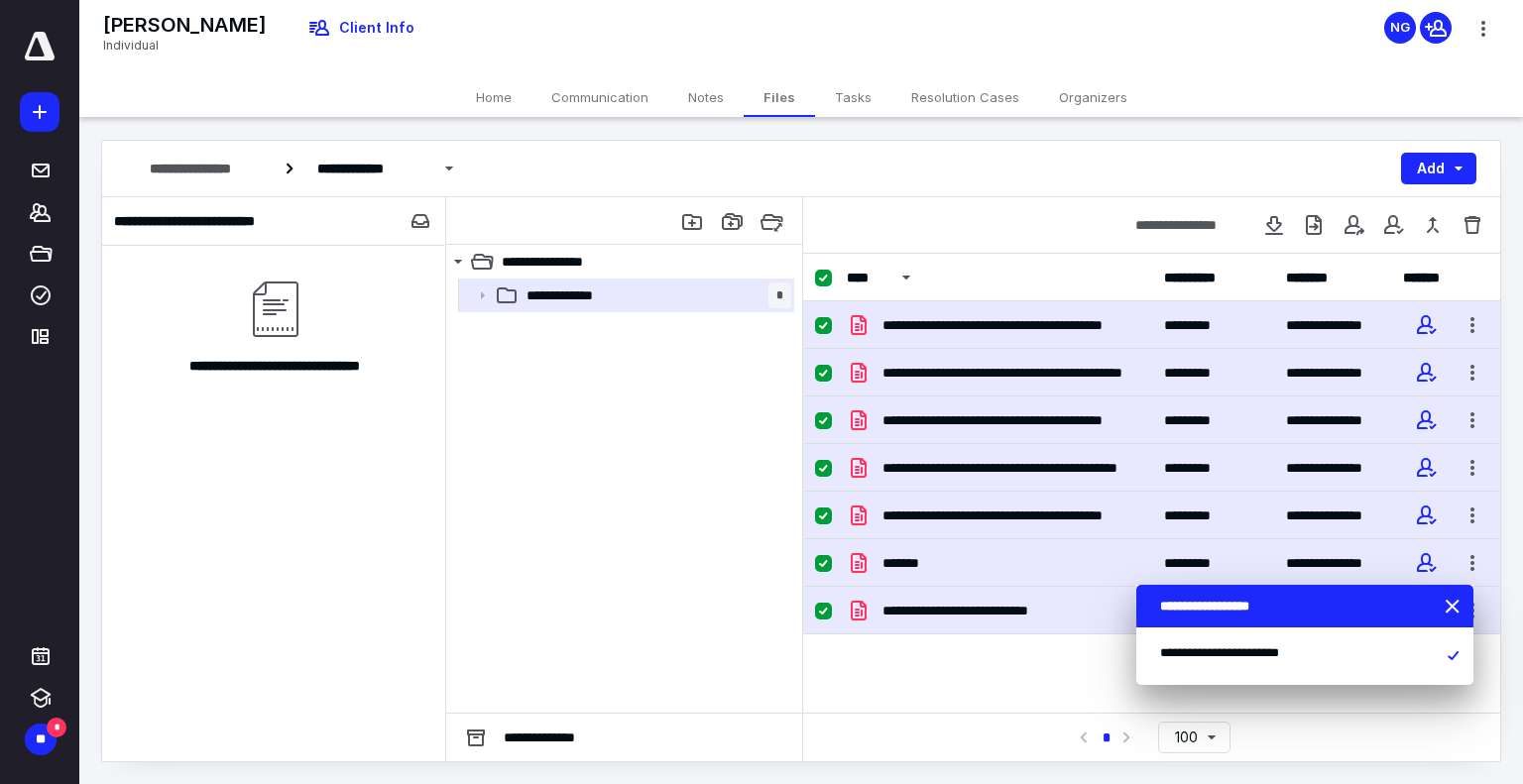 click on "Mckinstry, Laura Individual Client Info NG" at bounding box center [801, 39] 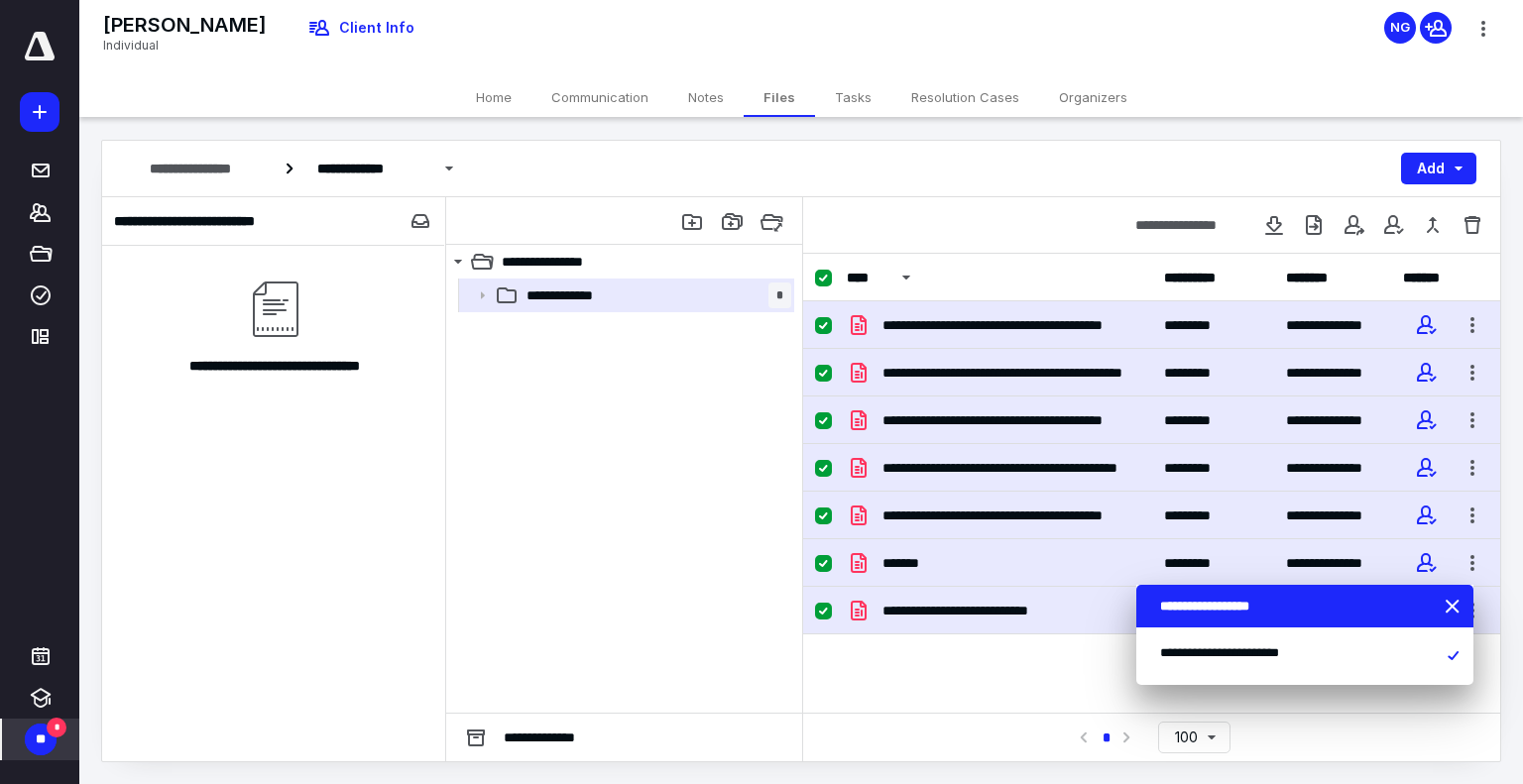 click on "**" at bounding box center [41, 739] 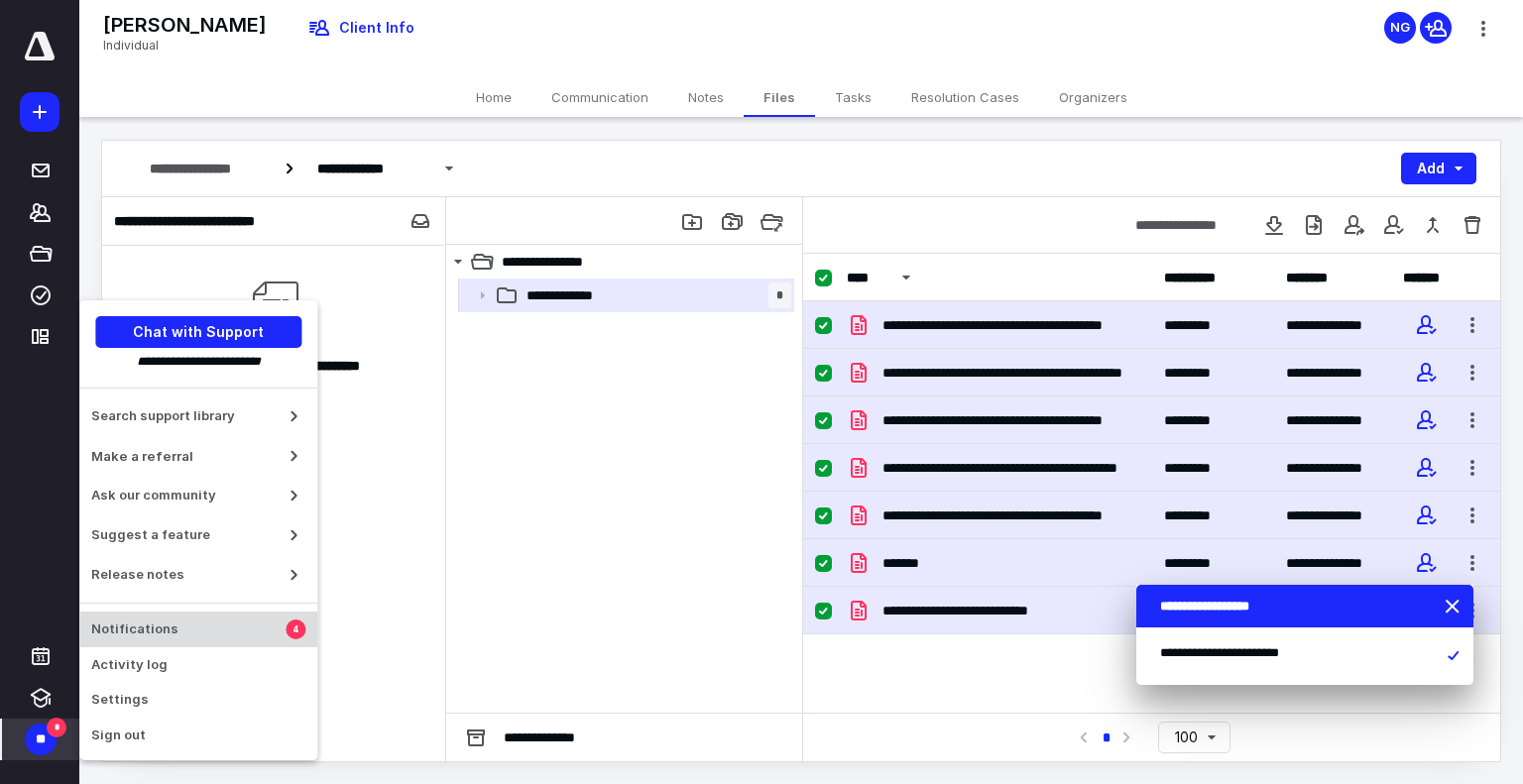 click on "Notifications" at bounding box center (188, 629) 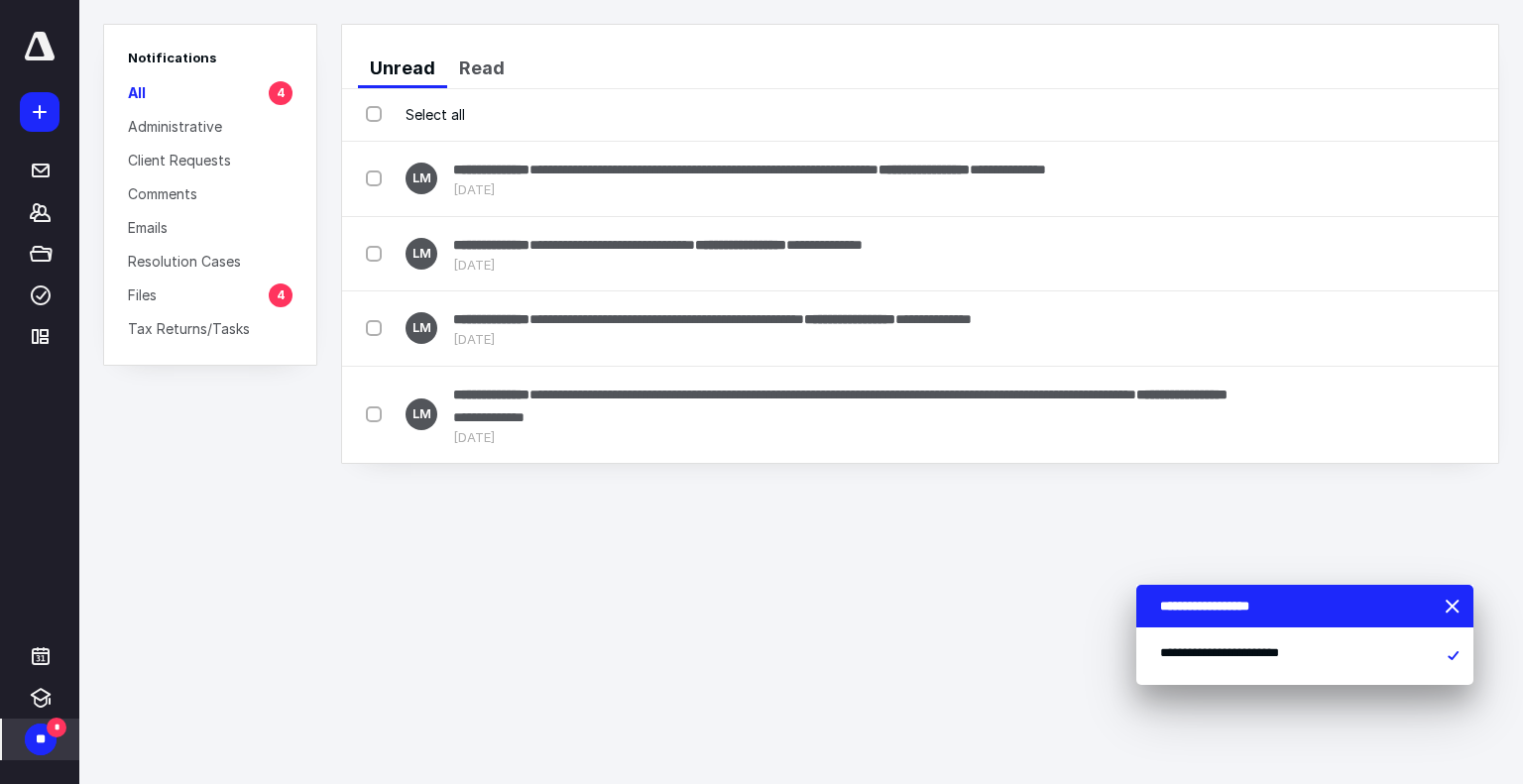 click on "Select all" at bounding box center [415, 114] 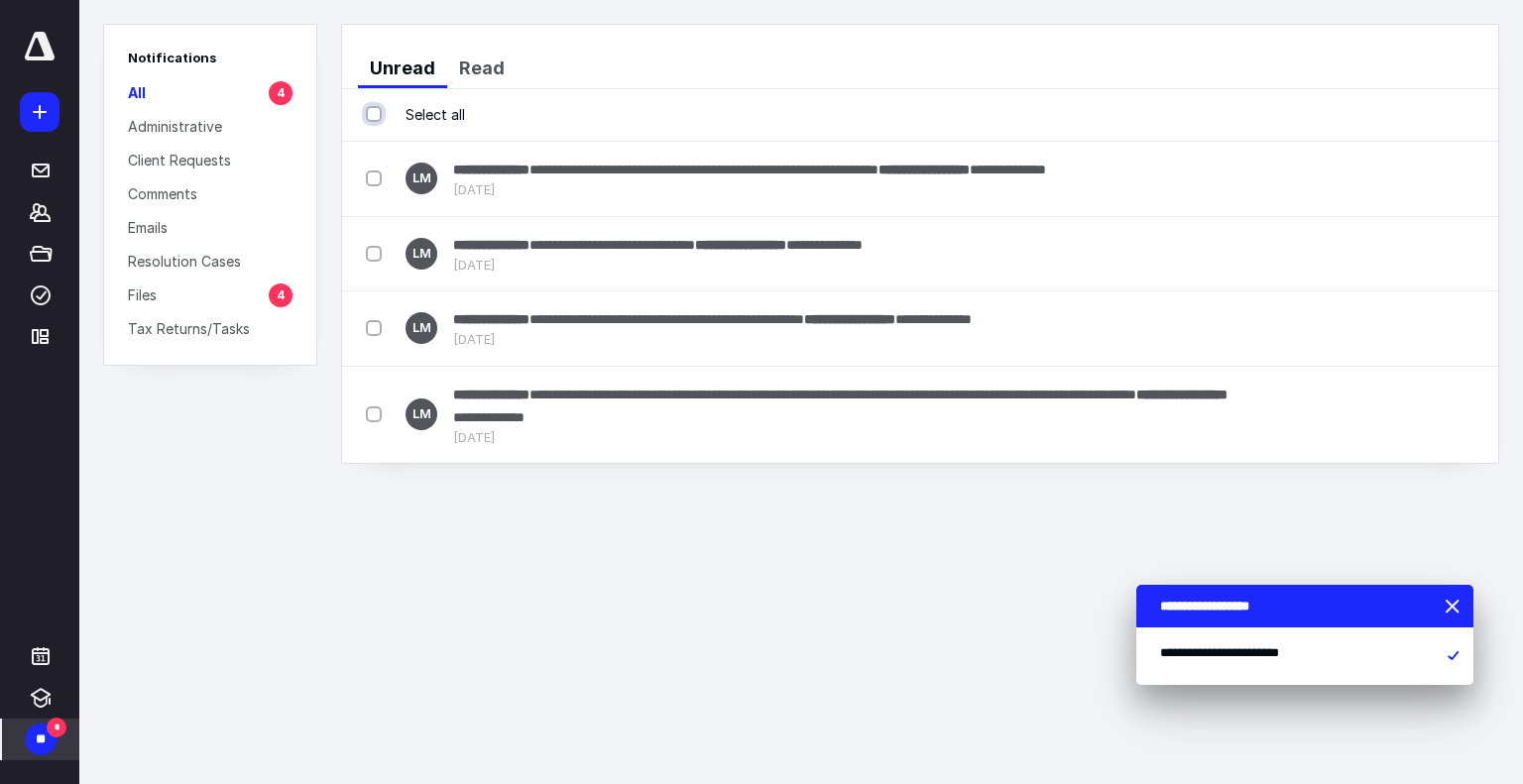 click on "Select all" at bounding box center (376, 114) 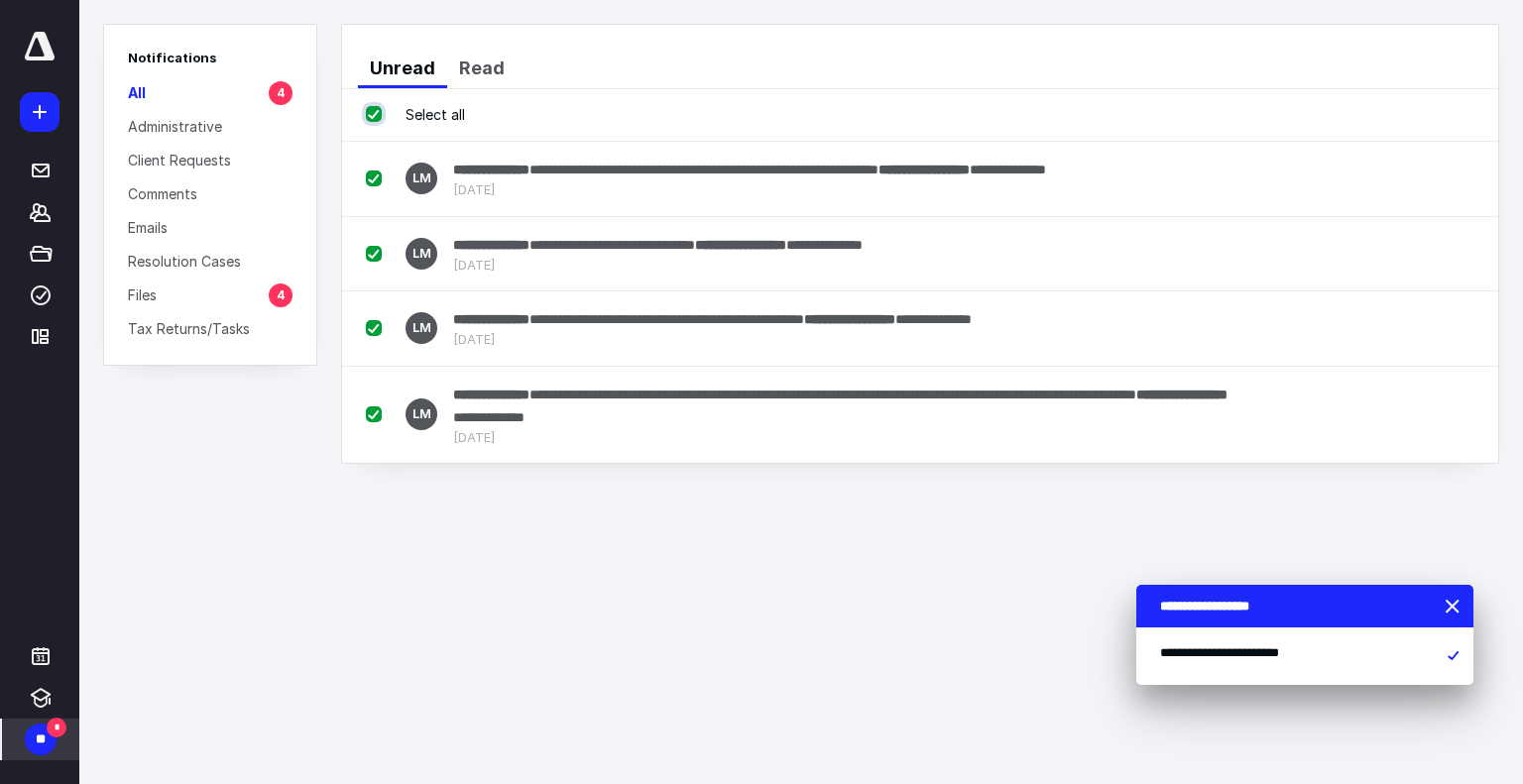 checkbox on "true" 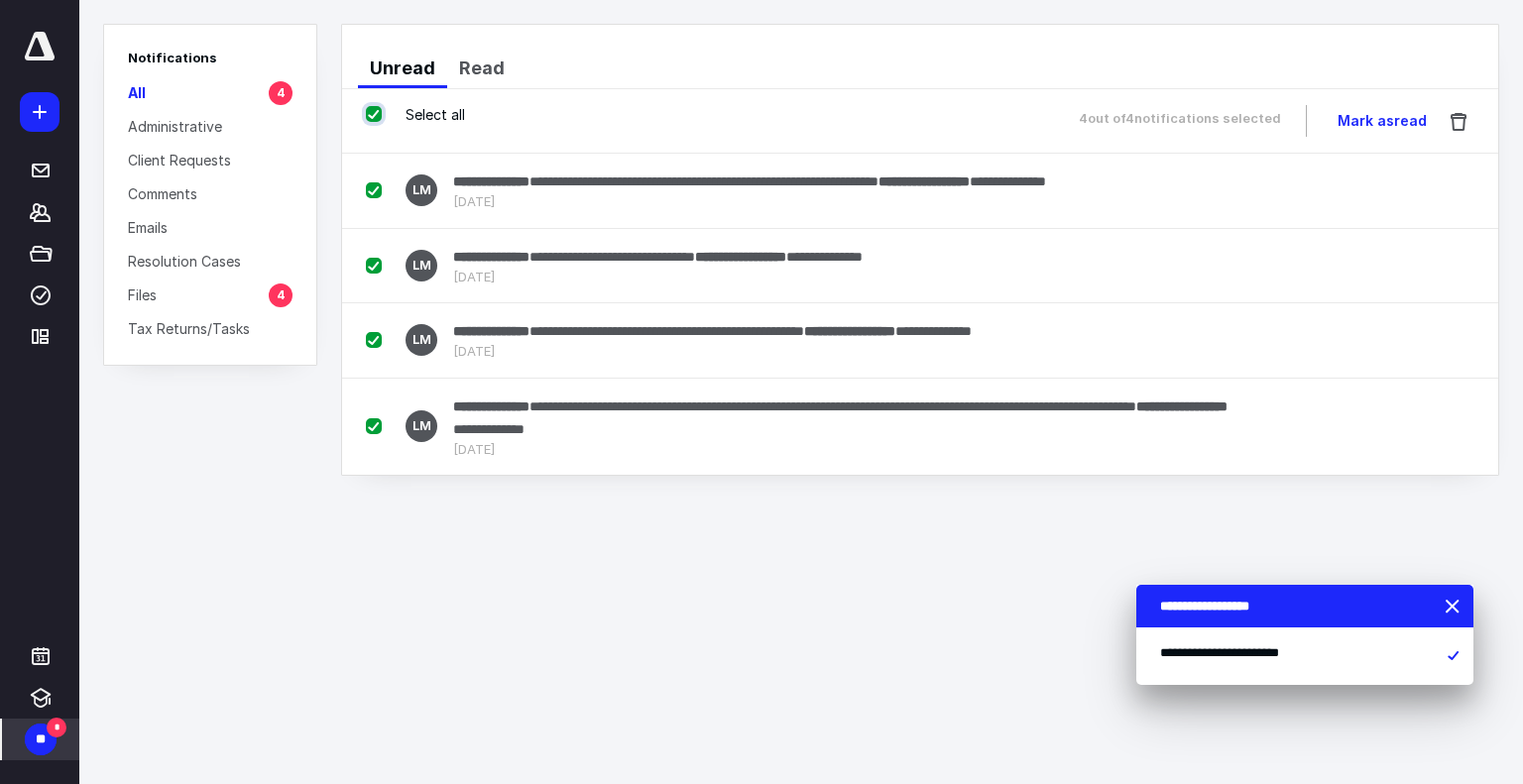 checkbox on "true" 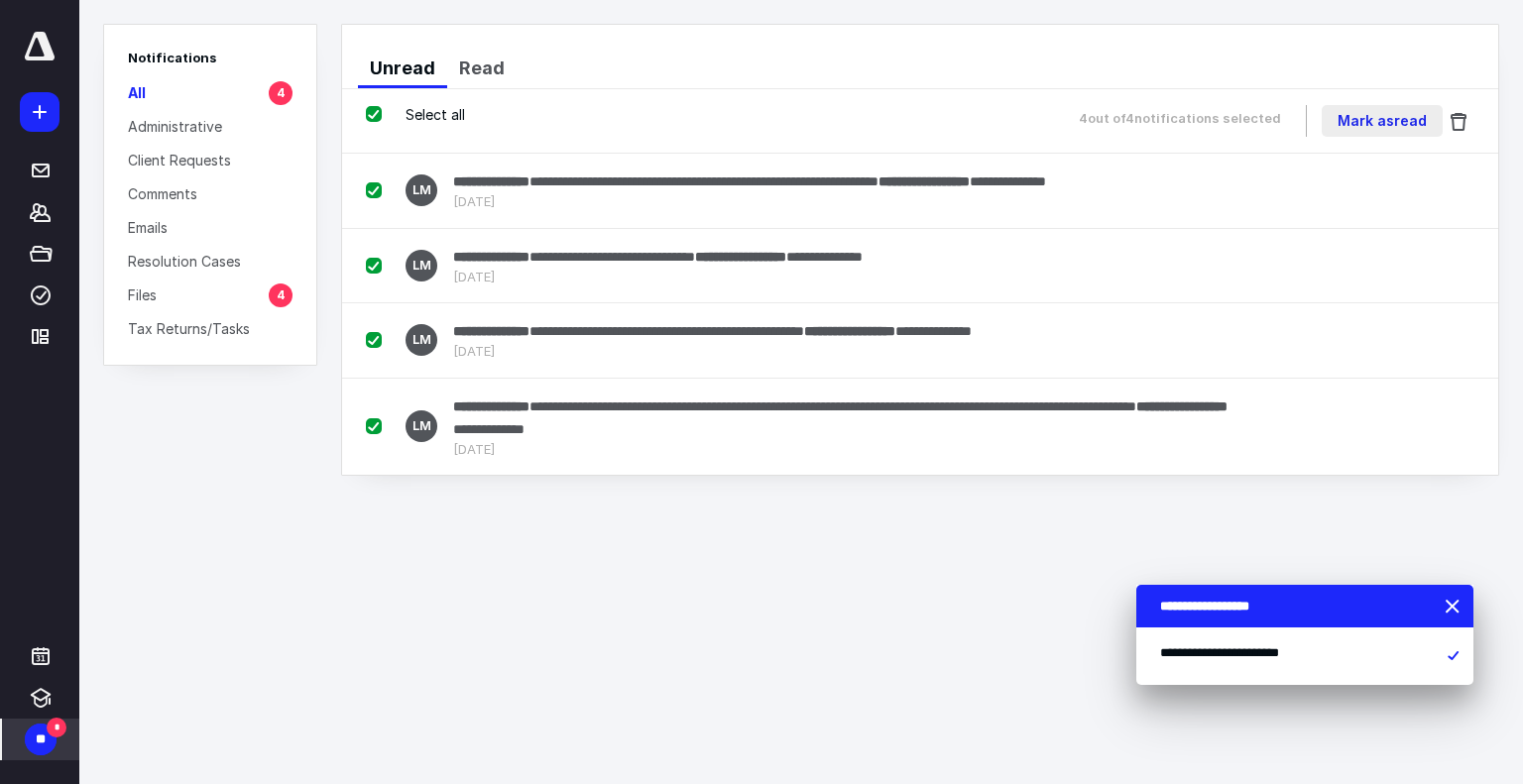 click on "Mark as  read" at bounding box center [1382, 121] 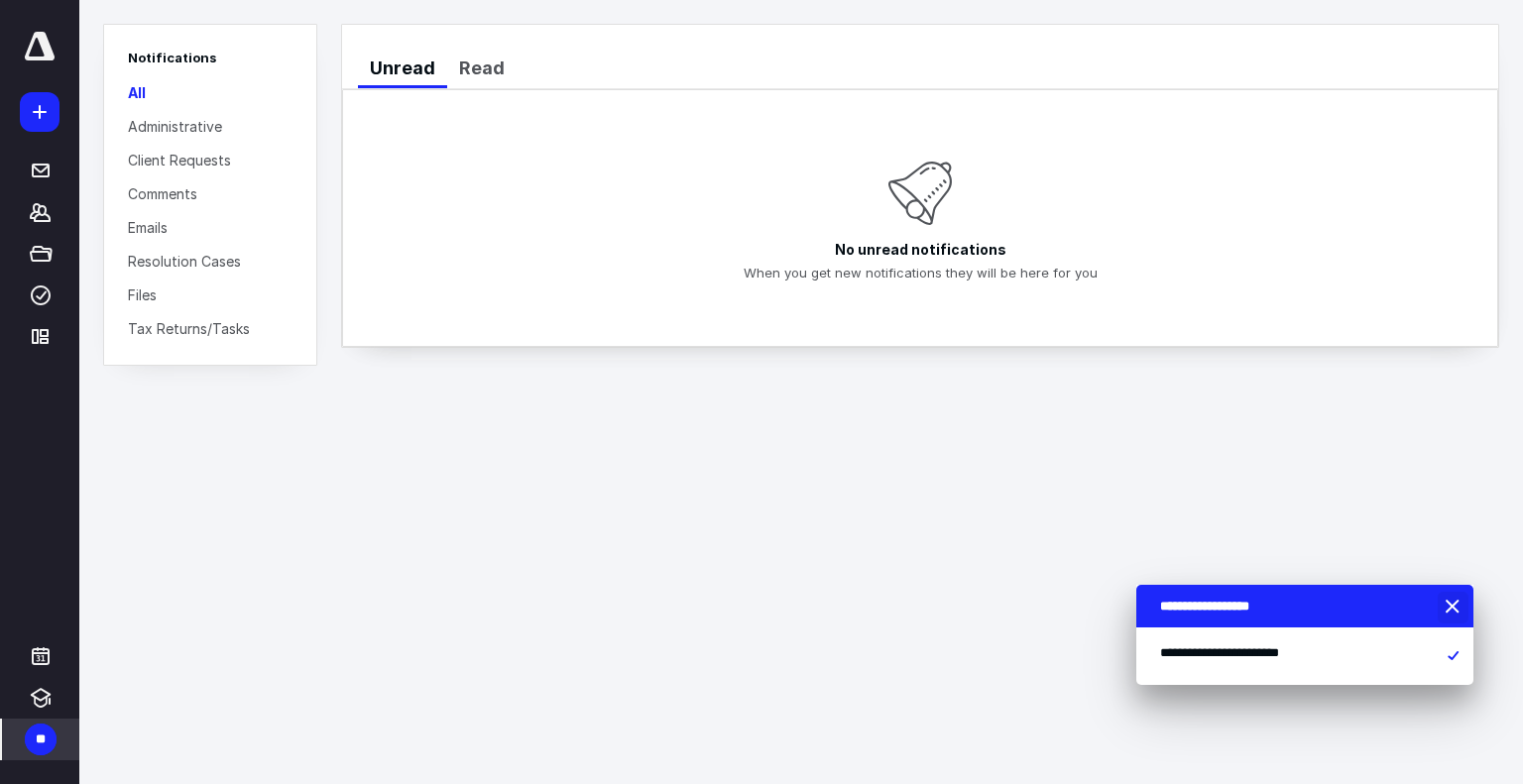 click at bounding box center (1455, 608) 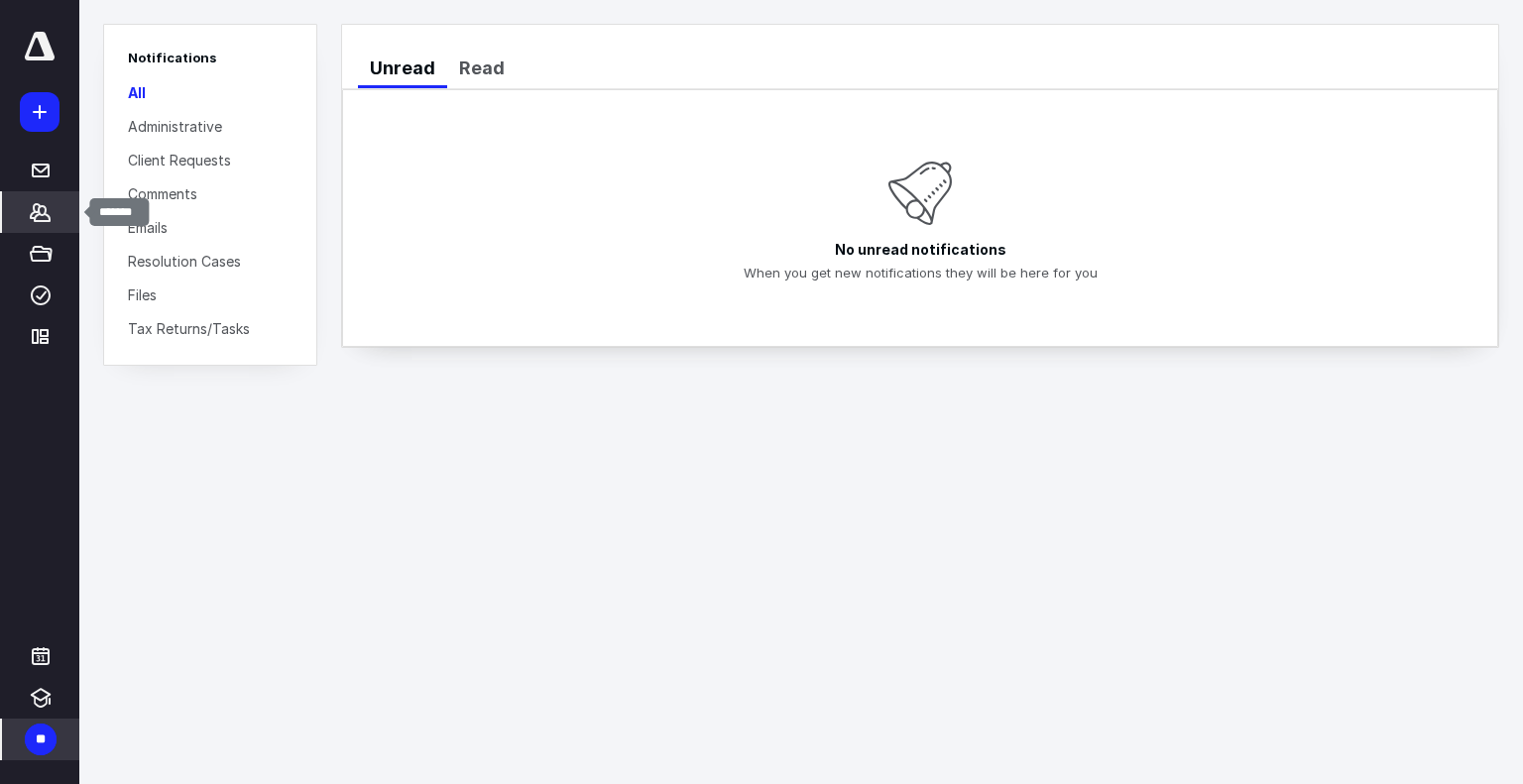 click on "*******" at bounding box center (41, 212) 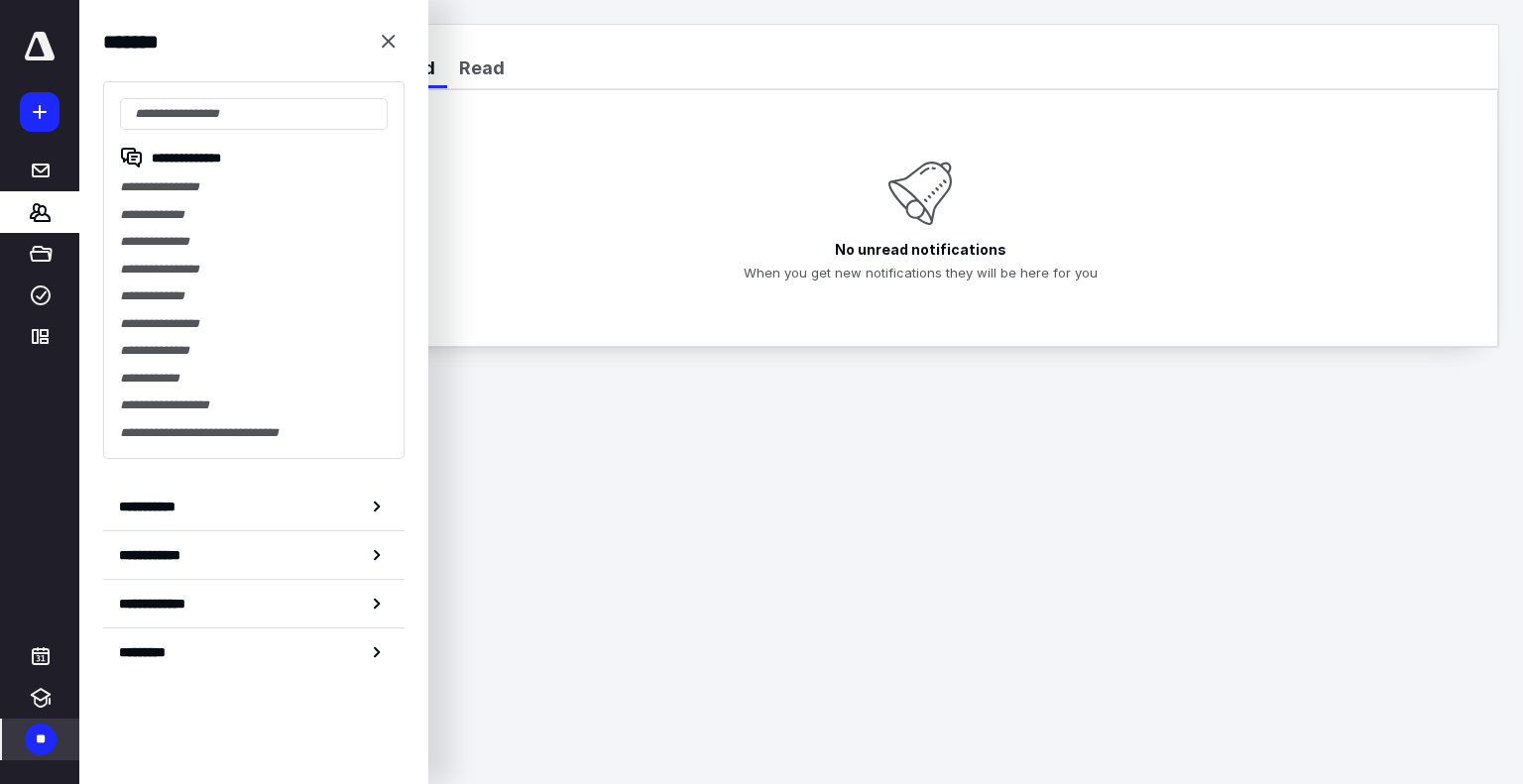 click on "**********" at bounding box center (762, 392) 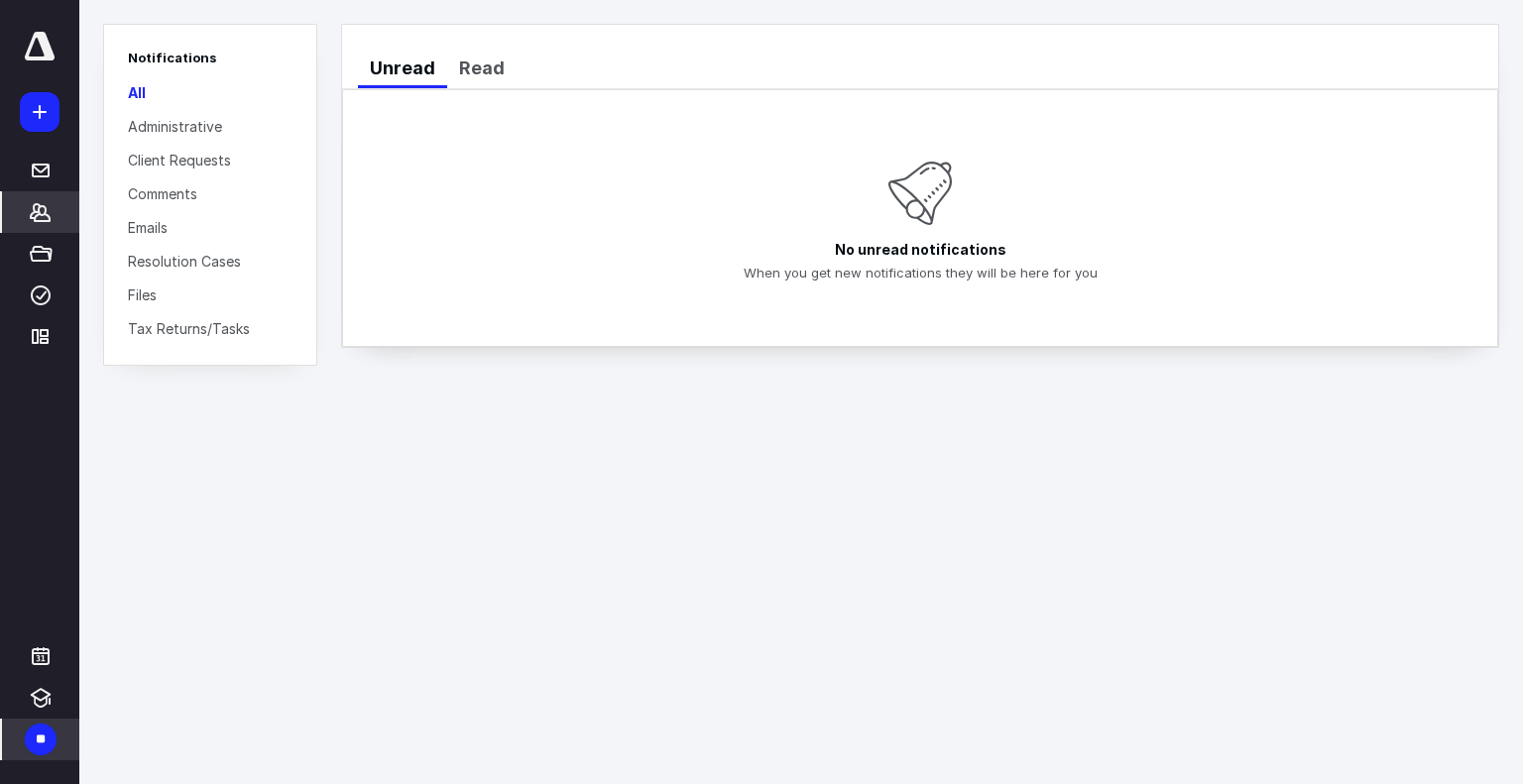 click 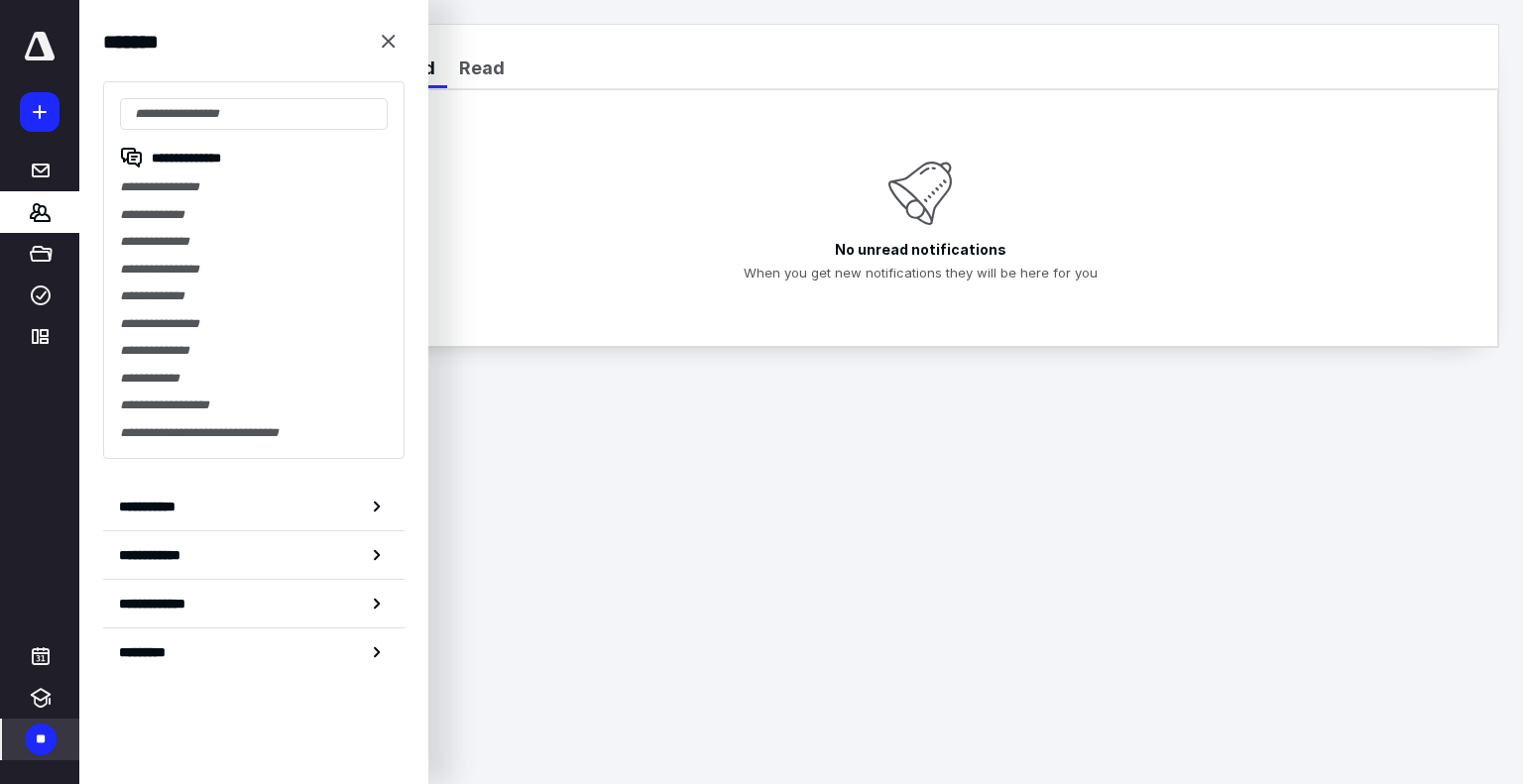 click at bounding box center [40, 112] 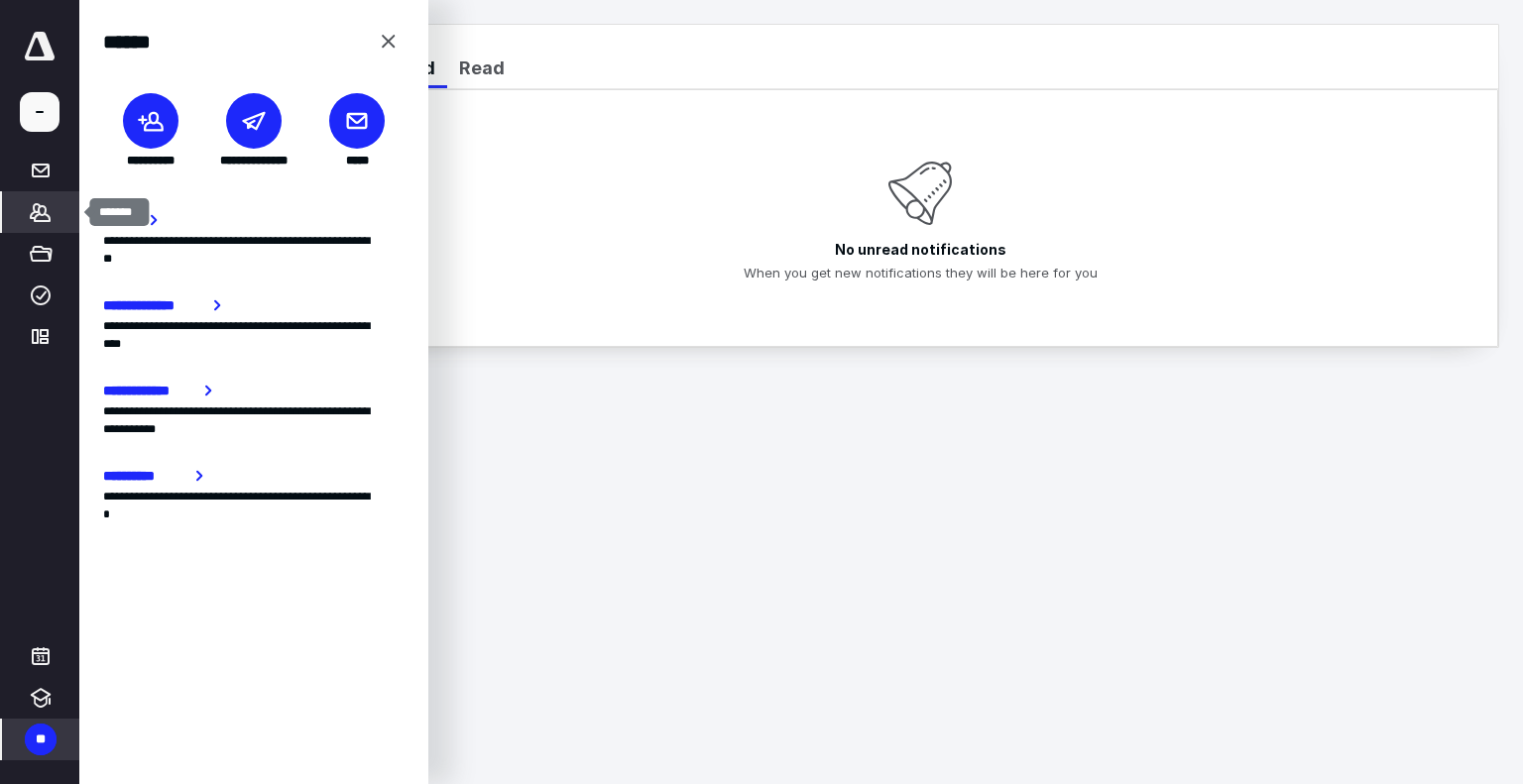 click on "*******" at bounding box center (41, 212) 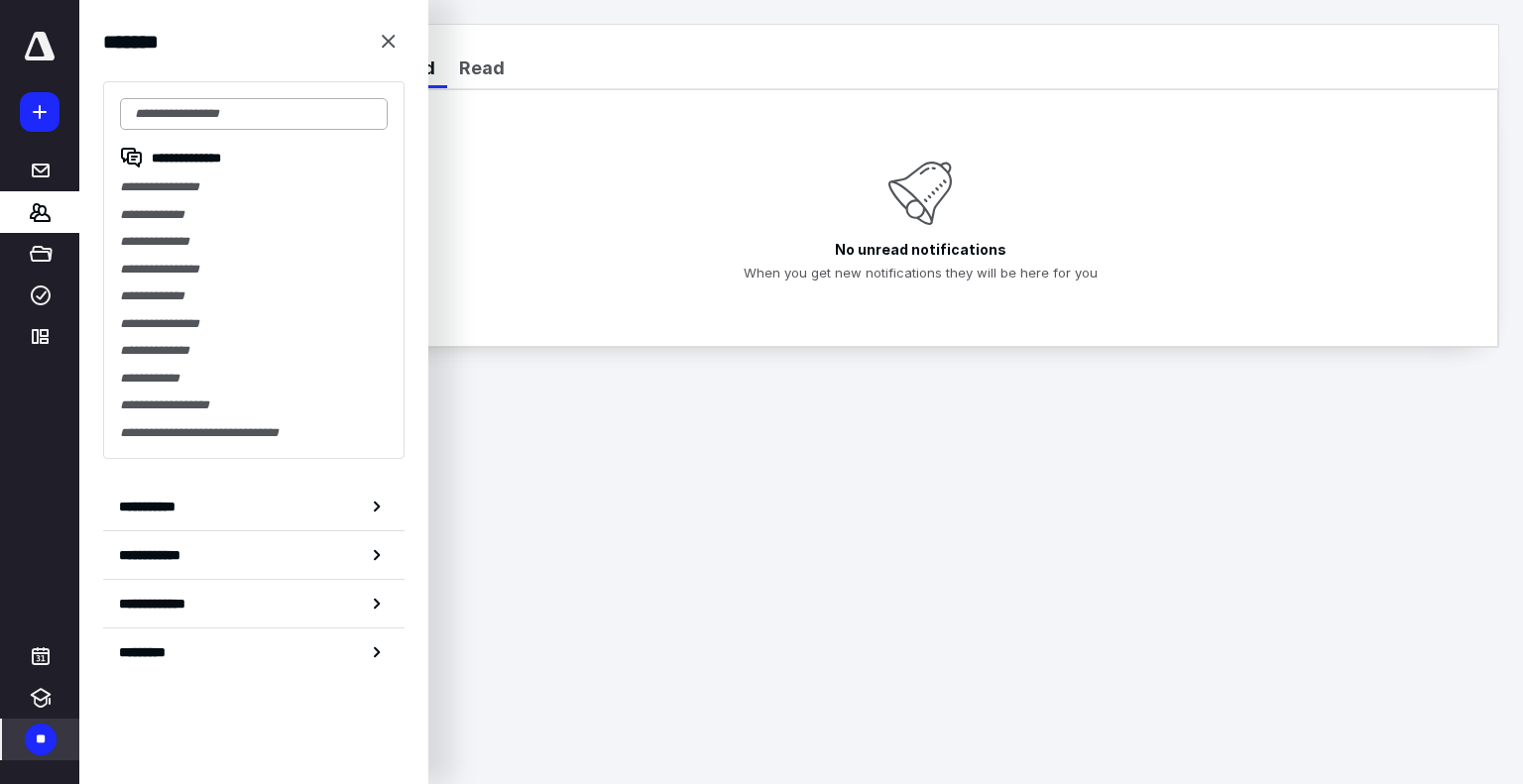 click at bounding box center [254, 114] 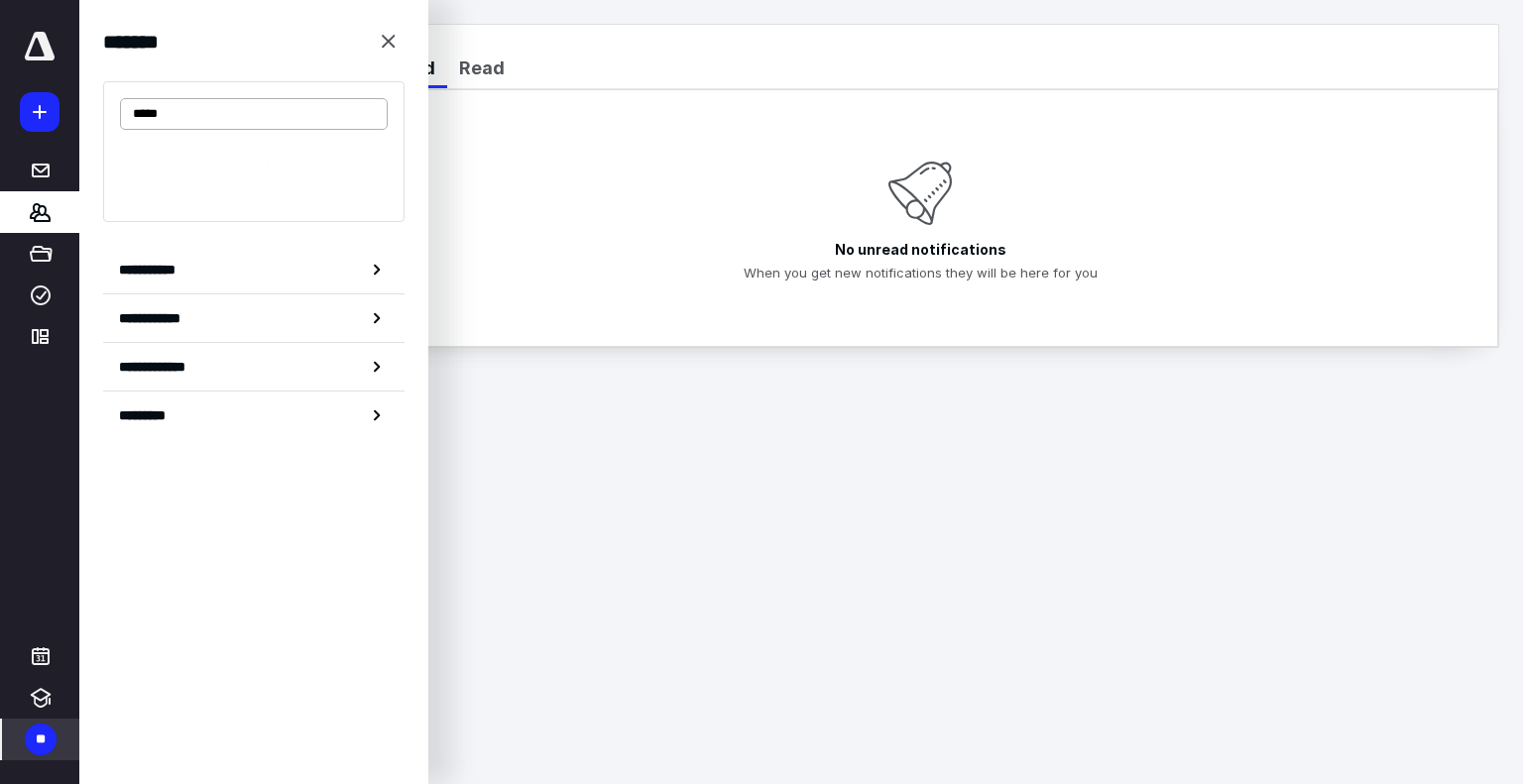 type on "******" 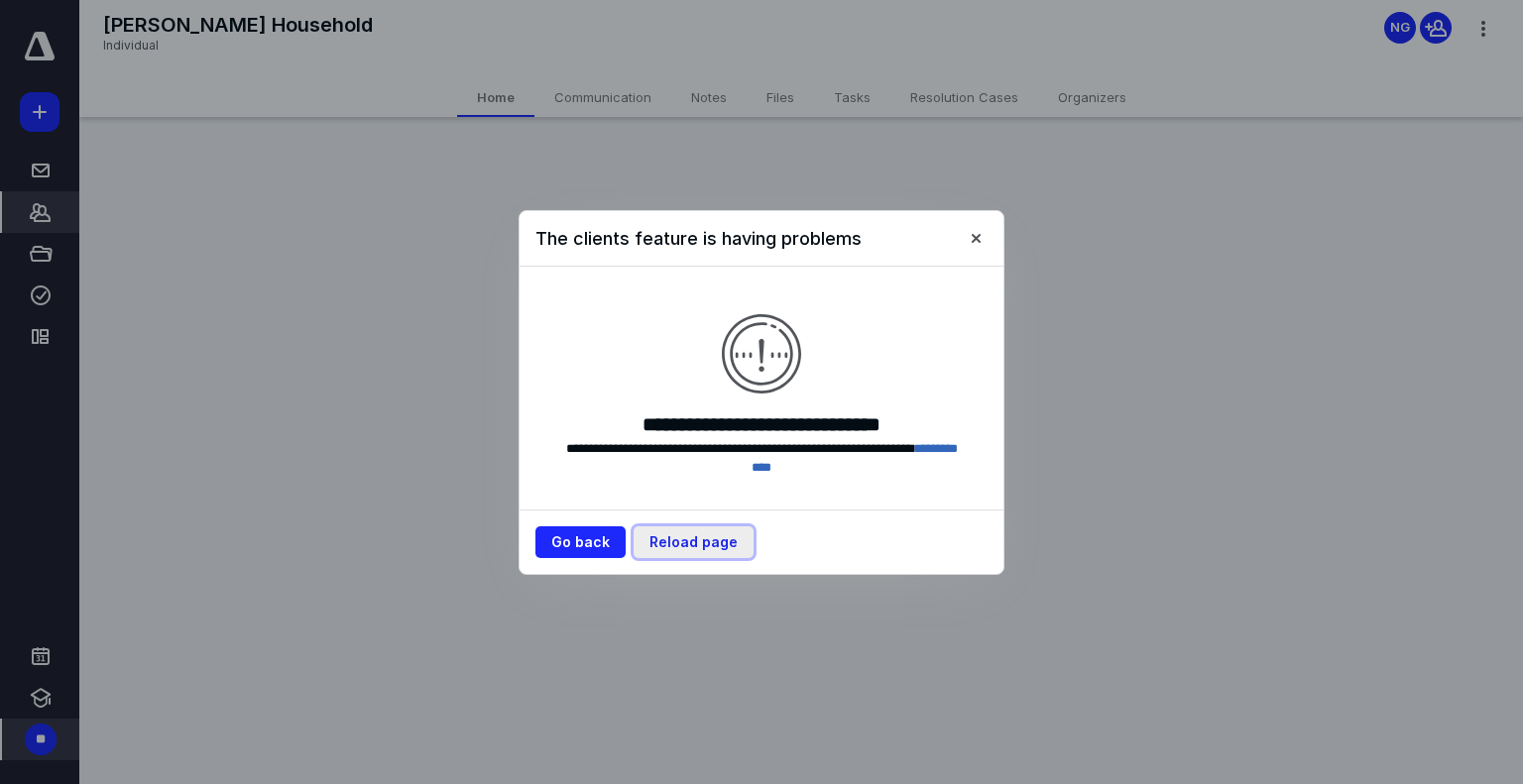 click on "Reload page" at bounding box center (693, 542) 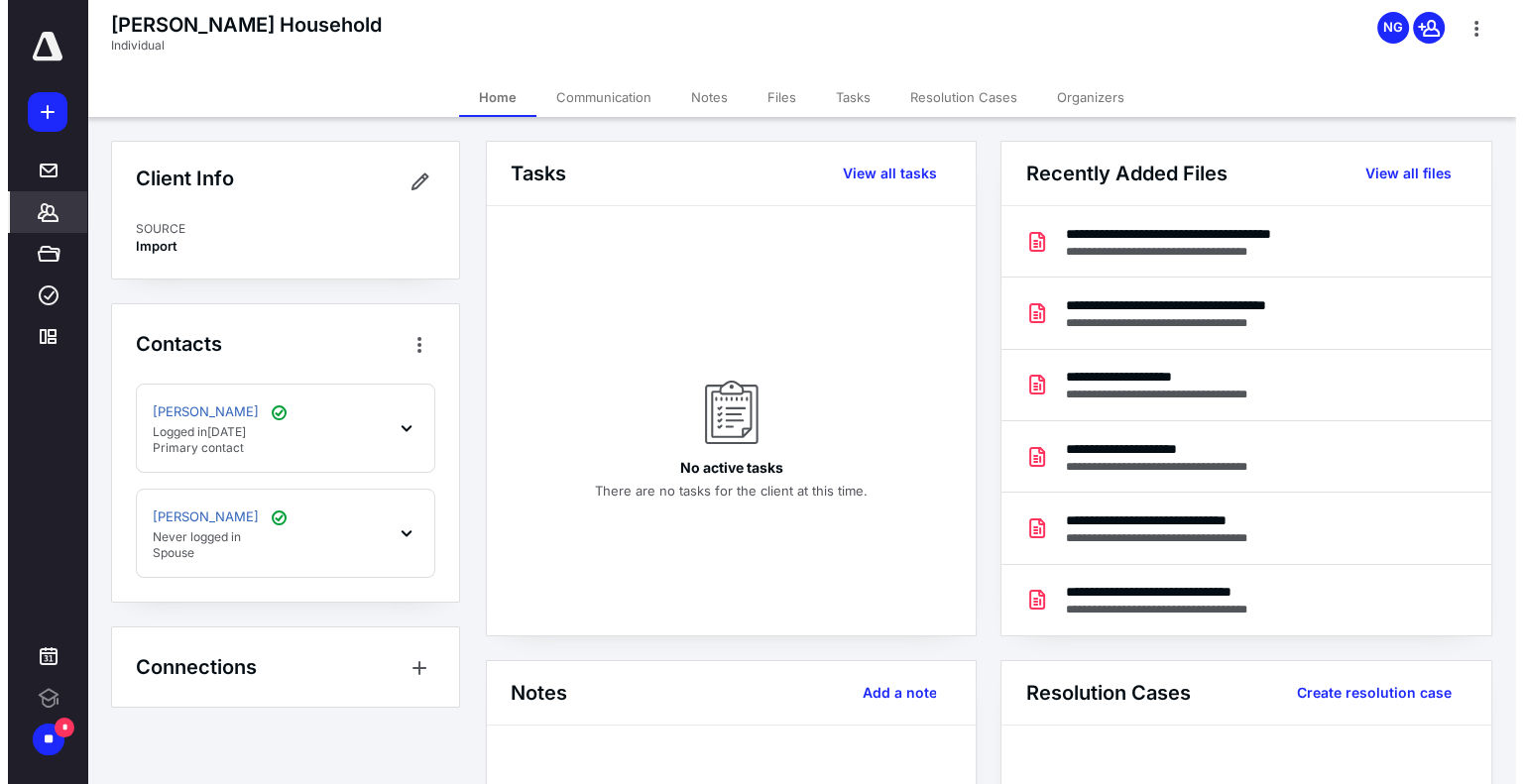 scroll, scrollTop: 0, scrollLeft: 0, axis: both 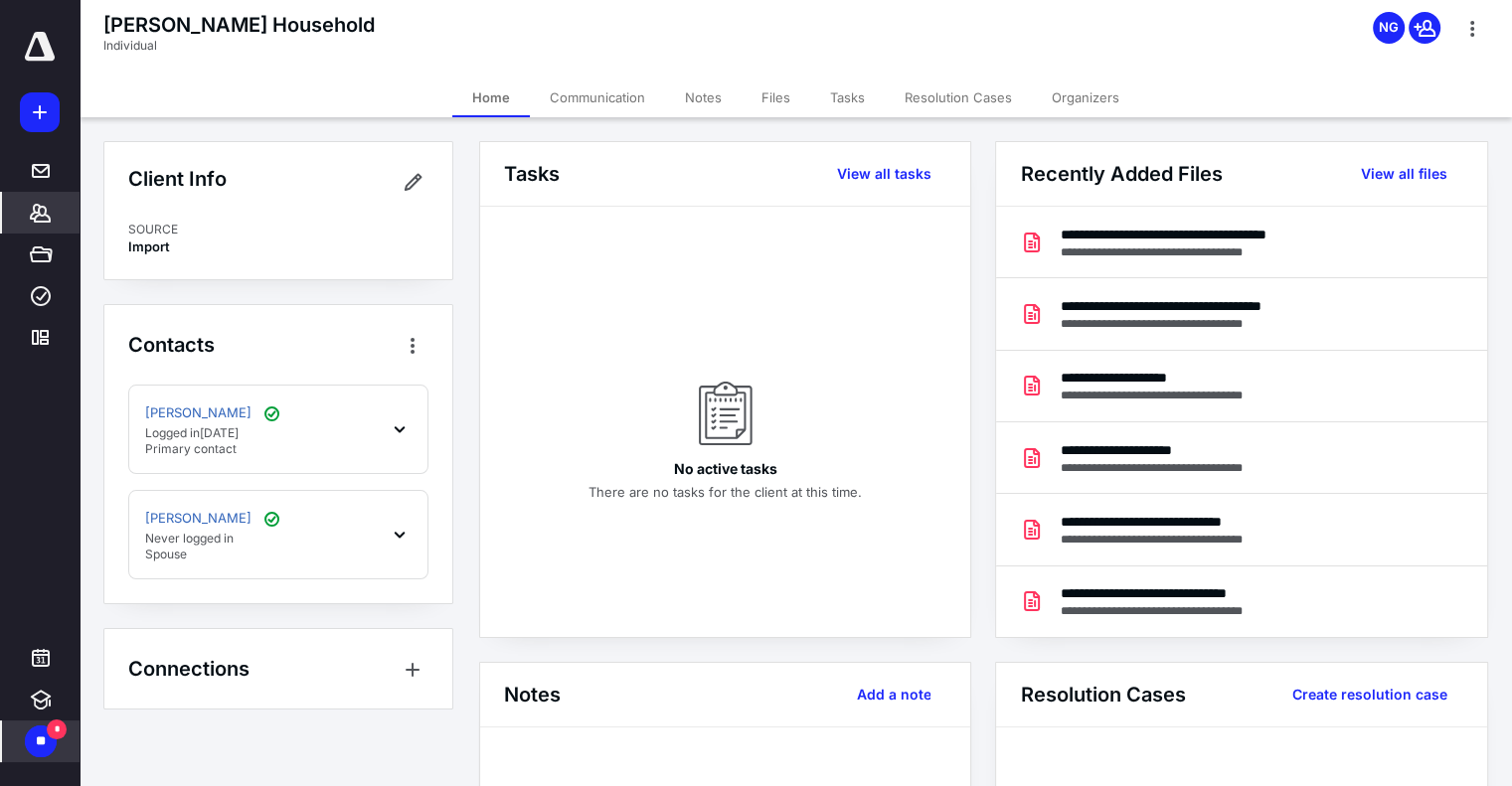 click on "**" at bounding box center (41, 741) 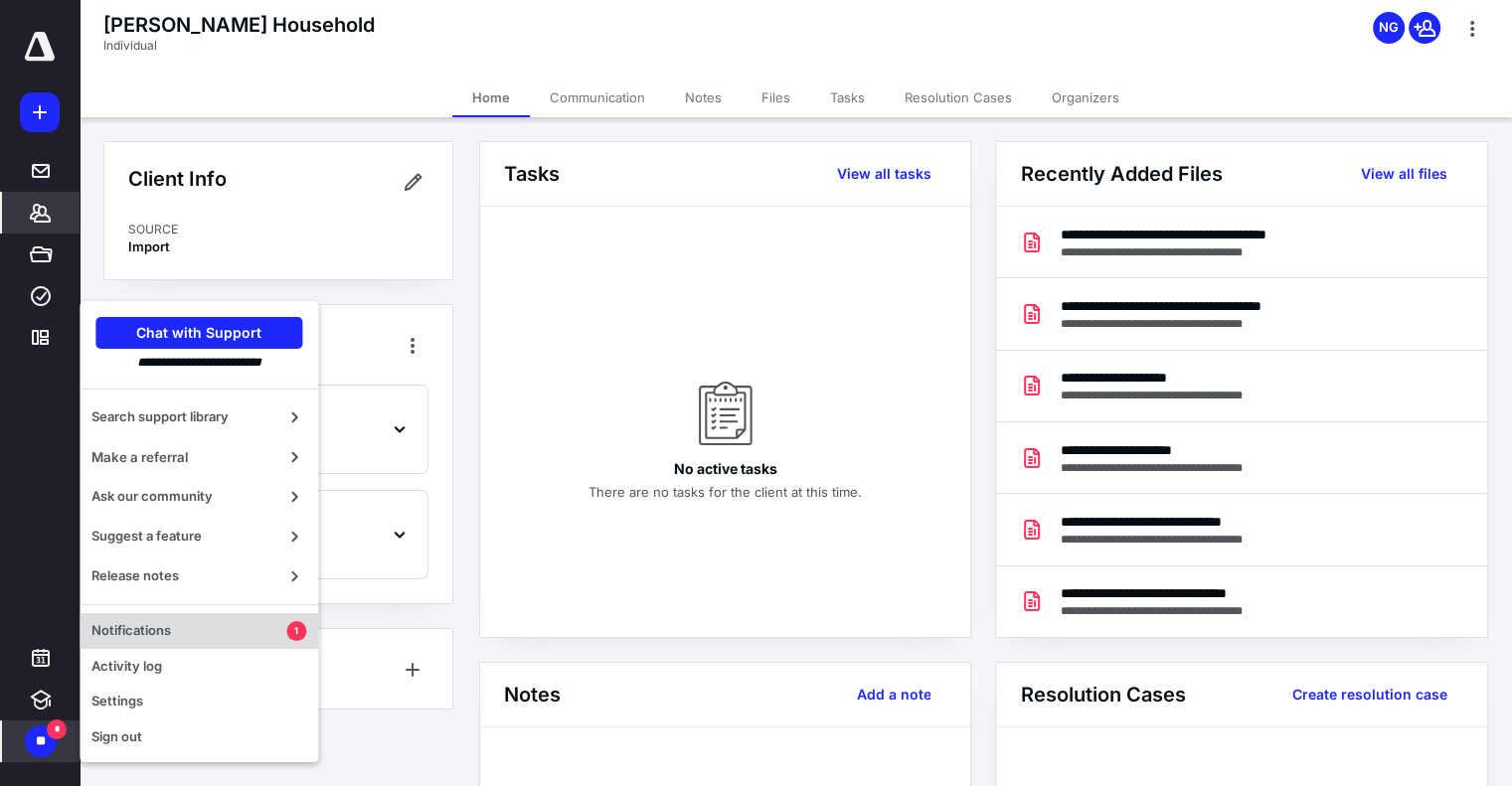 click on "Notifications 1" at bounding box center (199, 631) 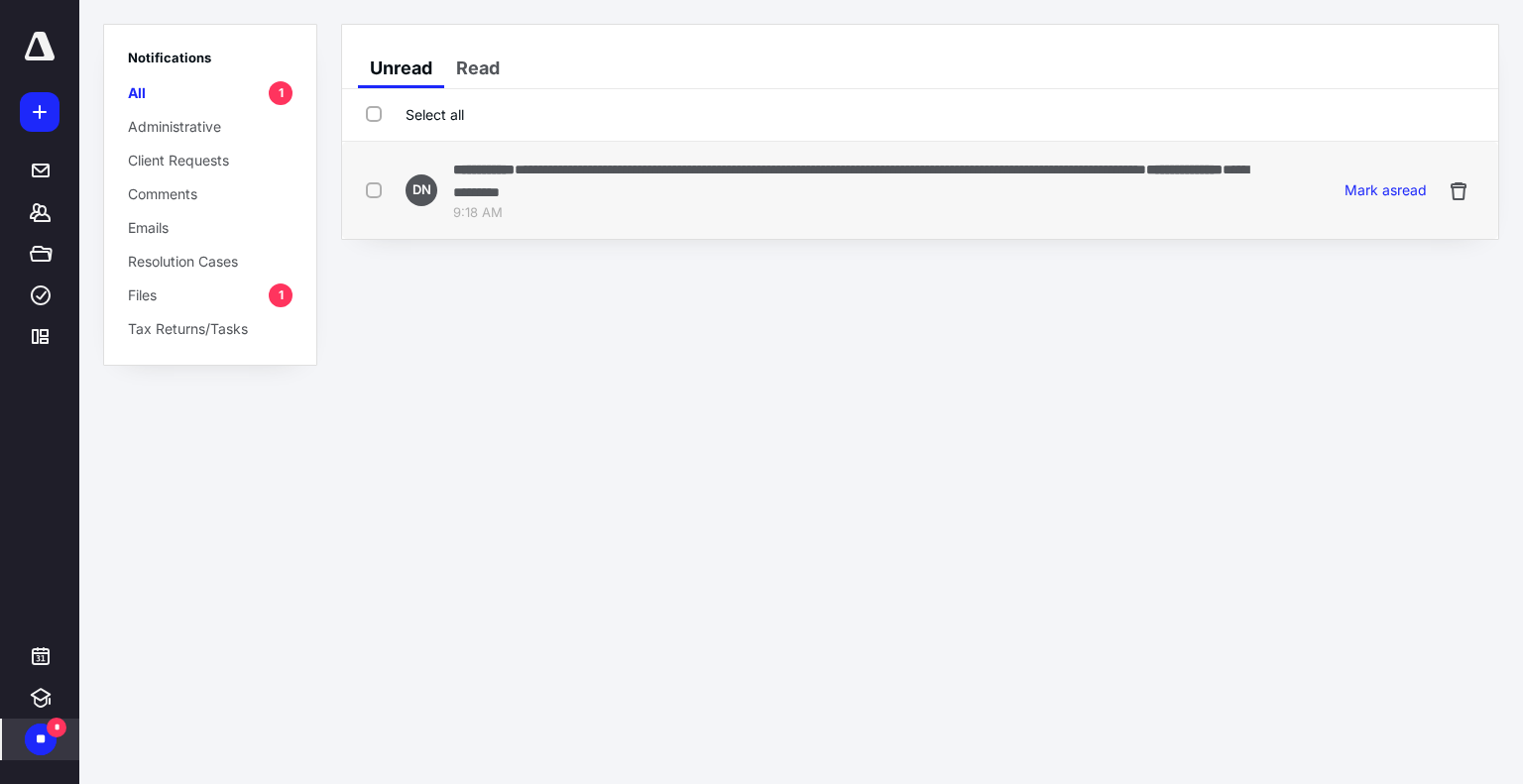 click on "**********" at bounding box center (830, 169) 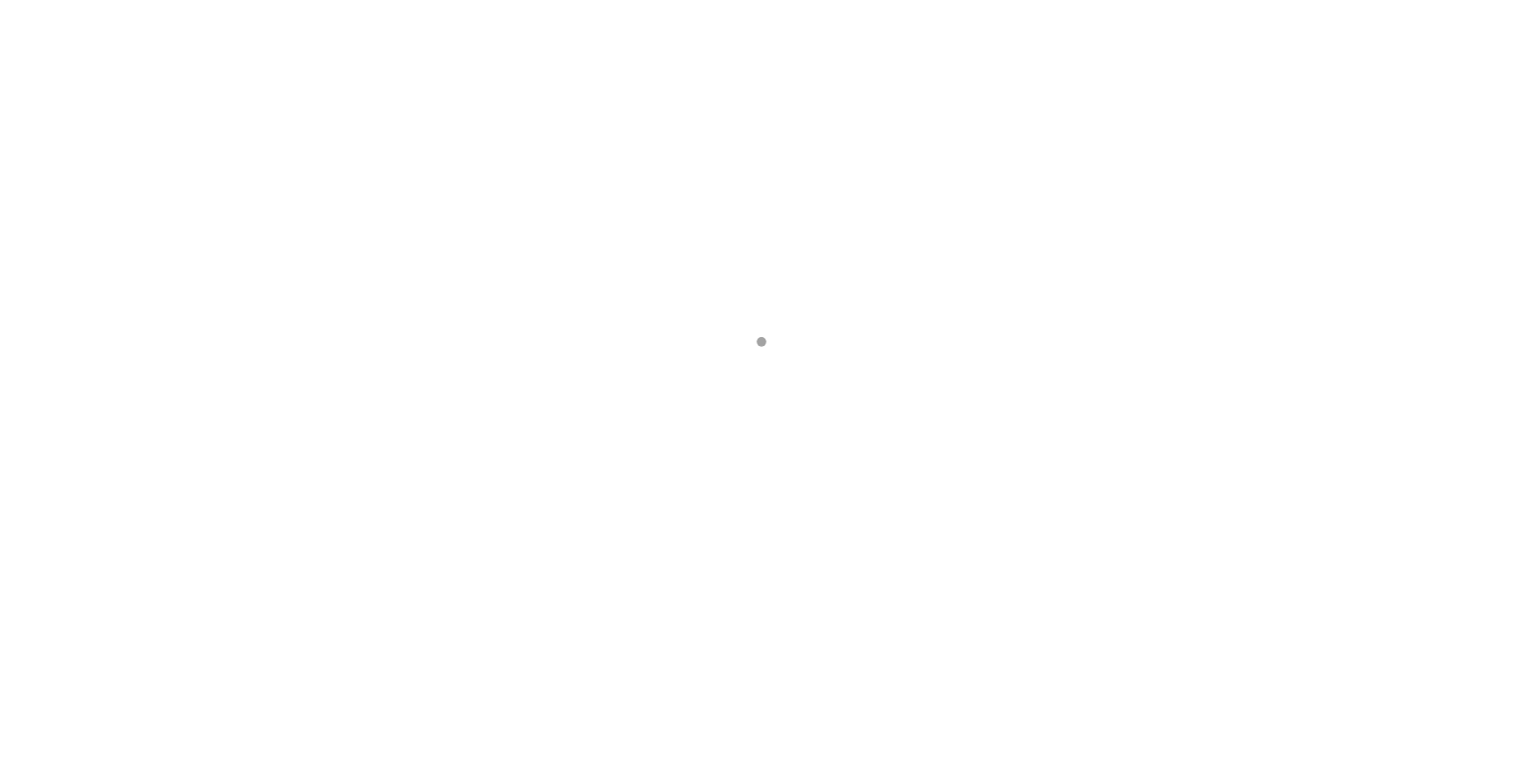 scroll, scrollTop: 0, scrollLeft: 0, axis: both 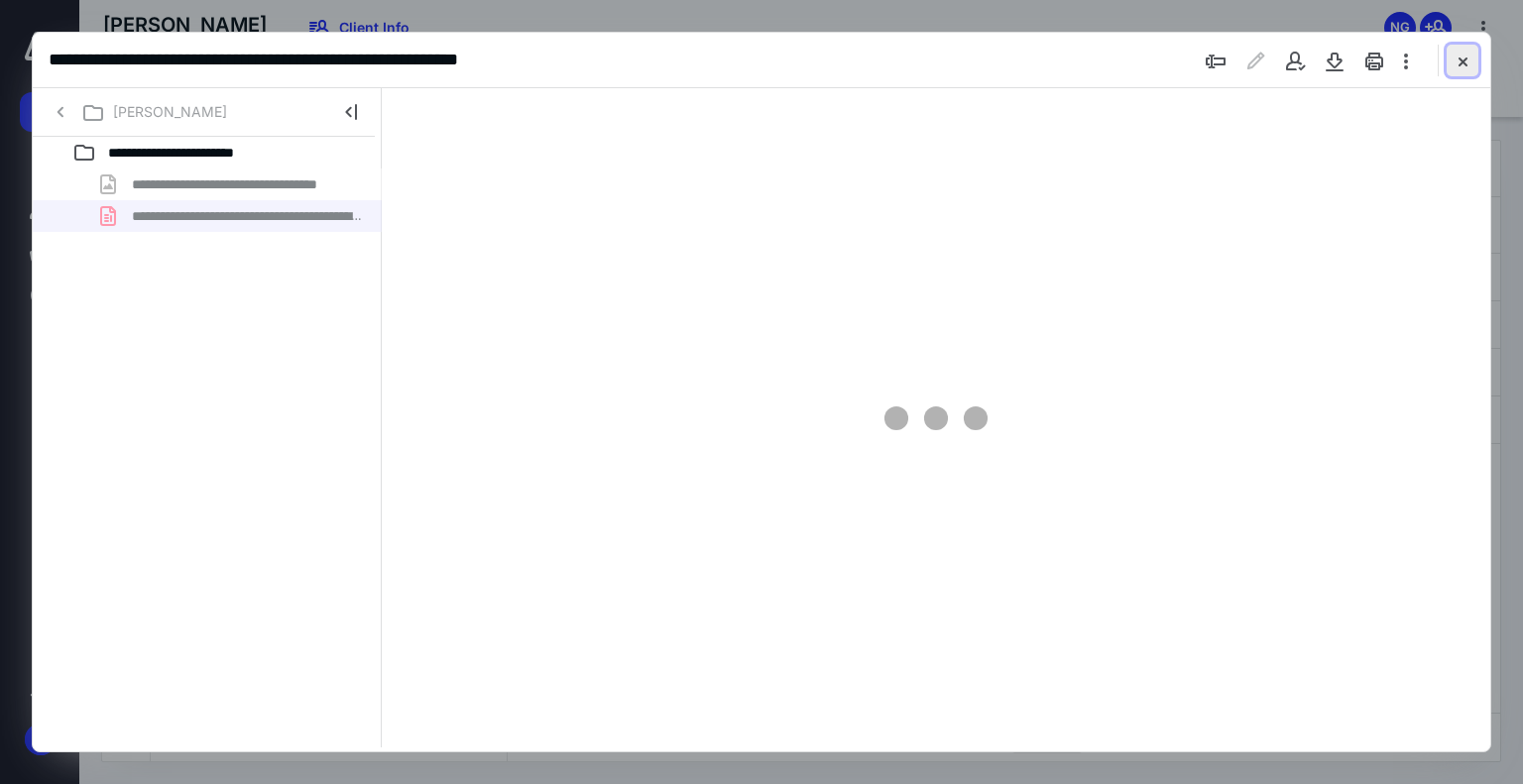 click at bounding box center (1463, 60) 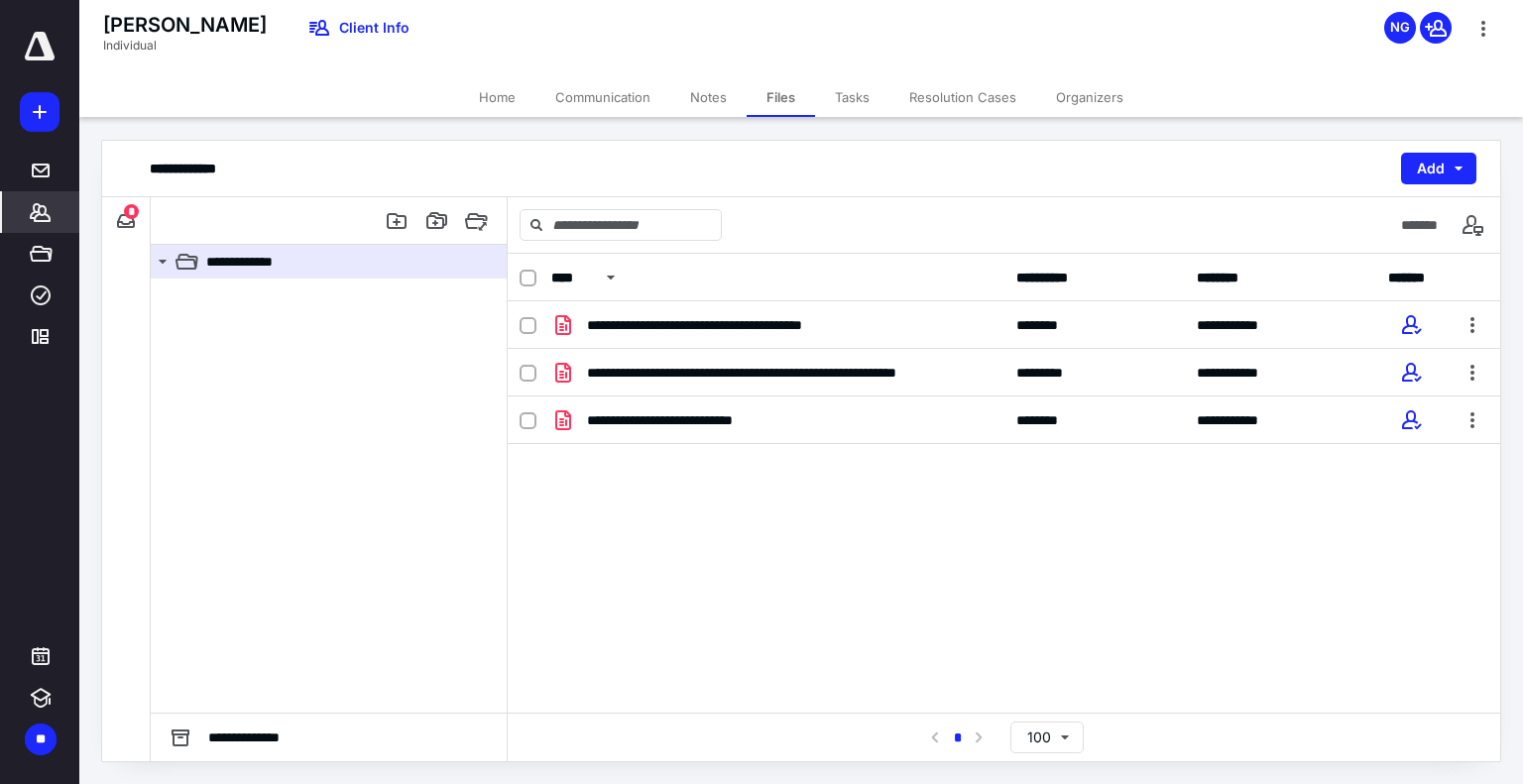 click 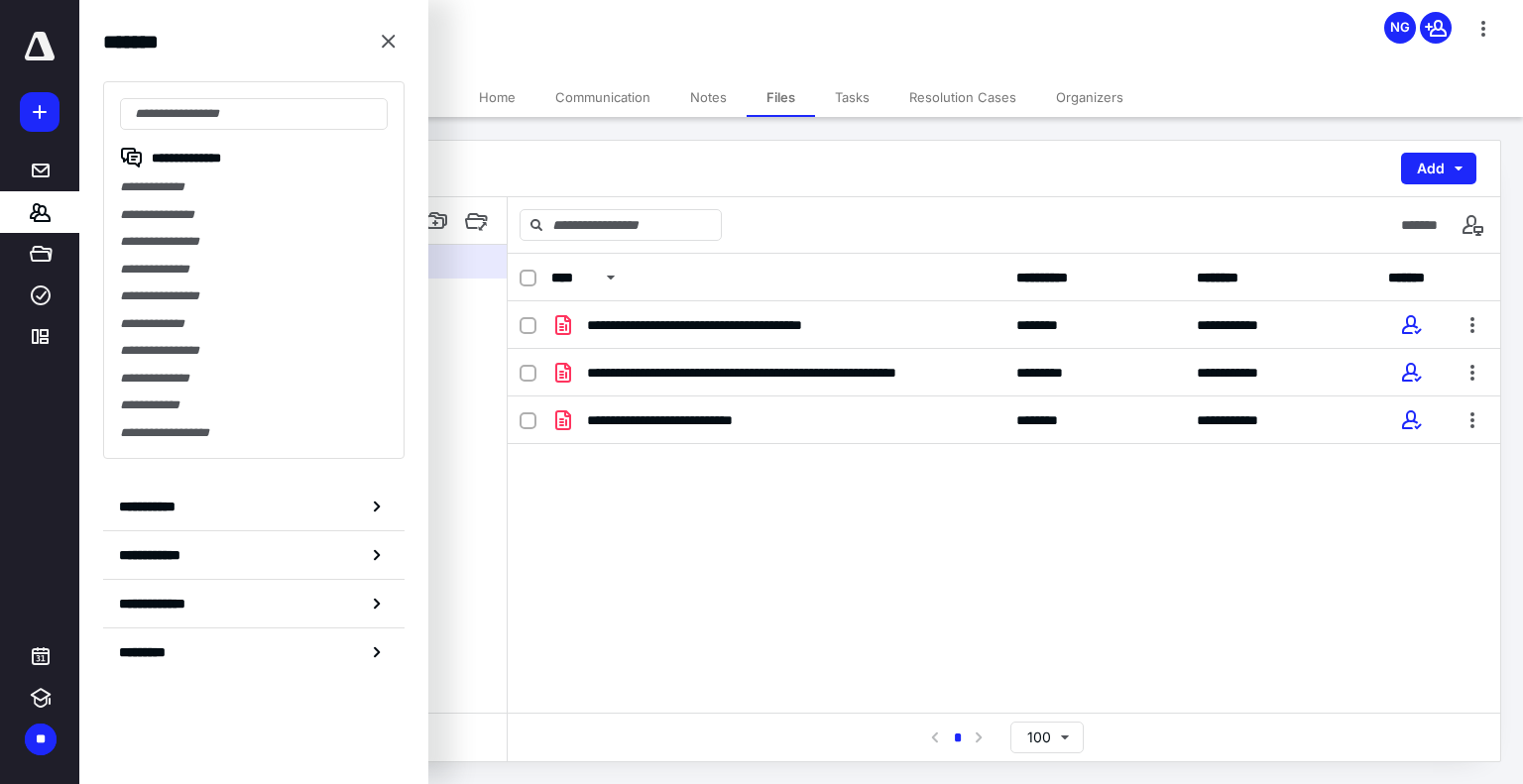 click 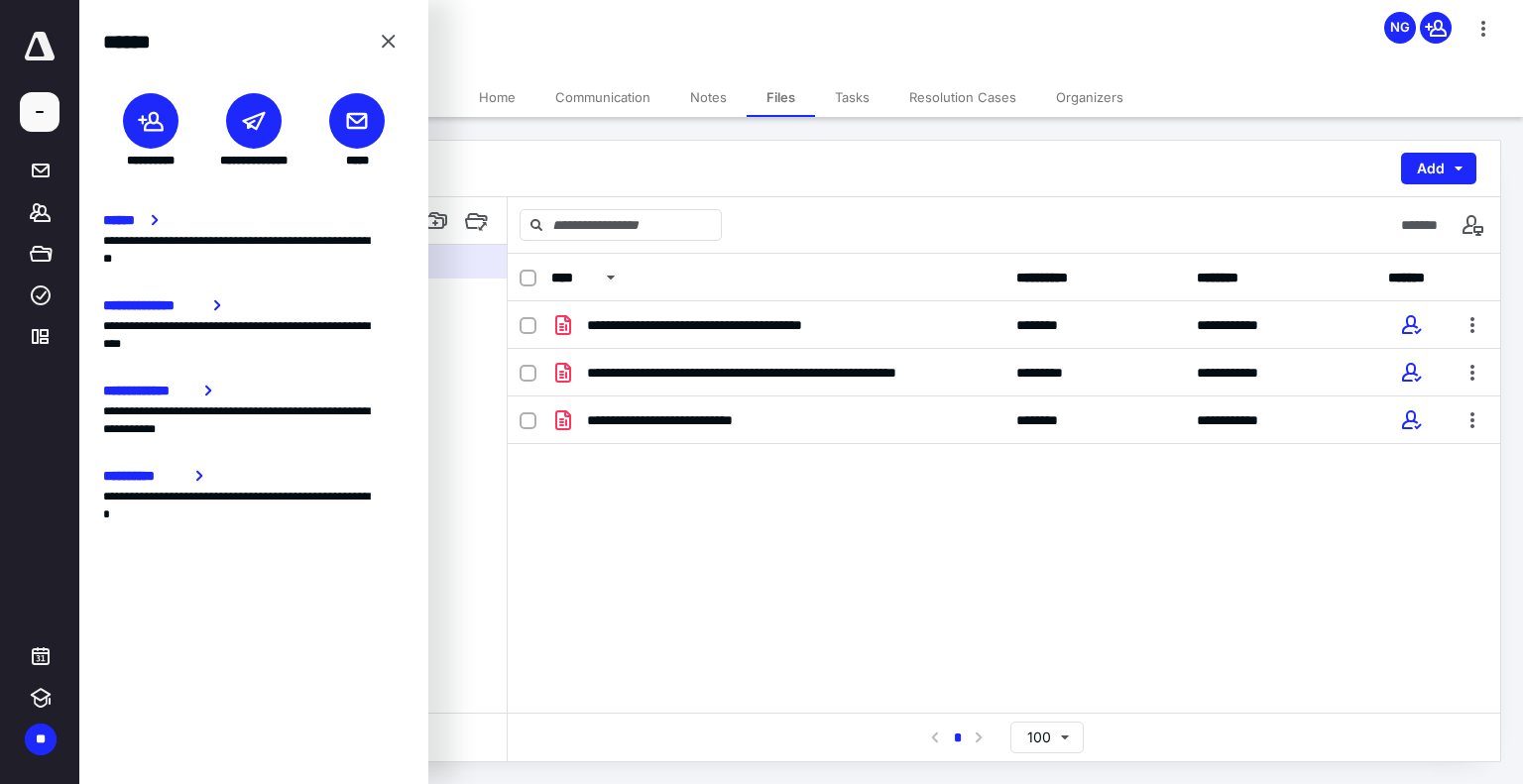 click at bounding box center (151, 121) 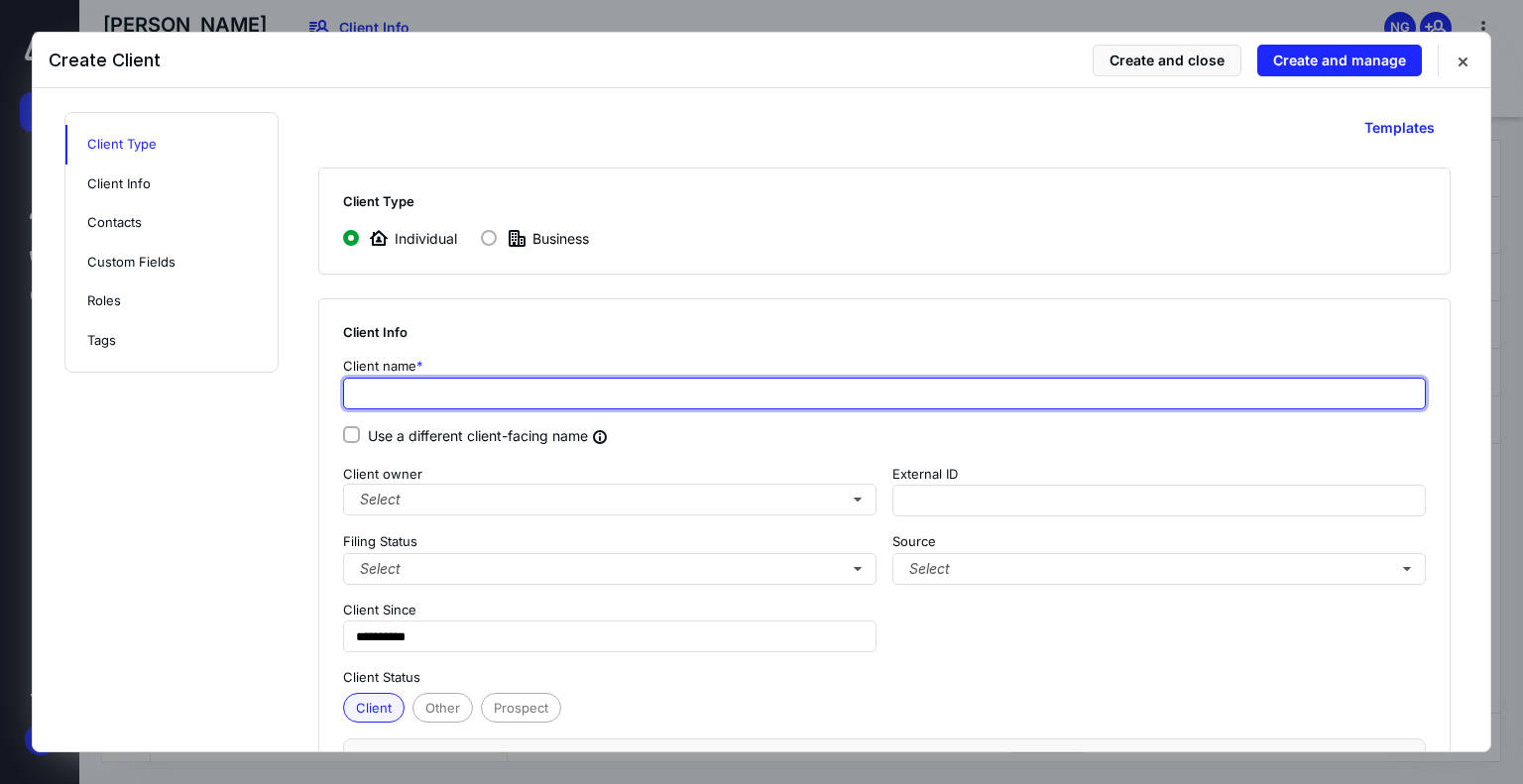click at bounding box center [884, 393] 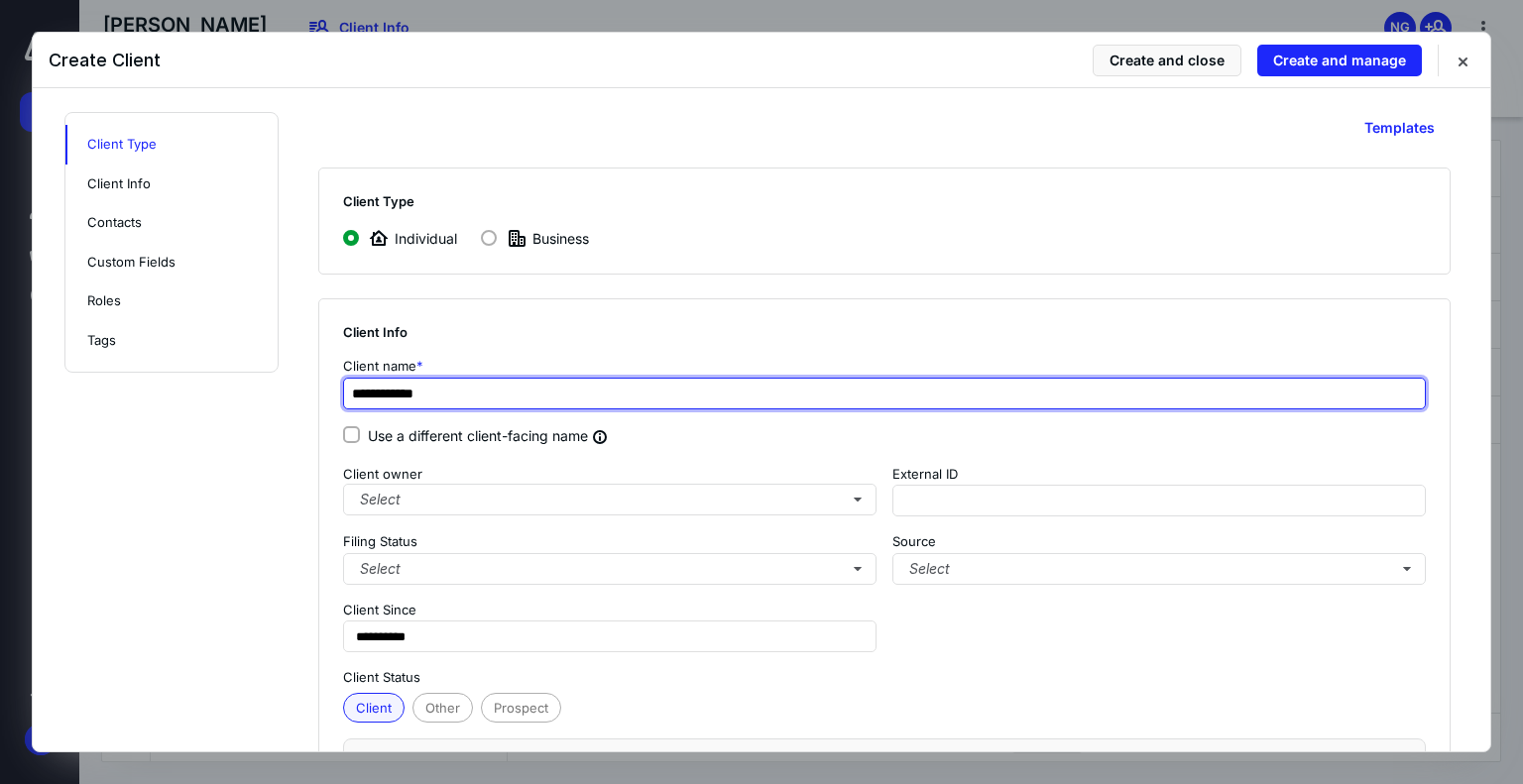 type on "**********" 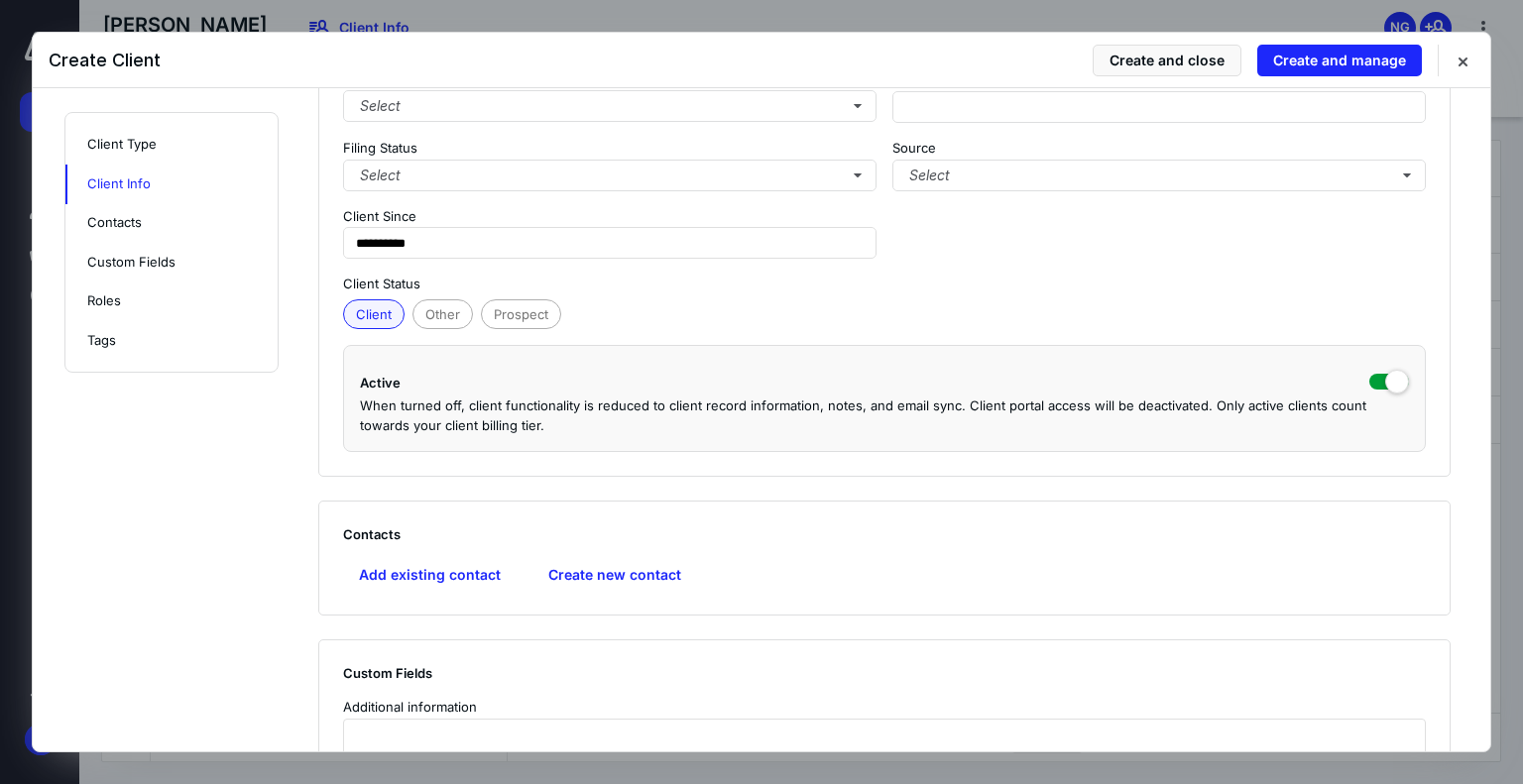 scroll, scrollTop: 396, scrollLeft: 0, axis: vertical 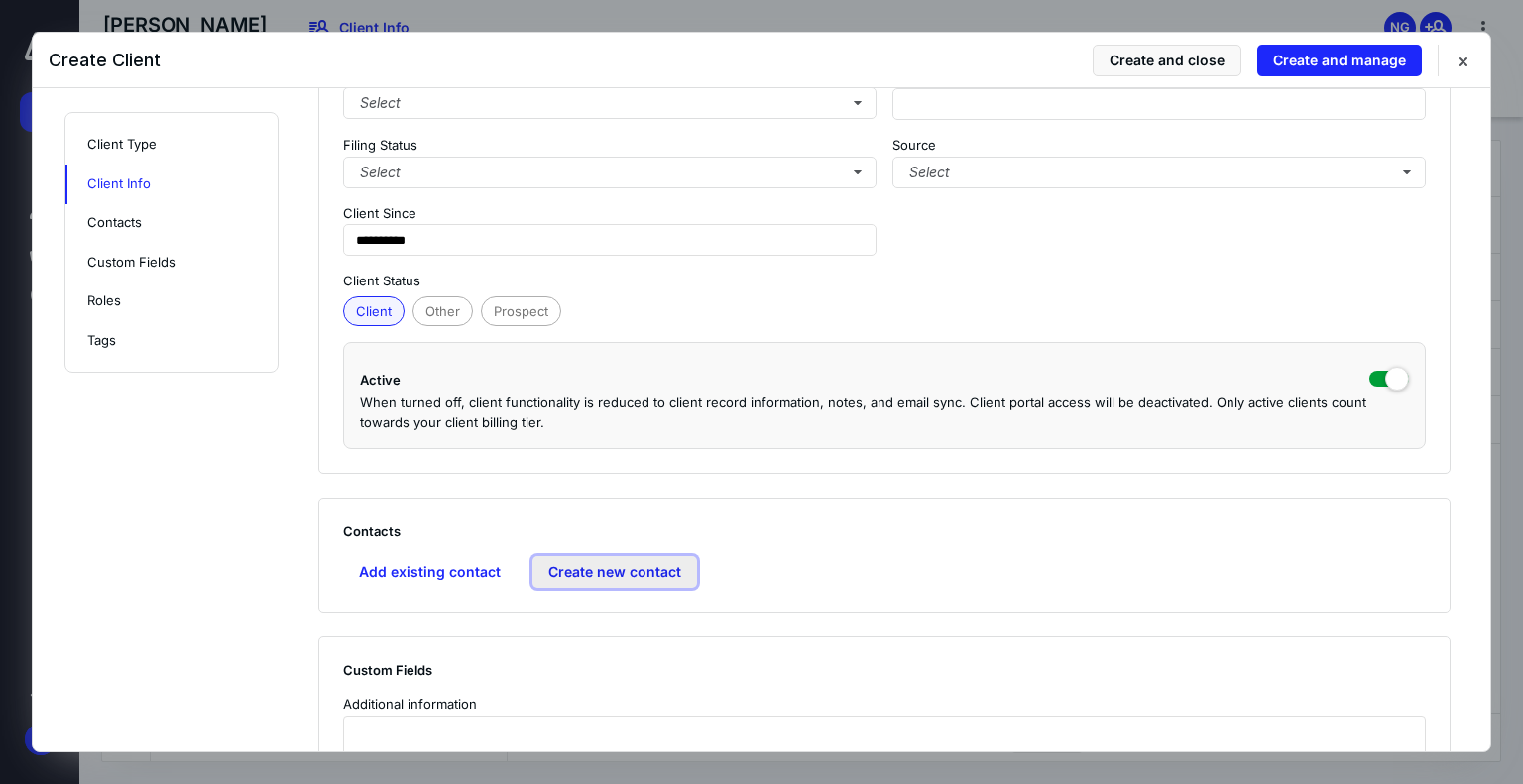 click on "Create new contact" at bounding box center (615, 572) 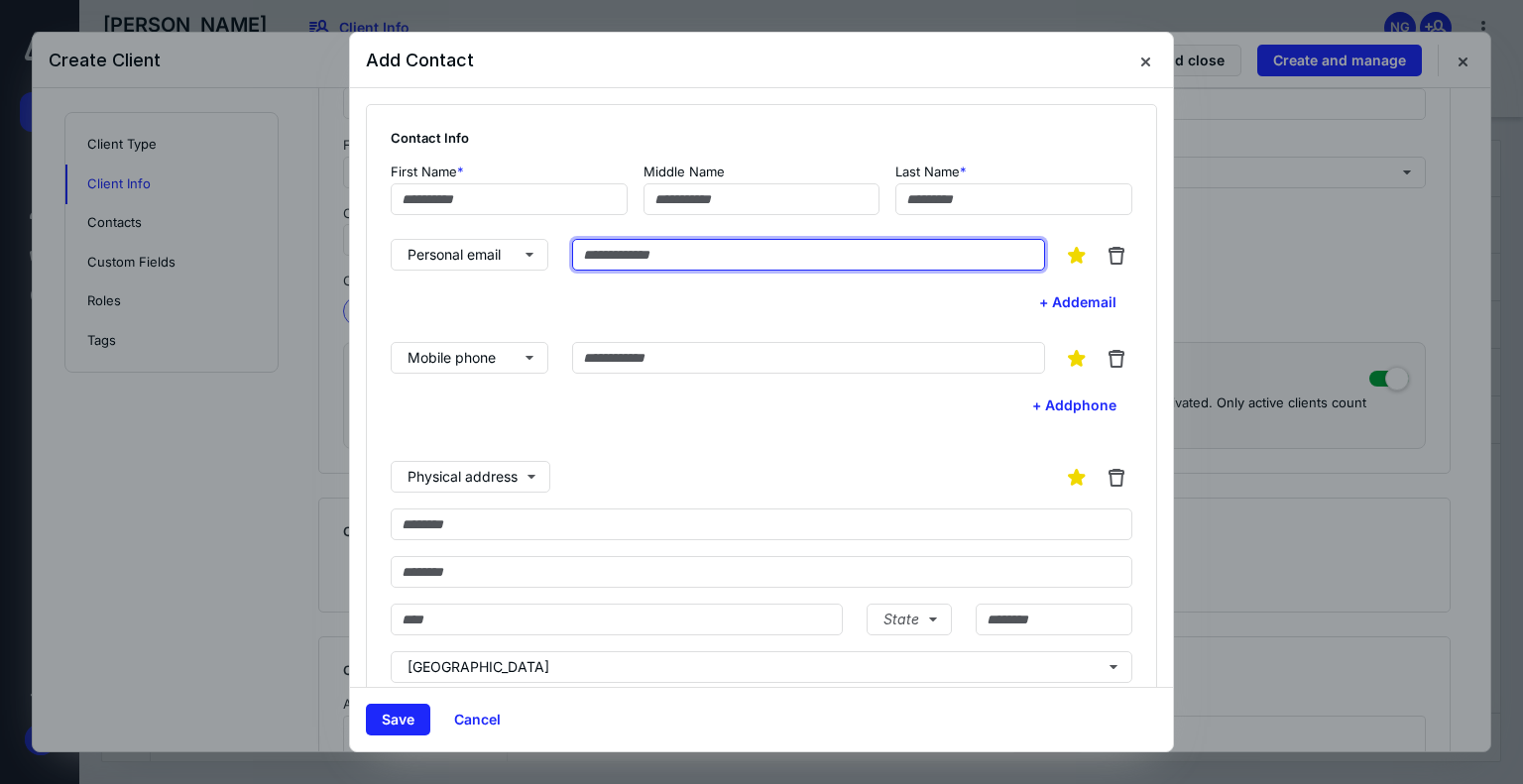 click at bounding box center [808, 255] 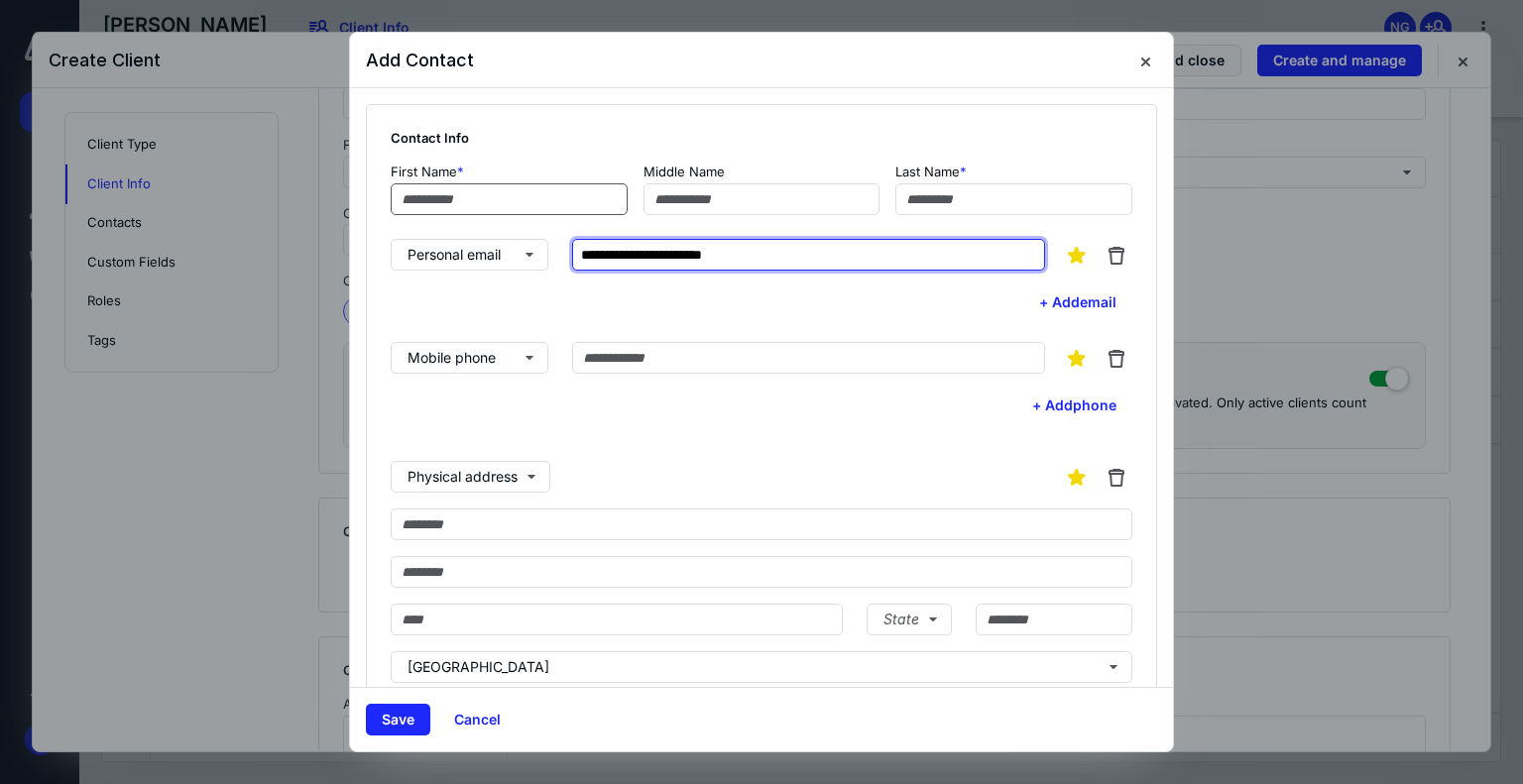 type on "**********" 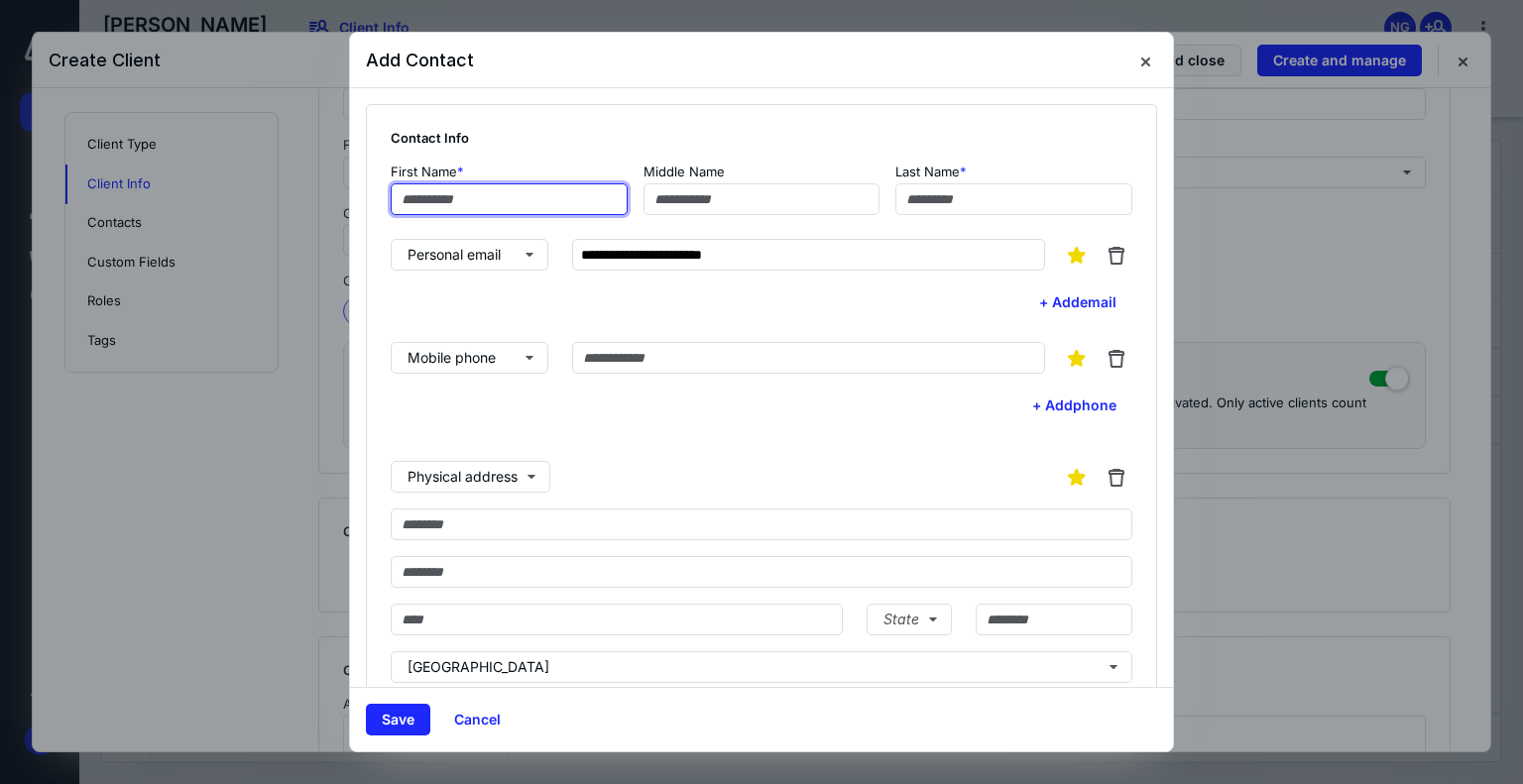 click at bounding box center [509, 199] 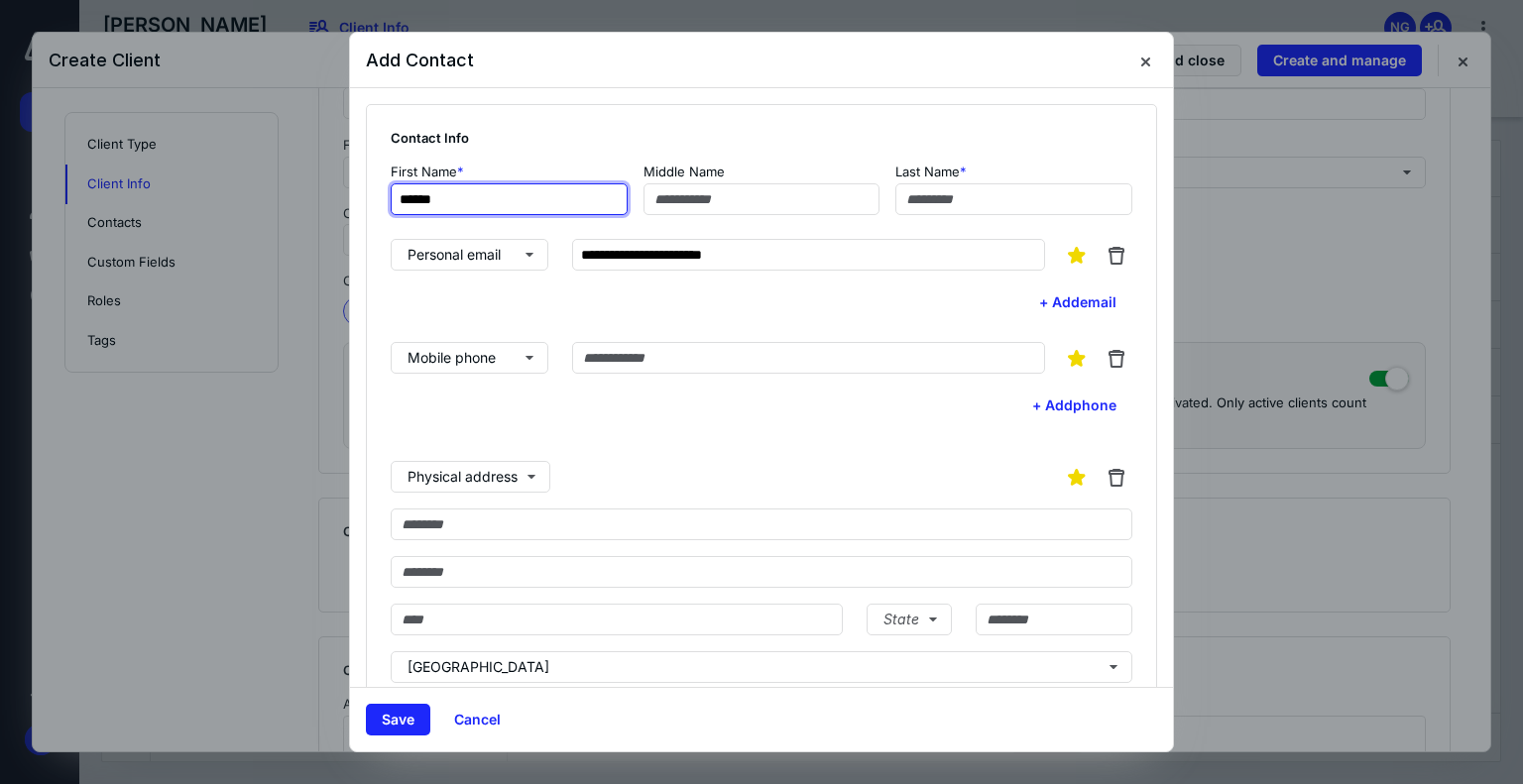 type on "******" 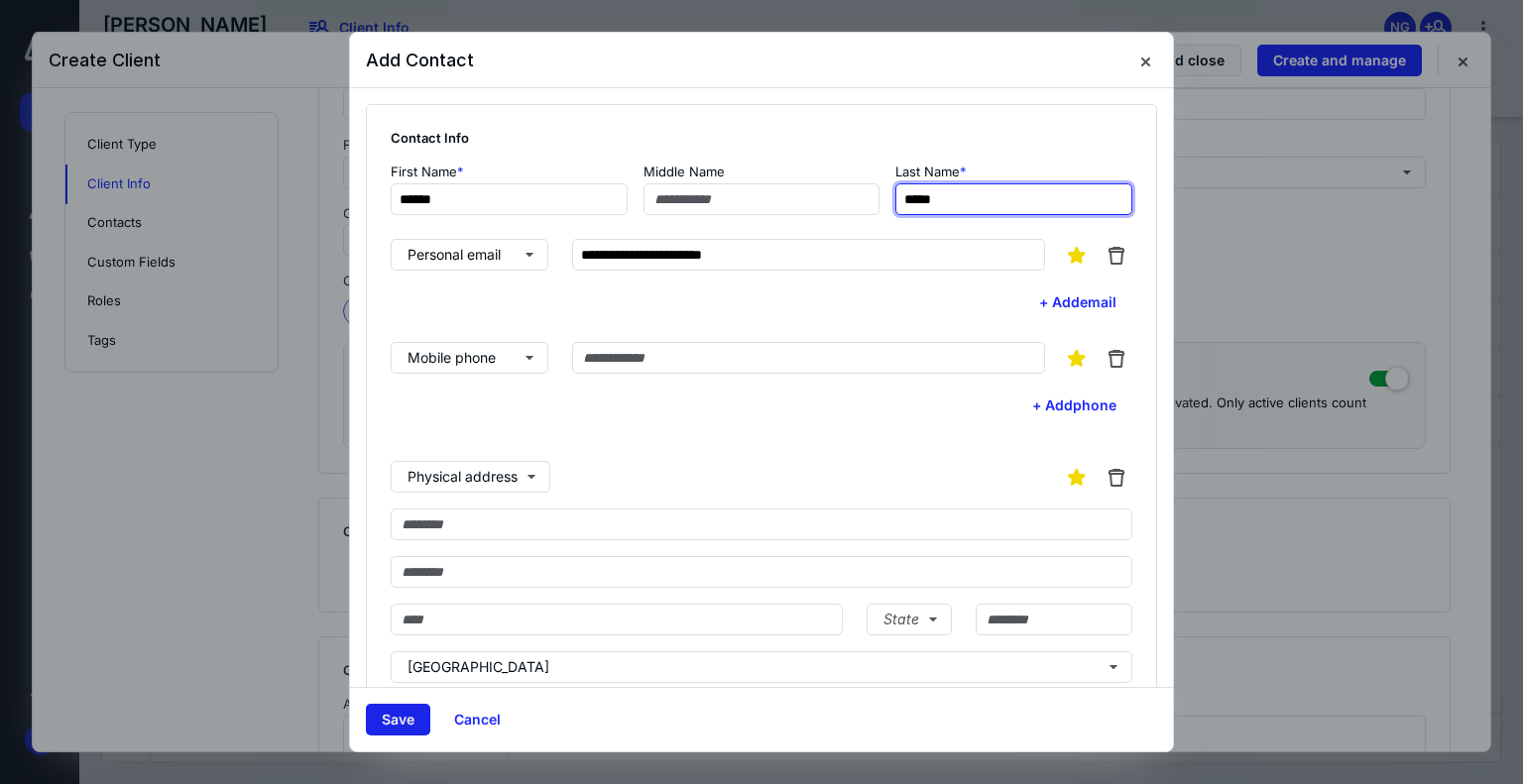type on "*****" 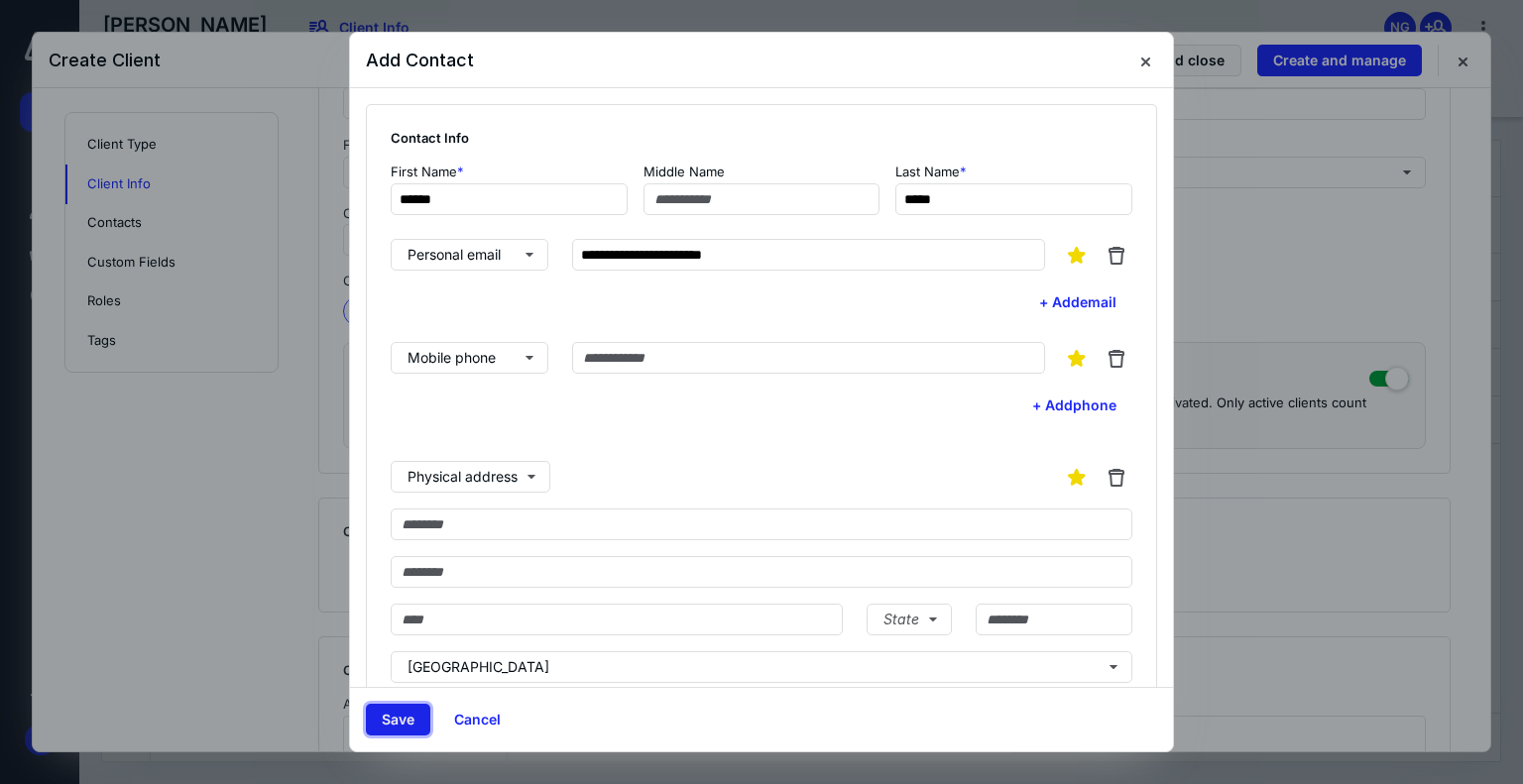 click on "Save" at bounding box center (398, 720) 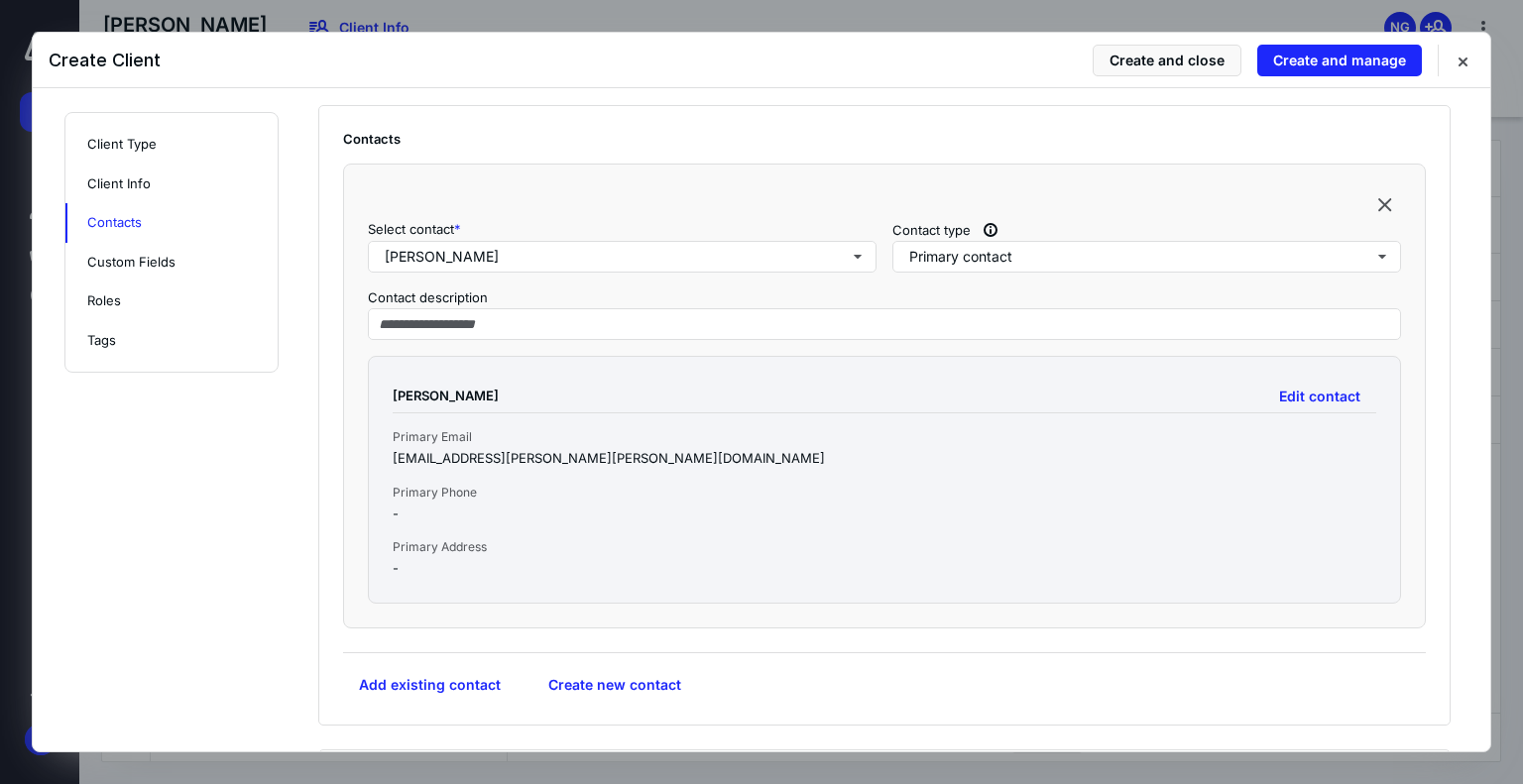 scroll, scrollTop: 793, scrollLeft: 0, axis: vertical 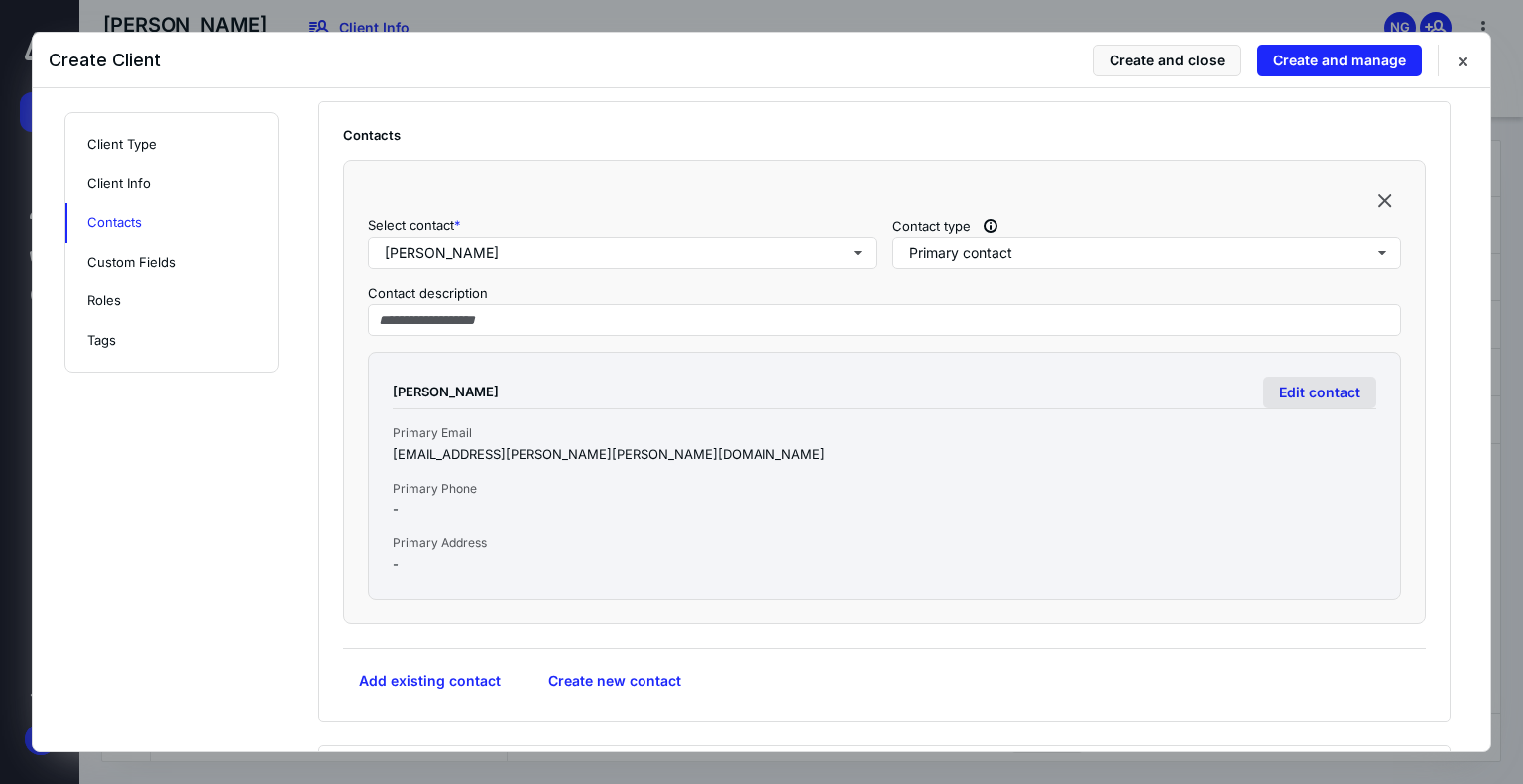 click on "Edit contact" at bounding box center (1320, 392) 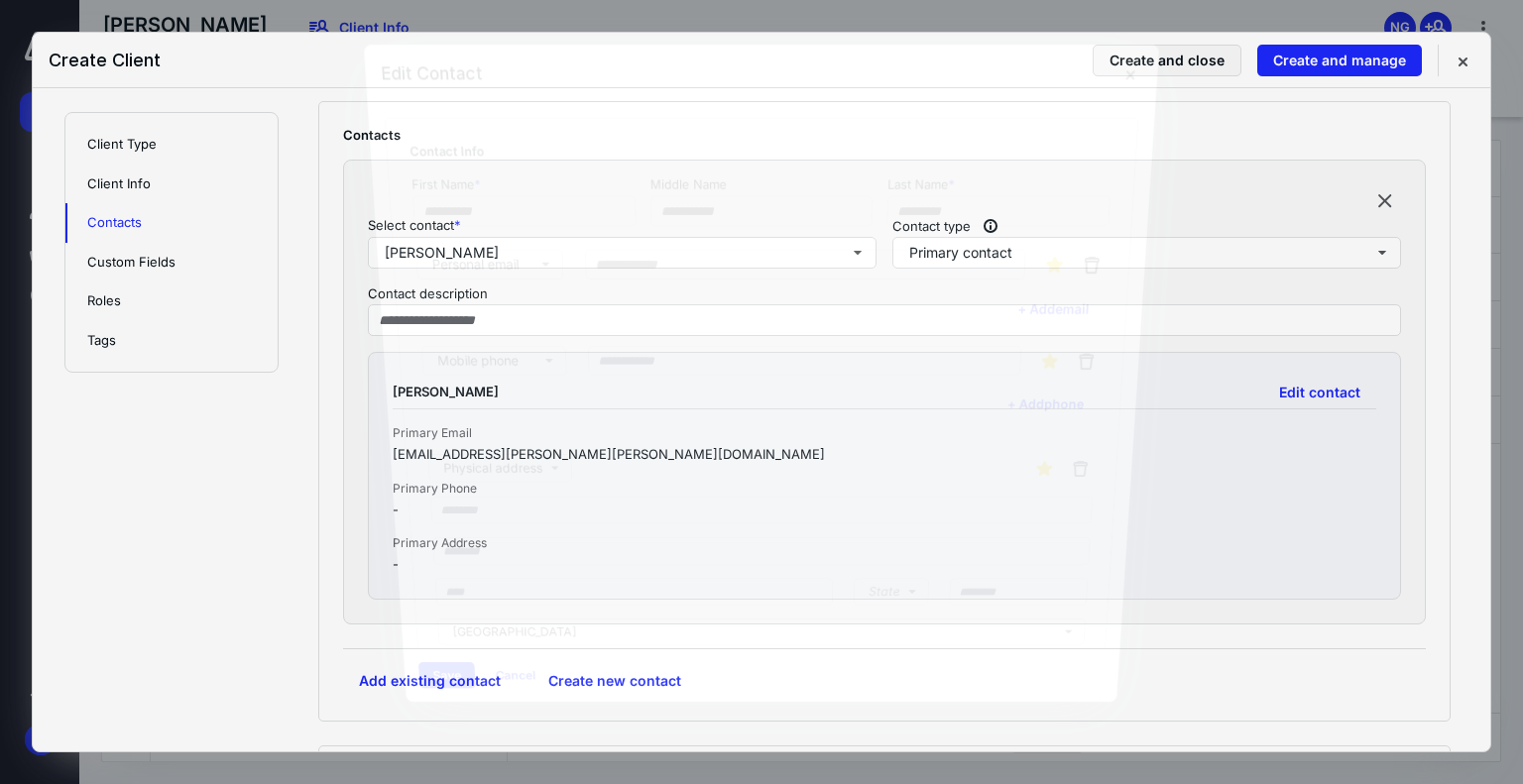 type on "******" 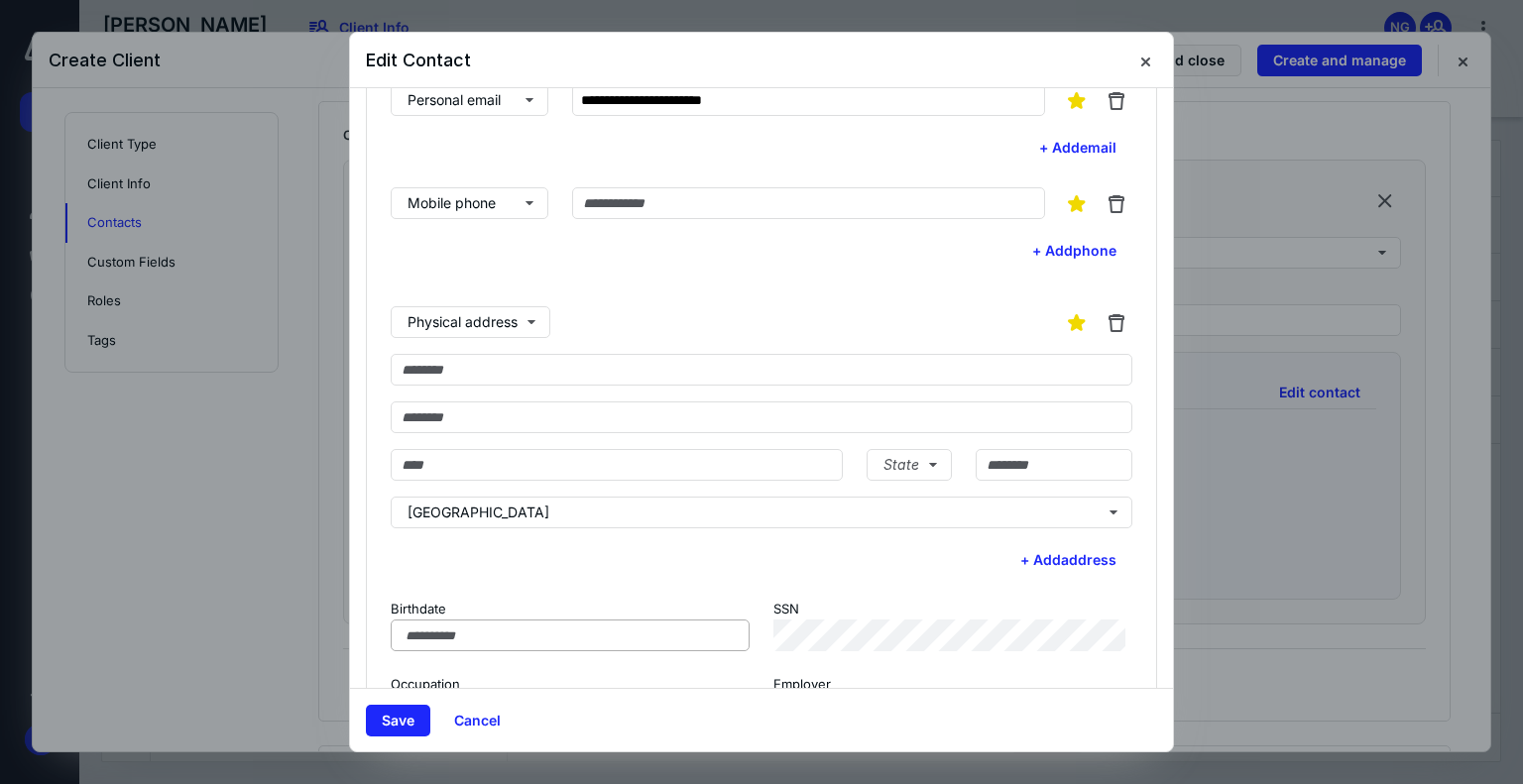 scroll, scrollTop: 234, scrollLeft: 0, axis: vertical 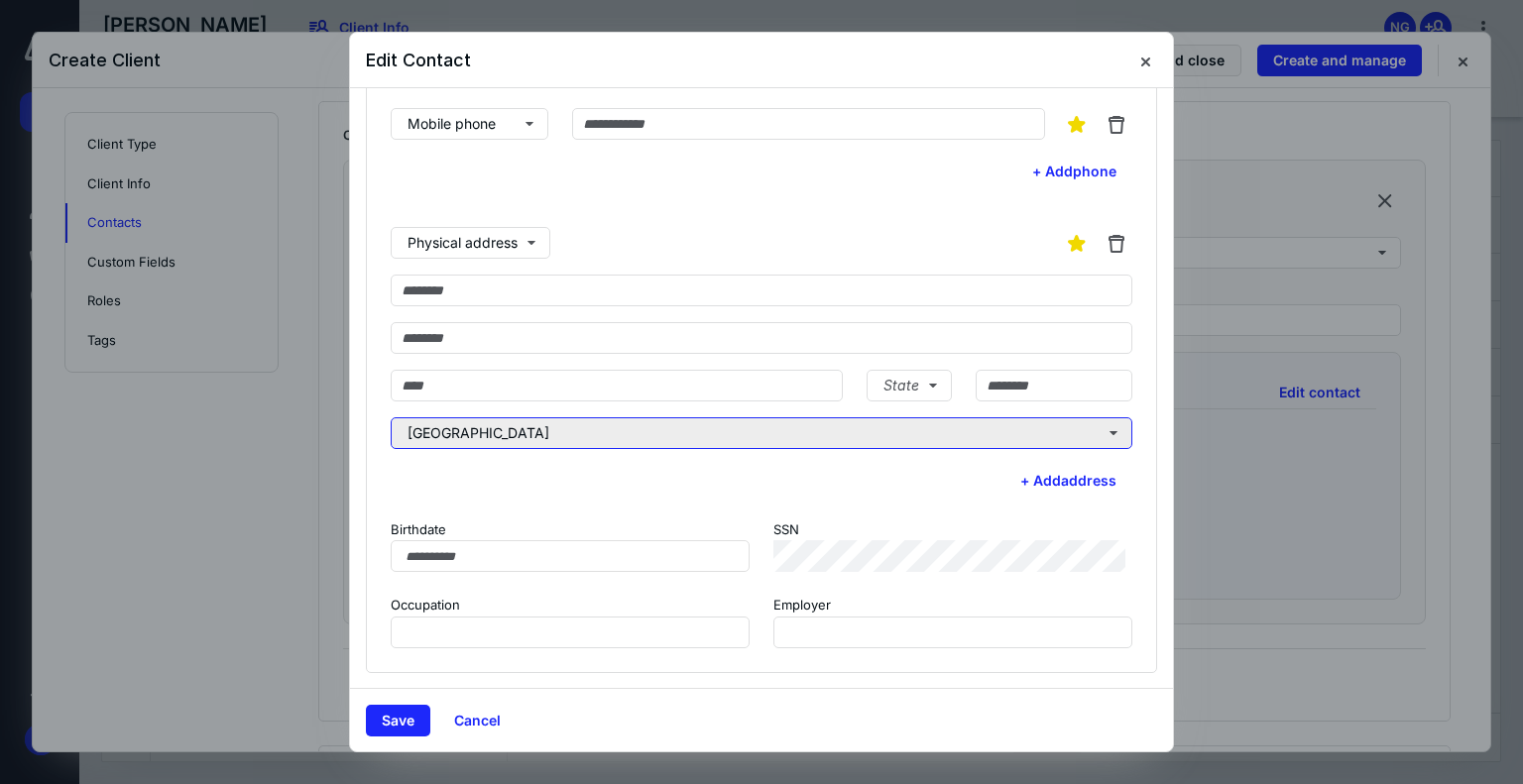 click on "United States" at bounding box center [762, 433] 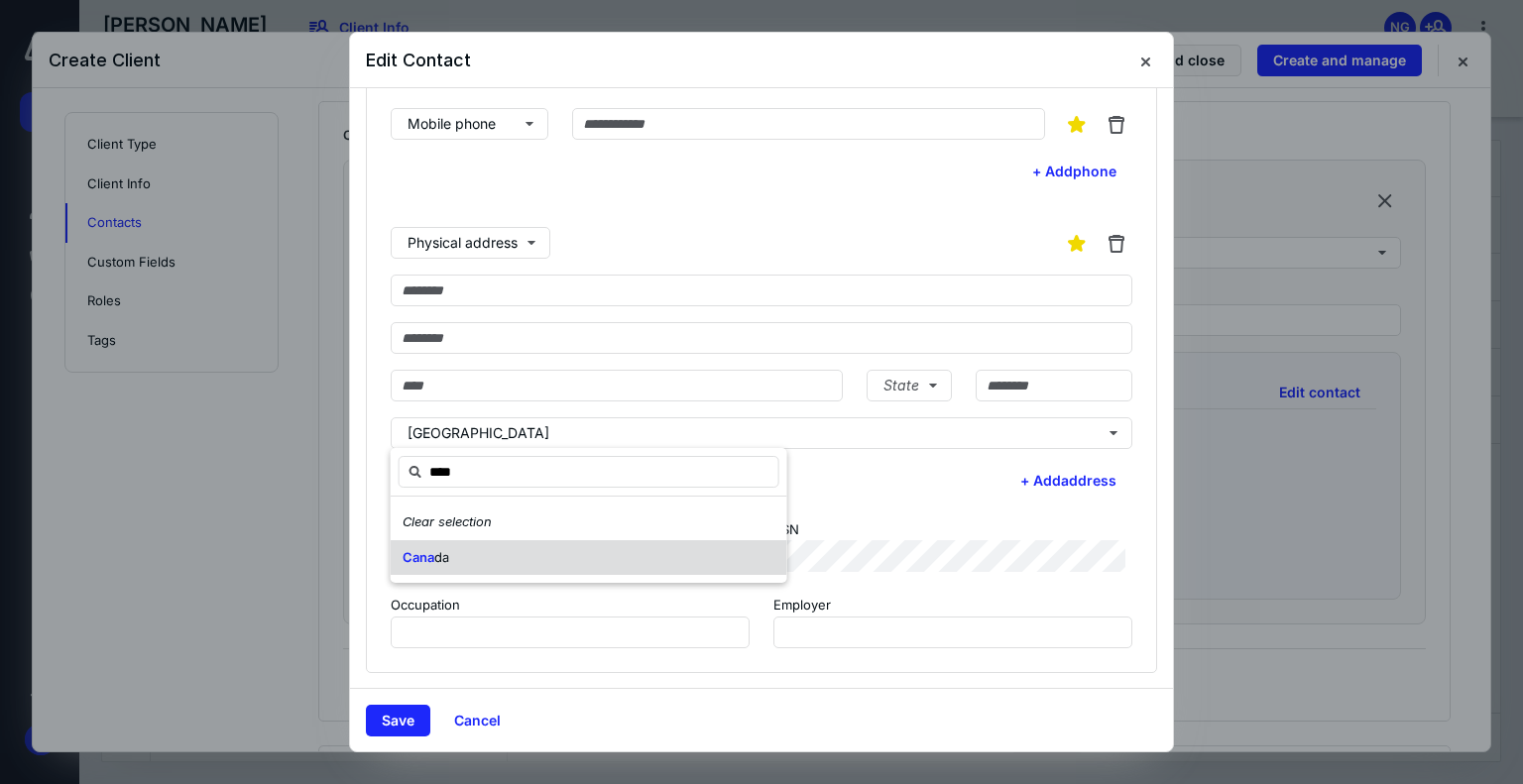 click on "da" at bounding box center [441, 557] 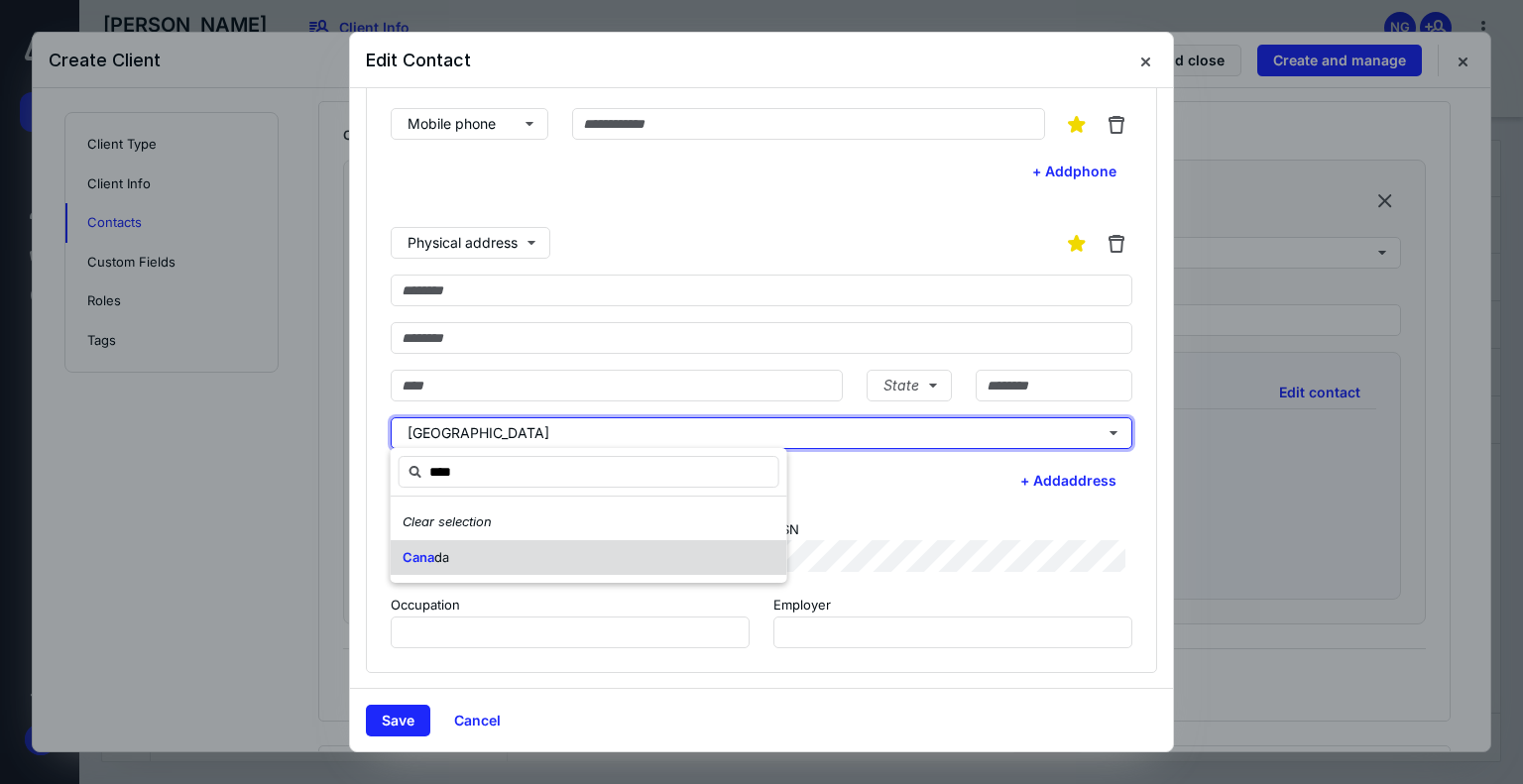type 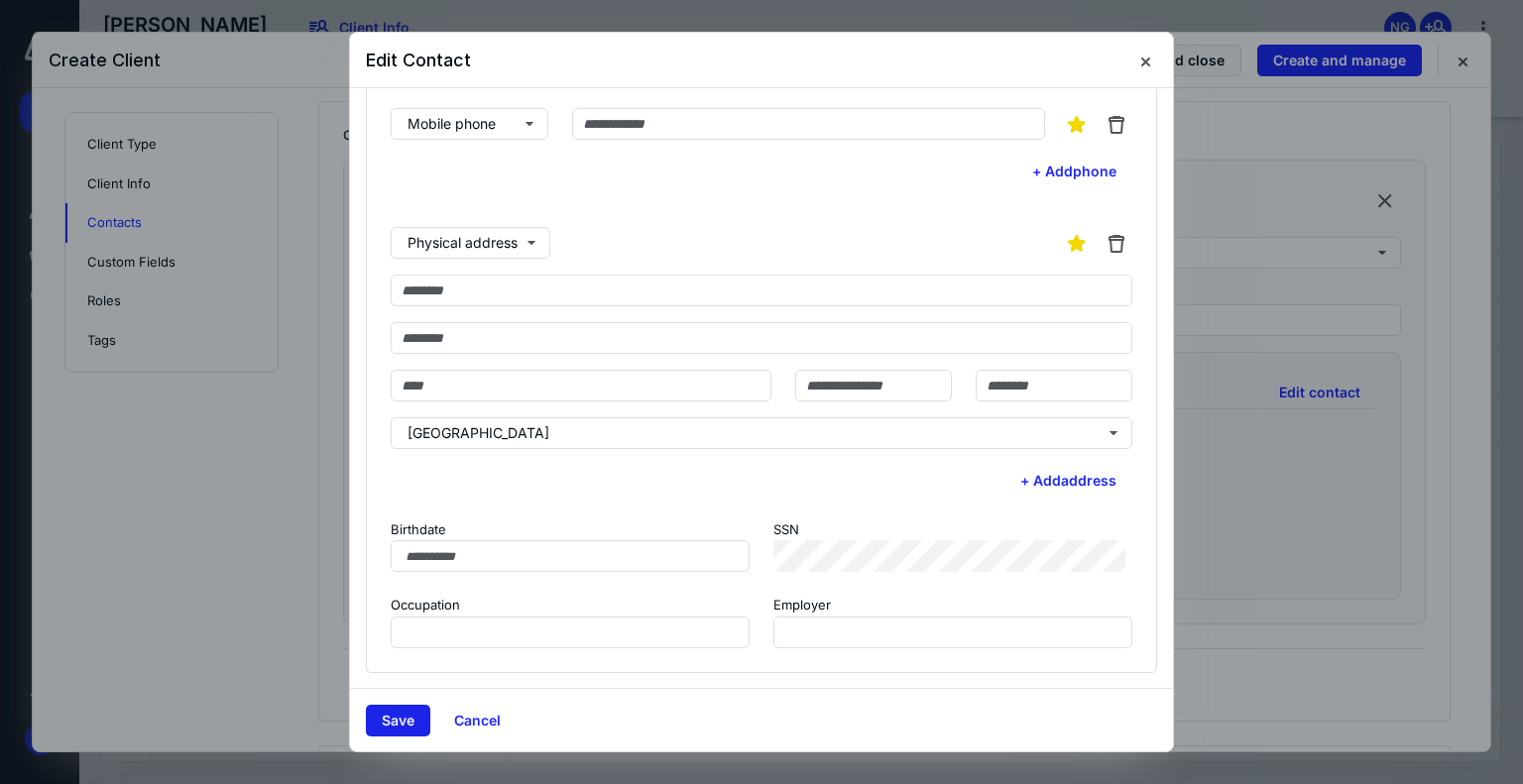 click on "Save" at bounding box center (398, 721) 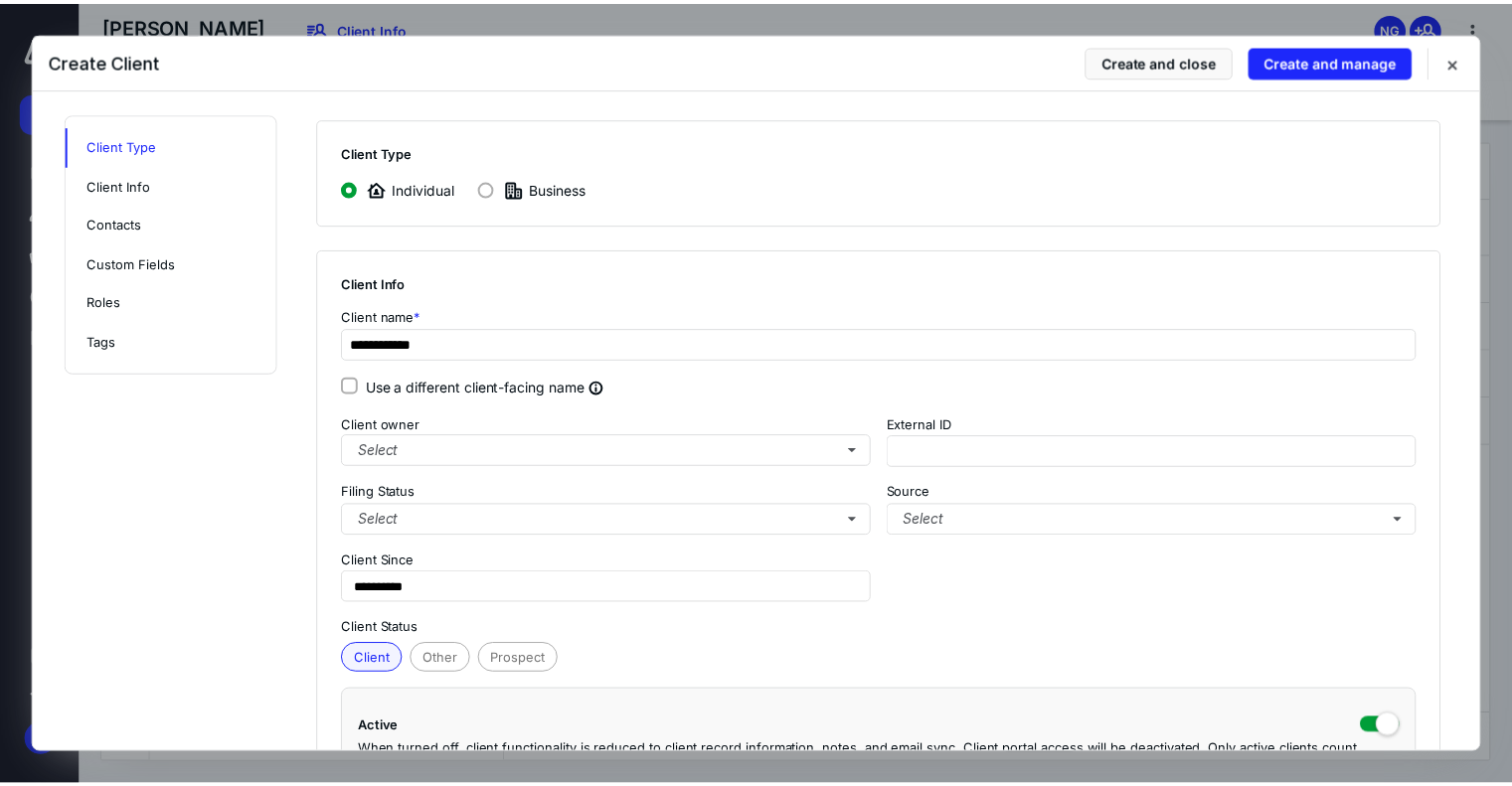 scroll, scrollTop: 0, scrollLeft: 0, axis: both 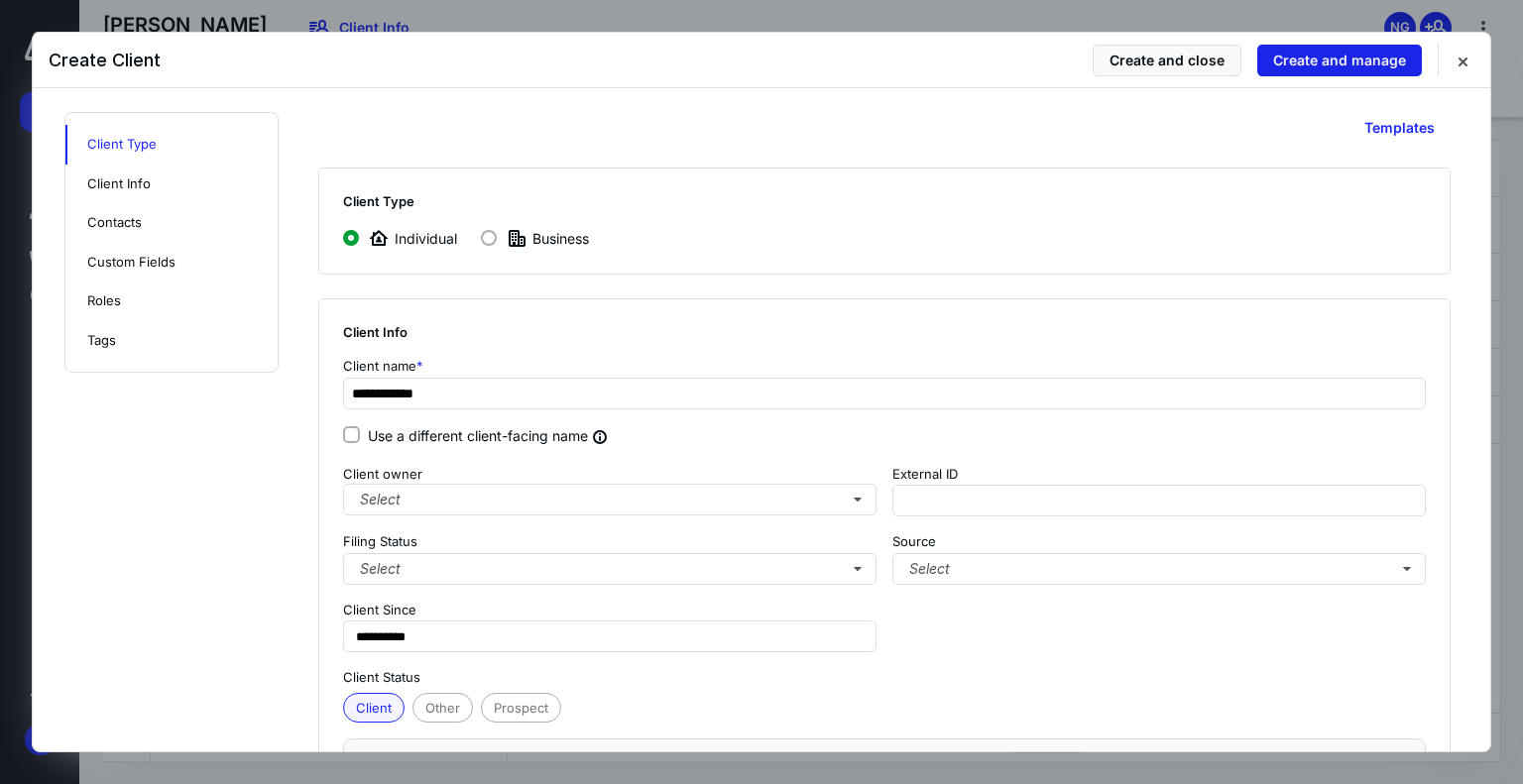 click on "Create and manage" at bounding box center (1340, 60) 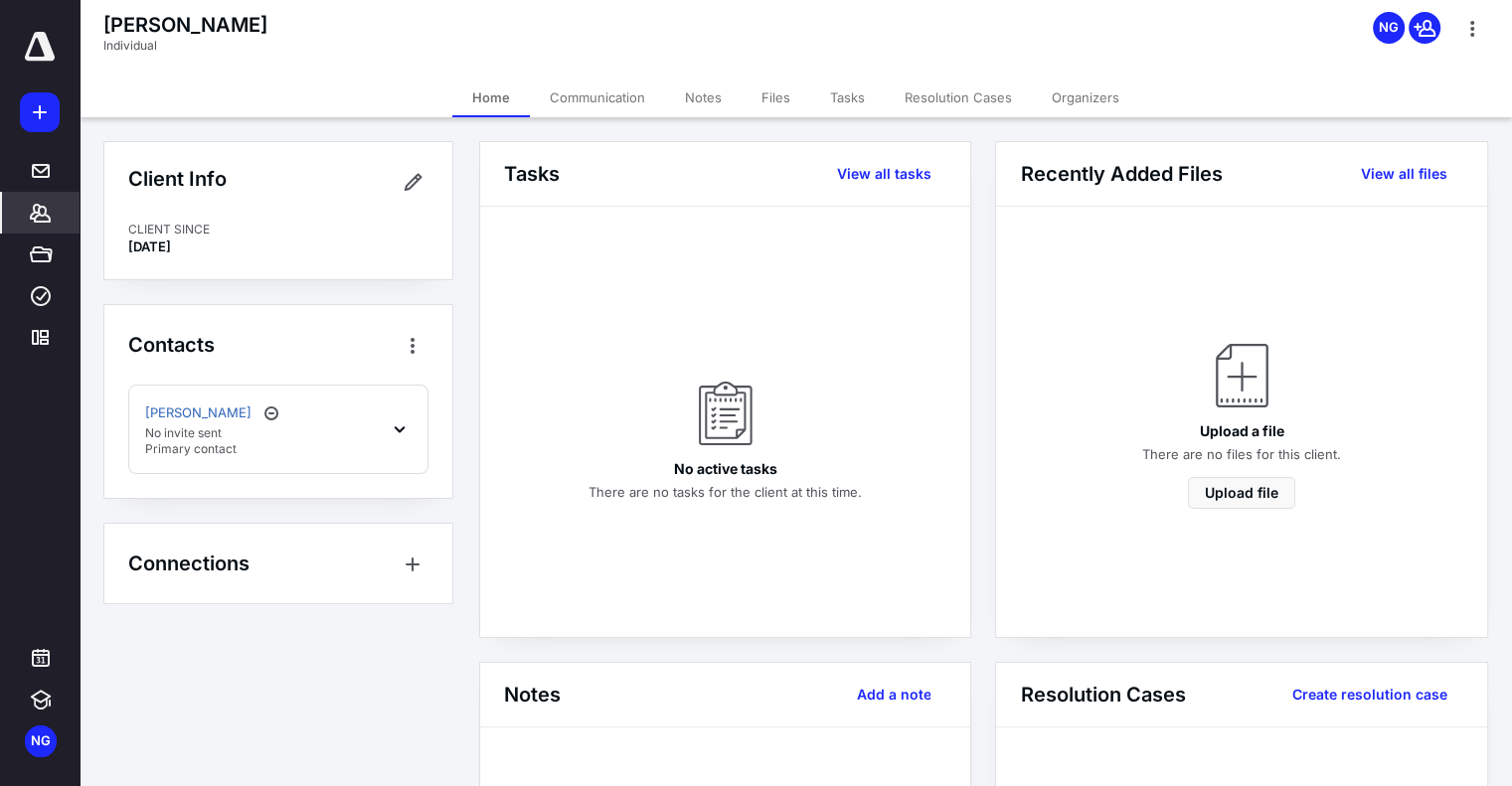 click on "Amanda Magee No invite sent Primary contact" at bounding box center (278, 429) 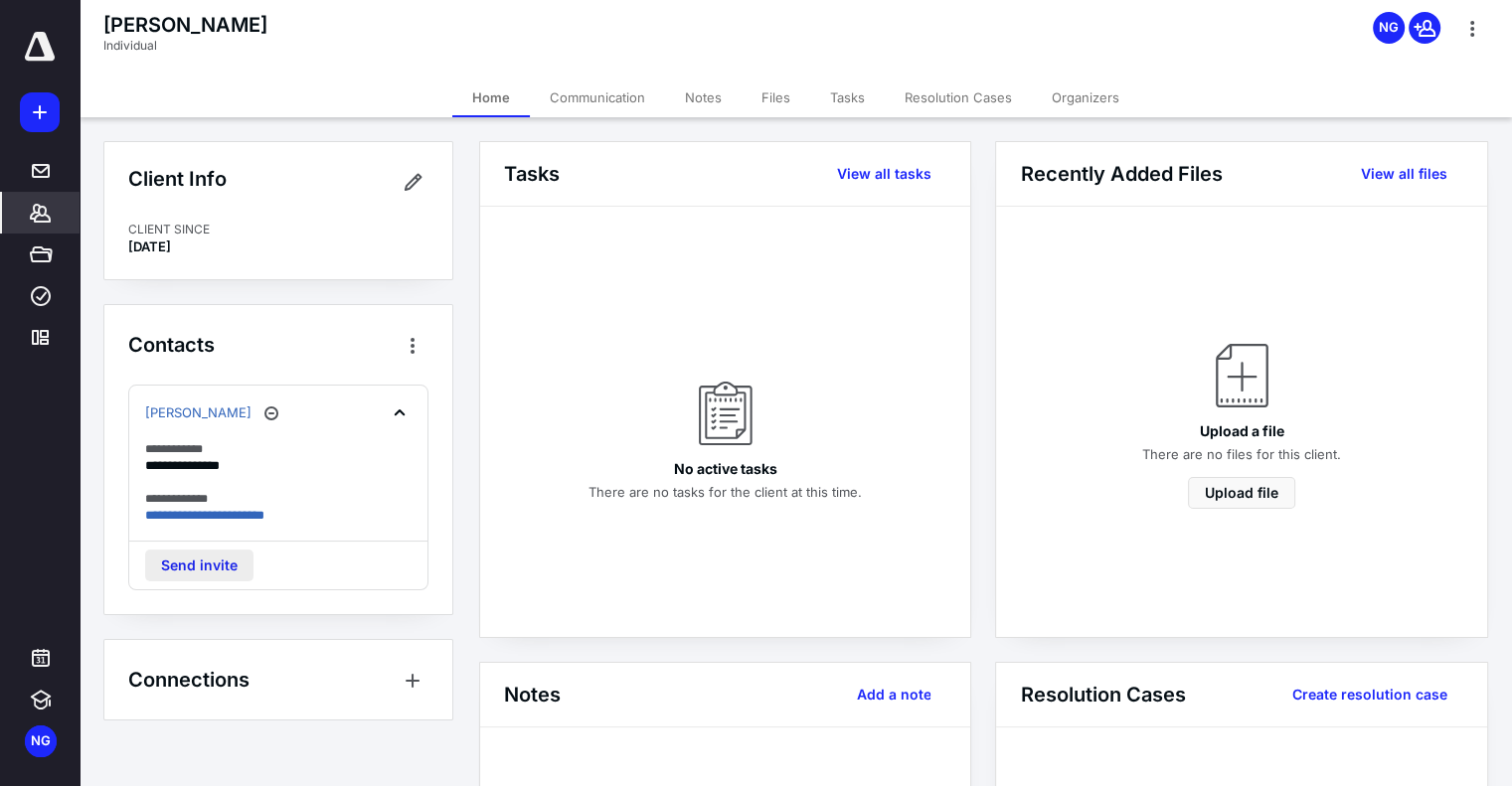click on "Send invite" at bounding box center [199, 565] 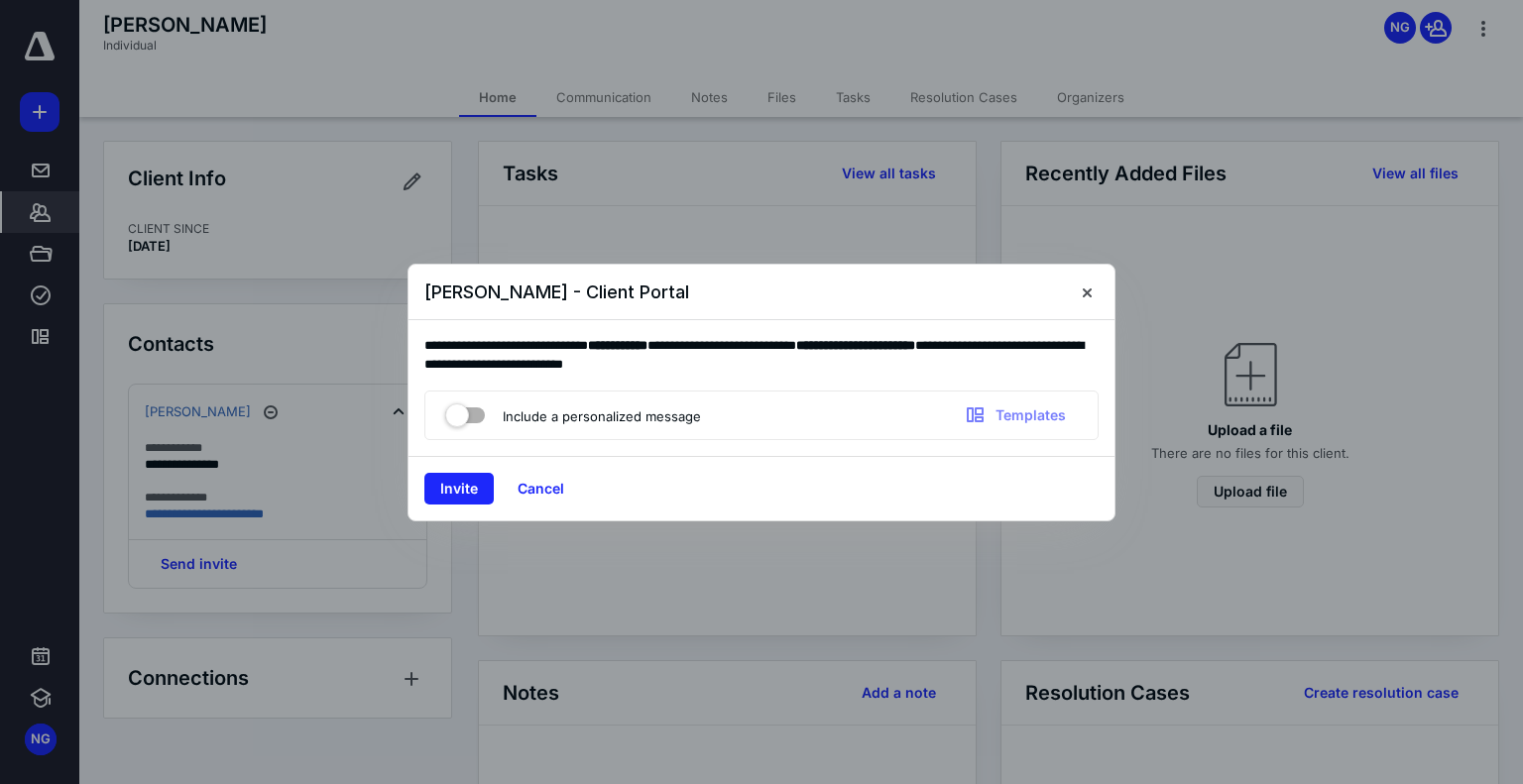 click at bounding box center (465, 411) 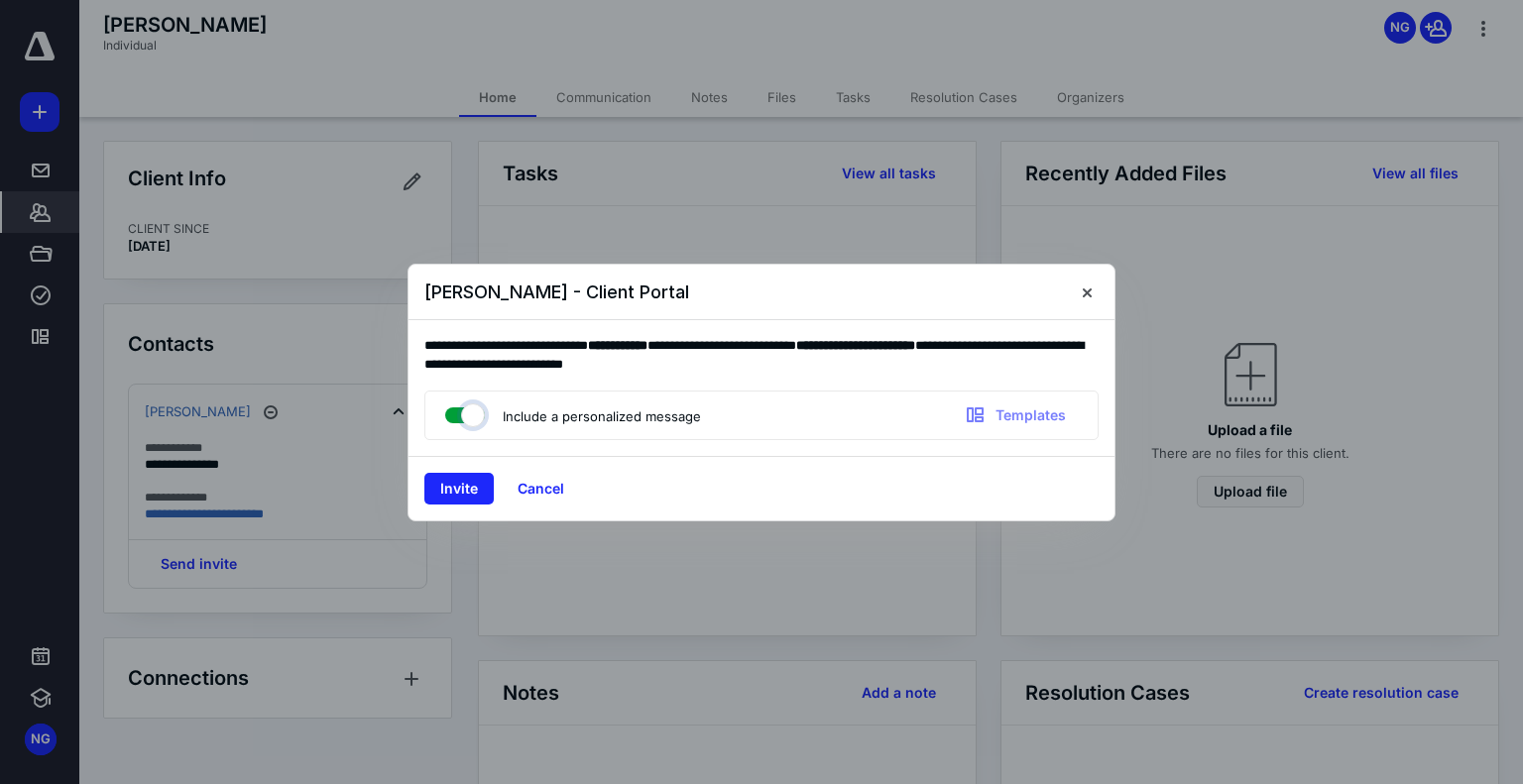 checkbox on "true" 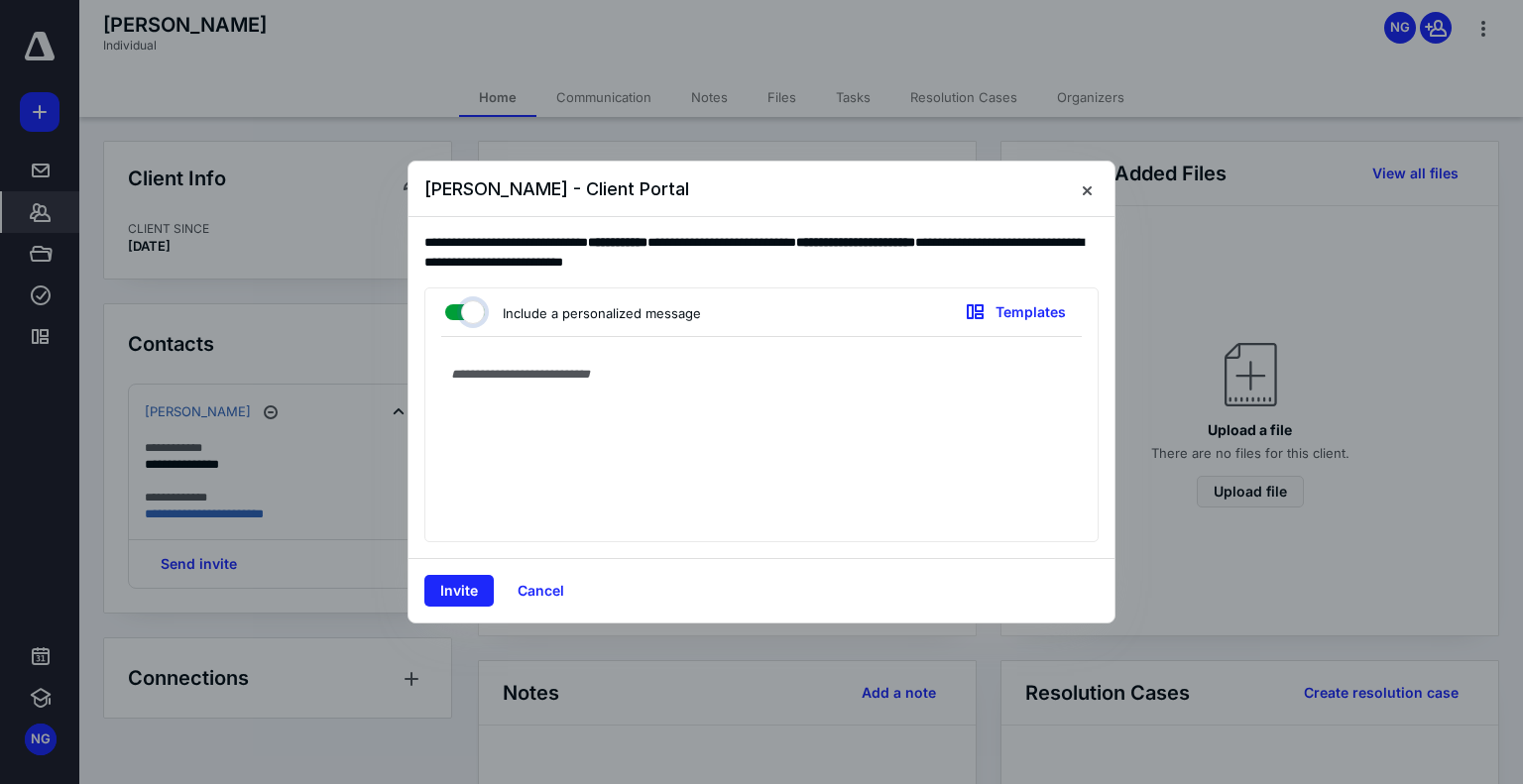 type on "**********" 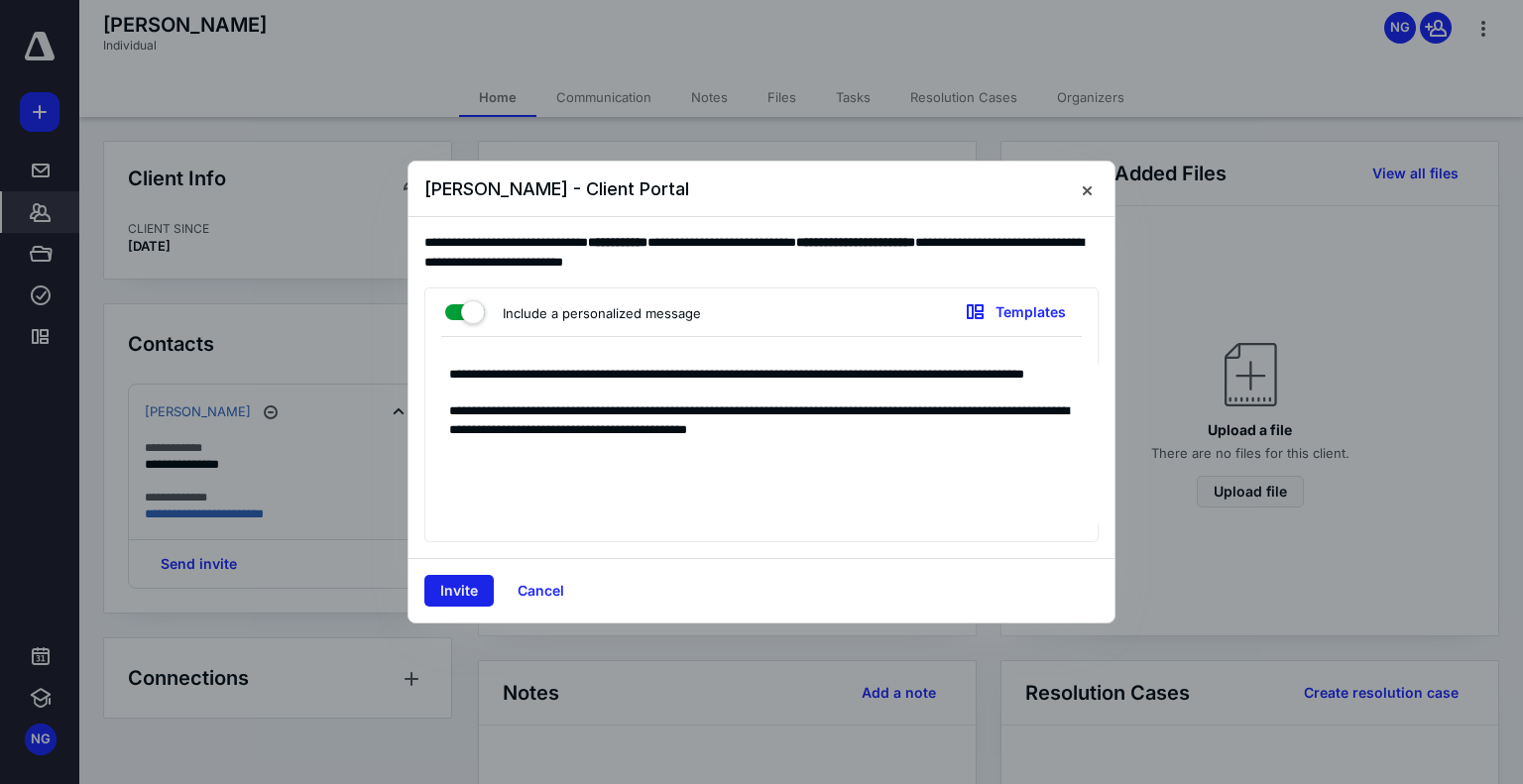 click on "Invite" at bounding box center (459, 591) 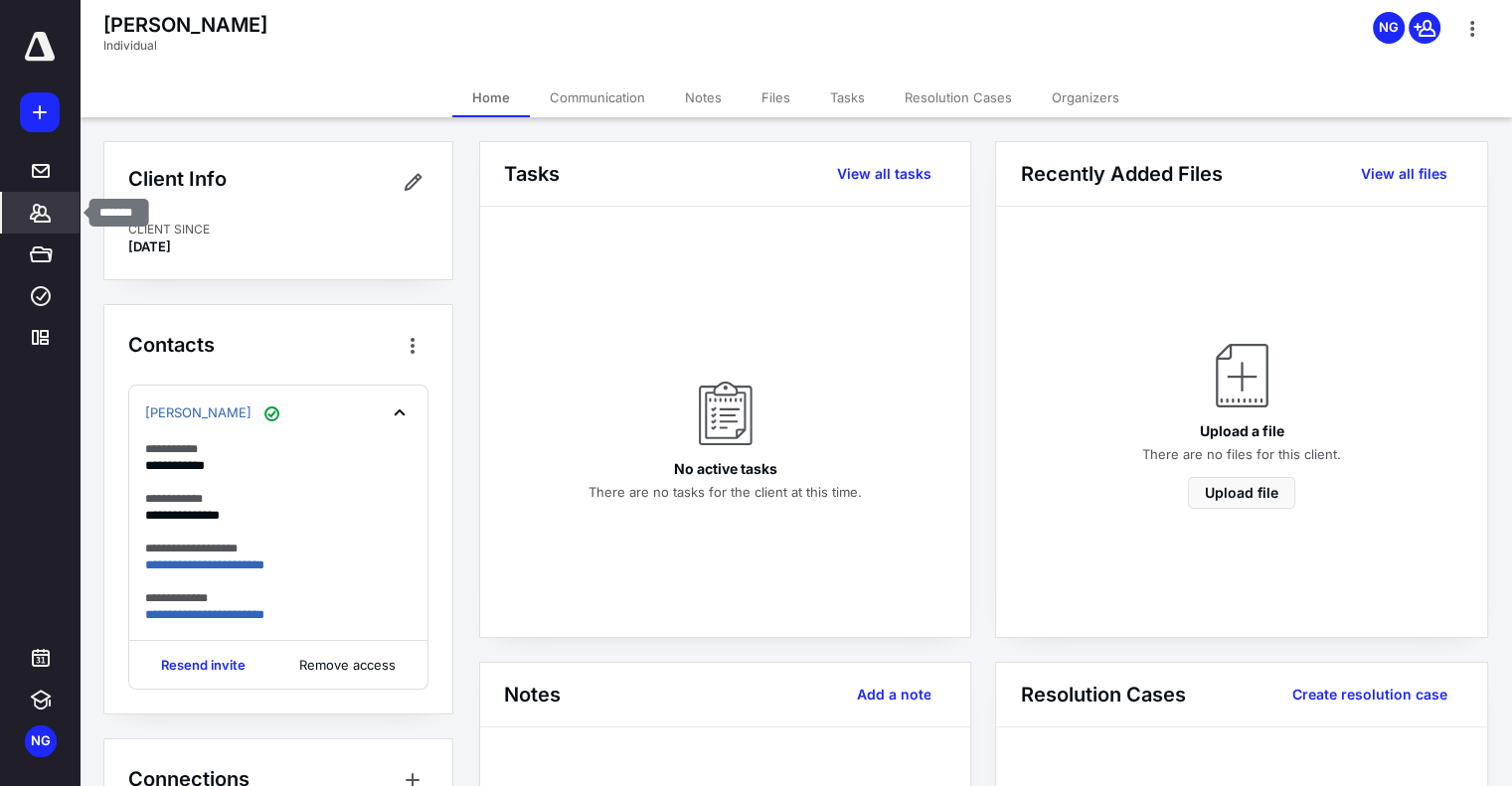 click 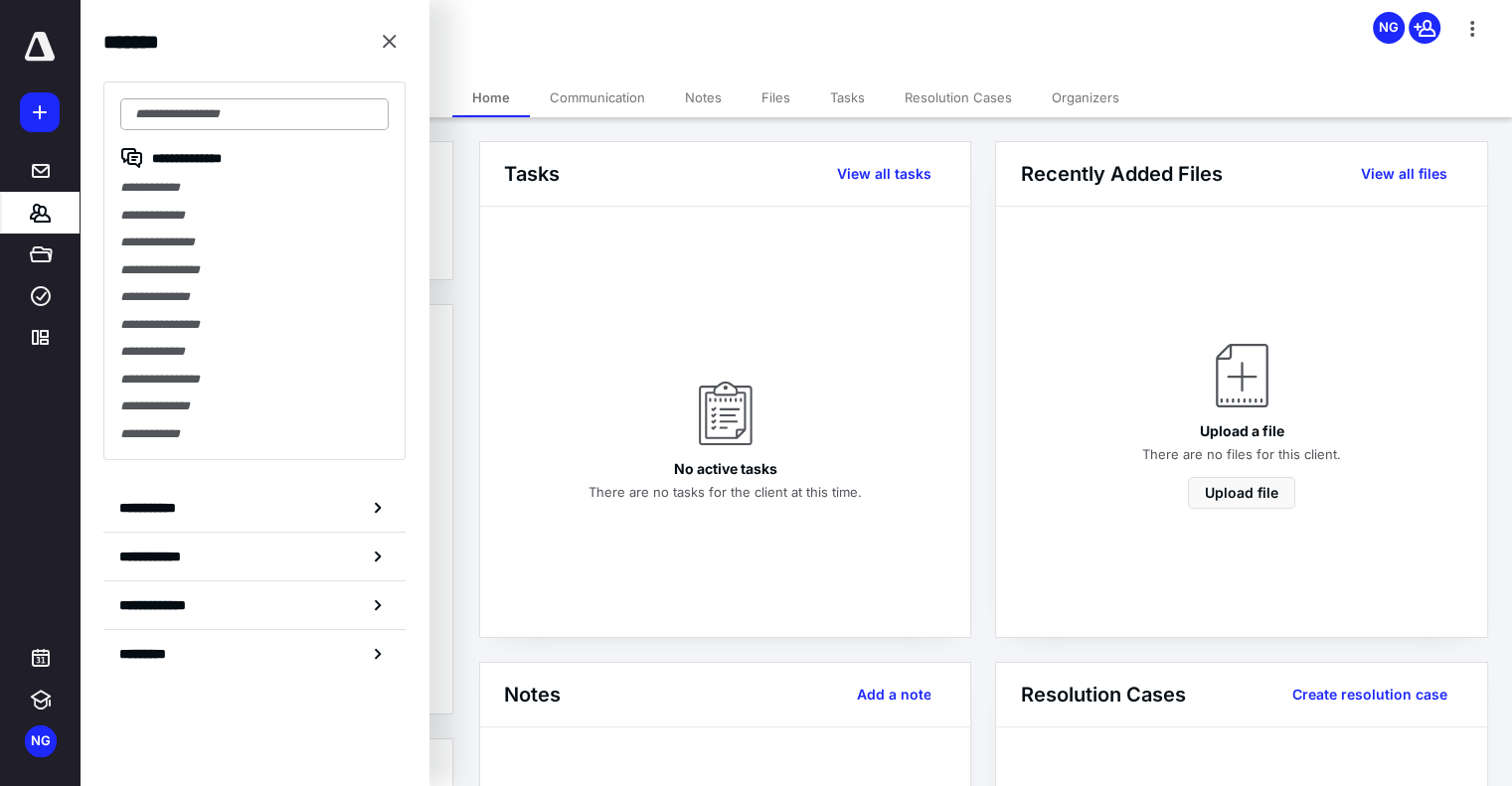 click at bounding box center [254, 114] 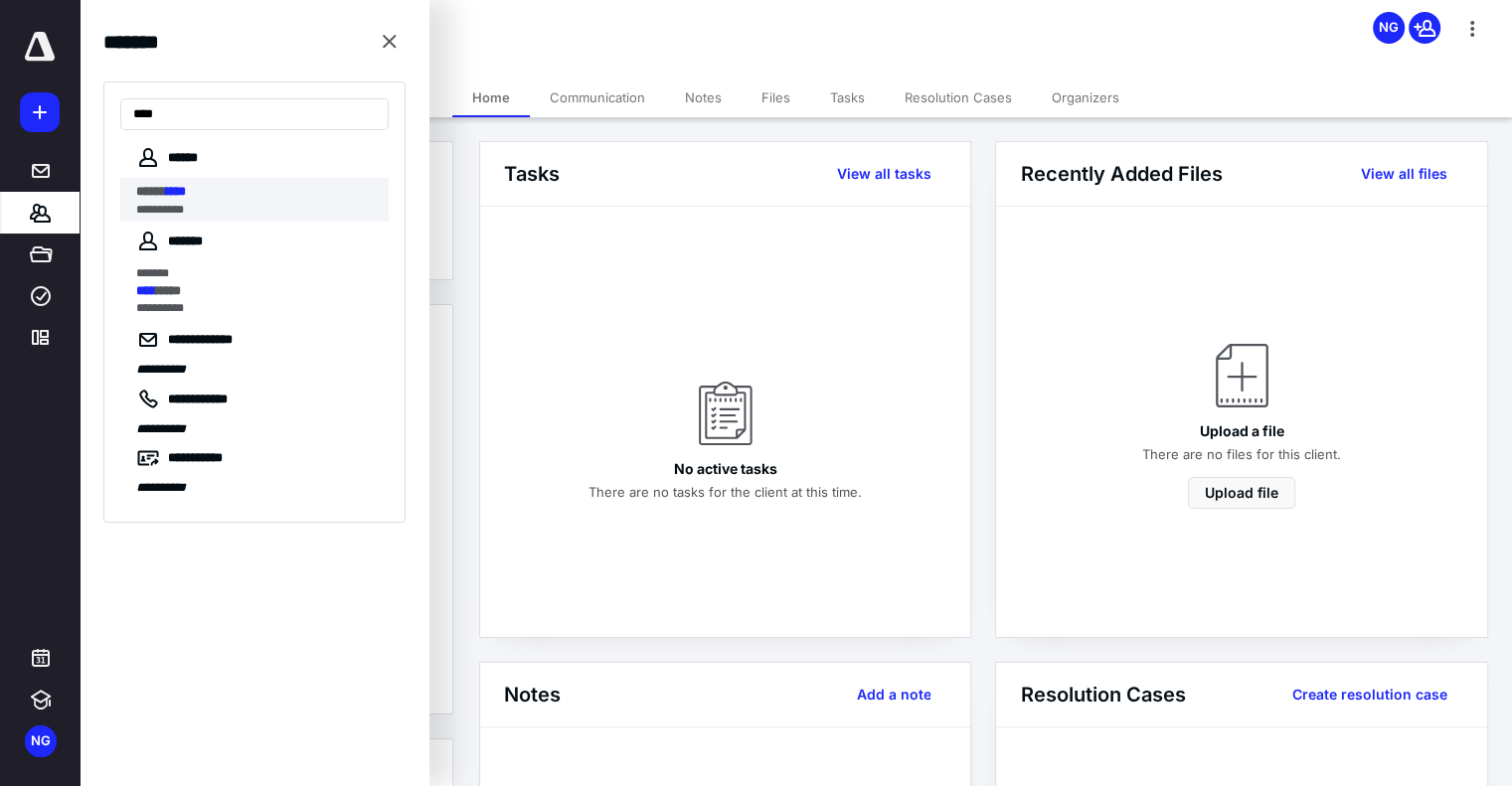 type on "****" 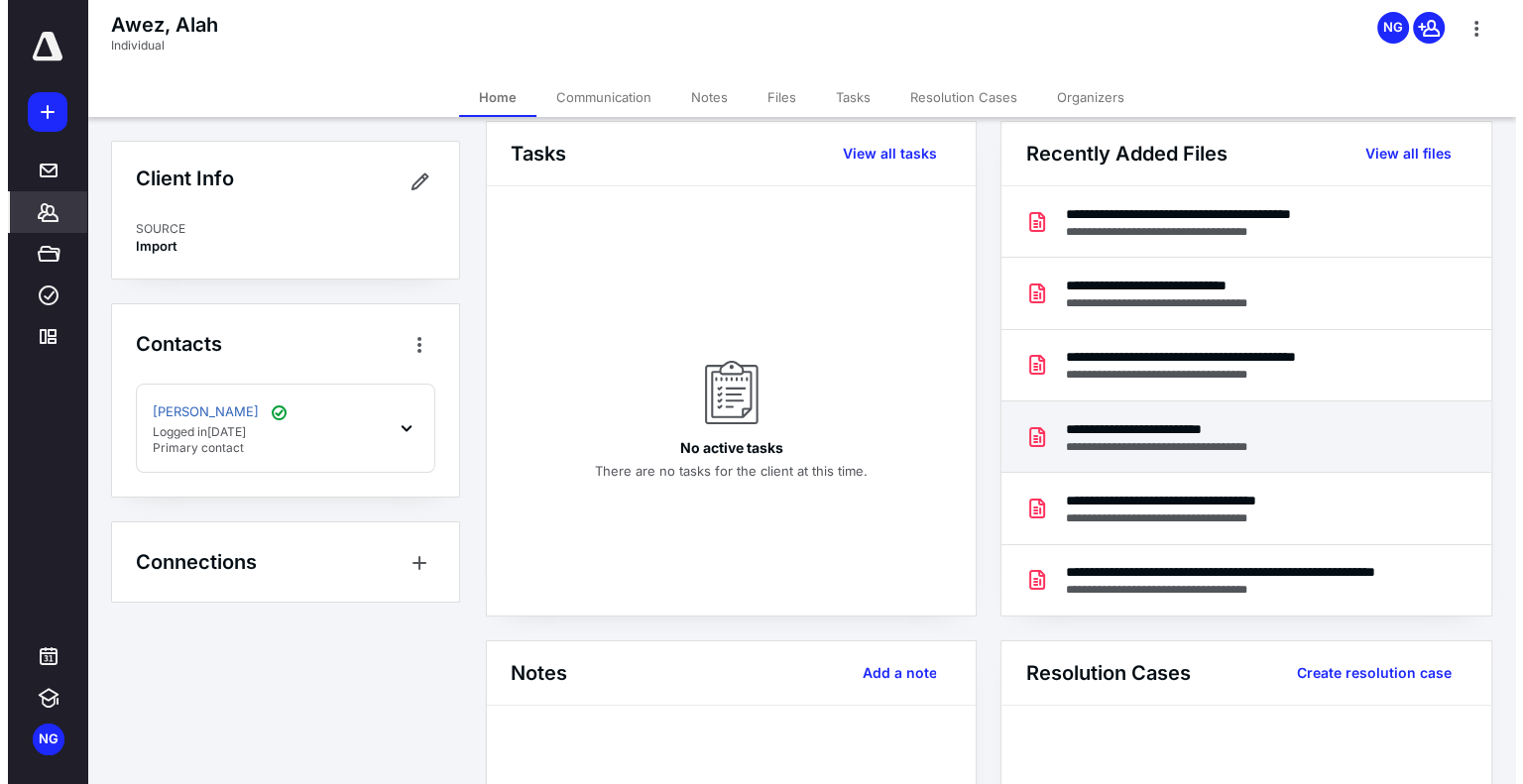 scroll, scrollTop: 0, scrollLeft: 0, axis: both 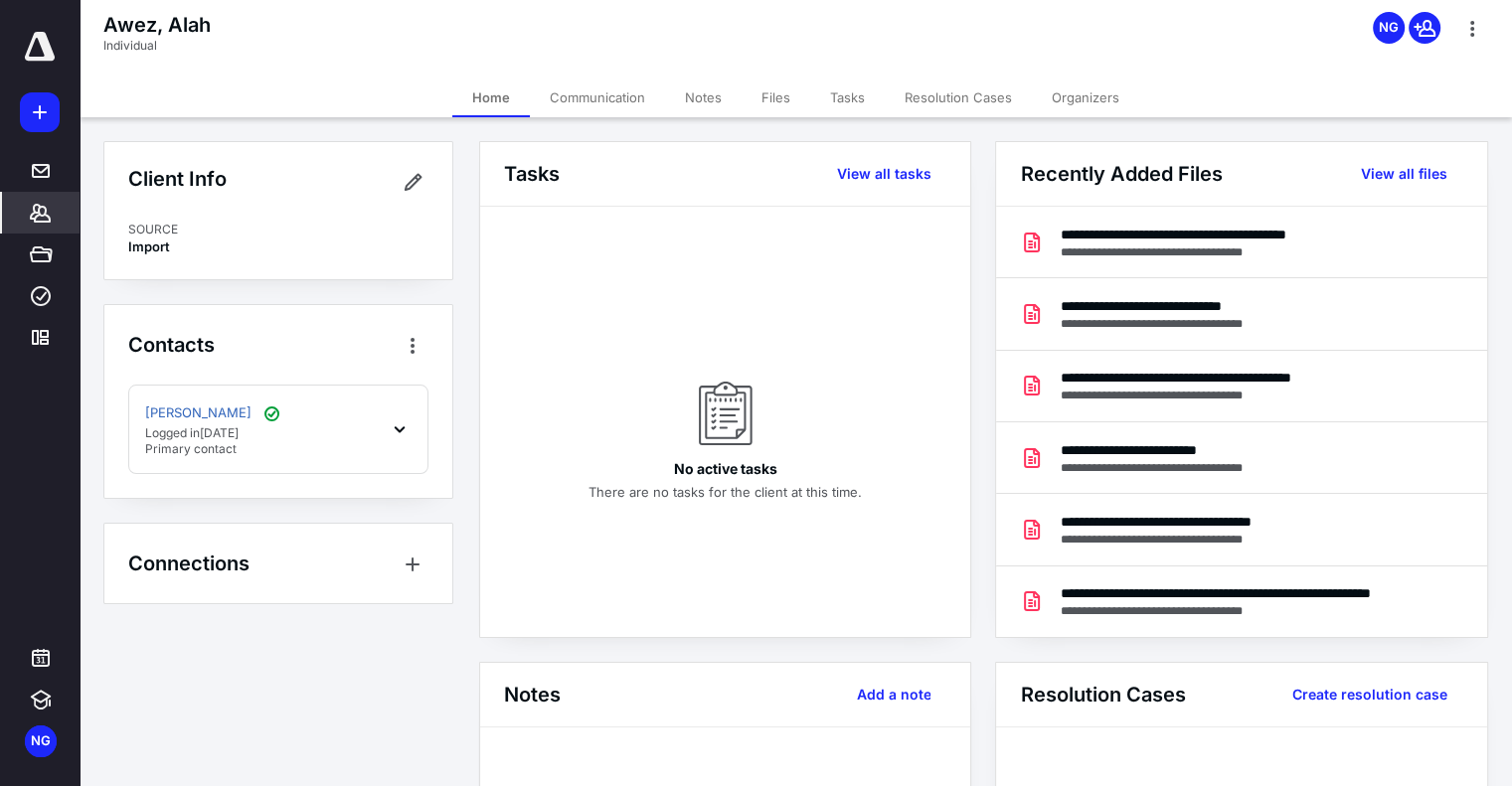click on "Files" at bounding box center (775, 97) 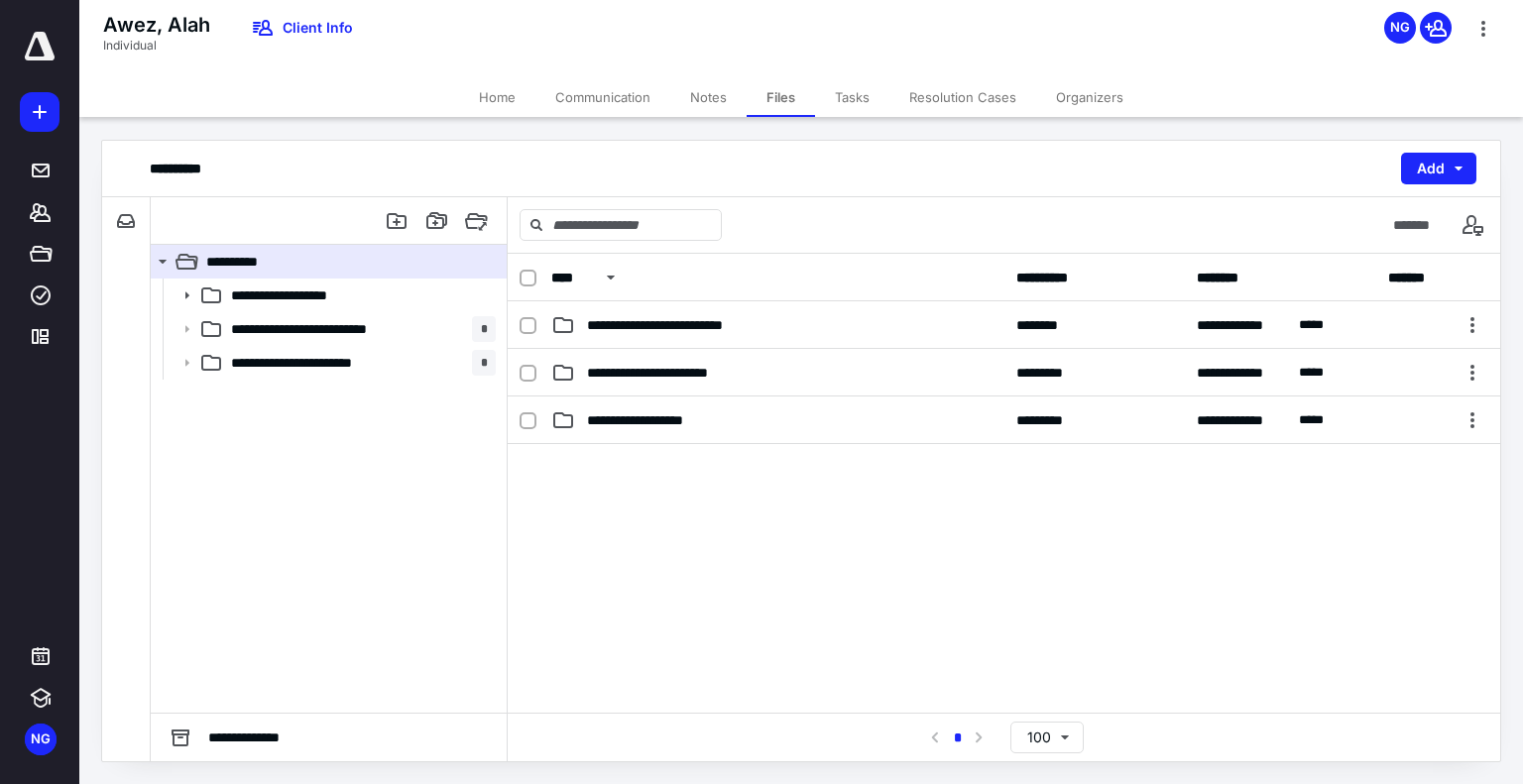 click at bounding box center (1003, 593) 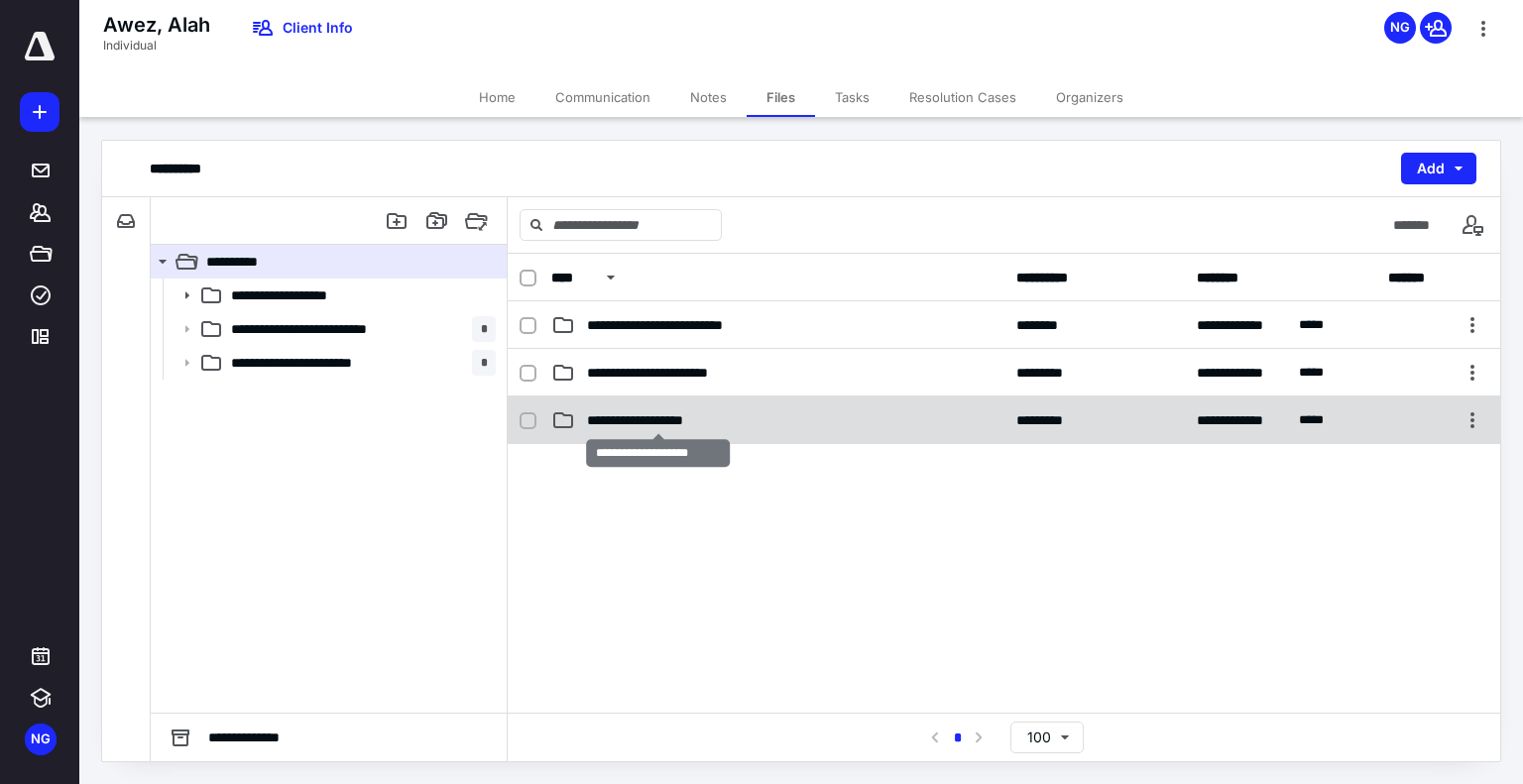 click on "**********" at bounding box center (658, 420) 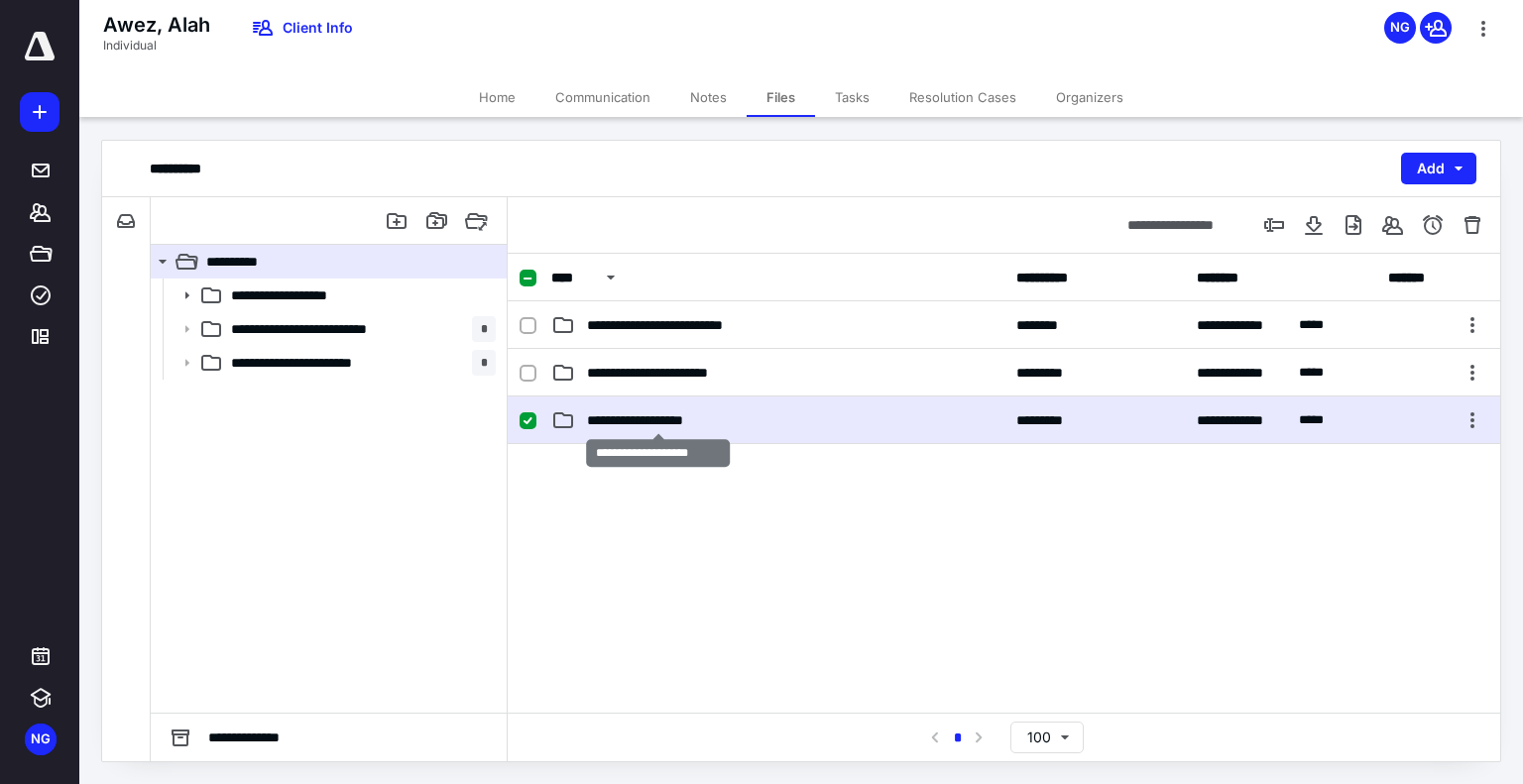 click on "**********" at bounding box center (658, 420) 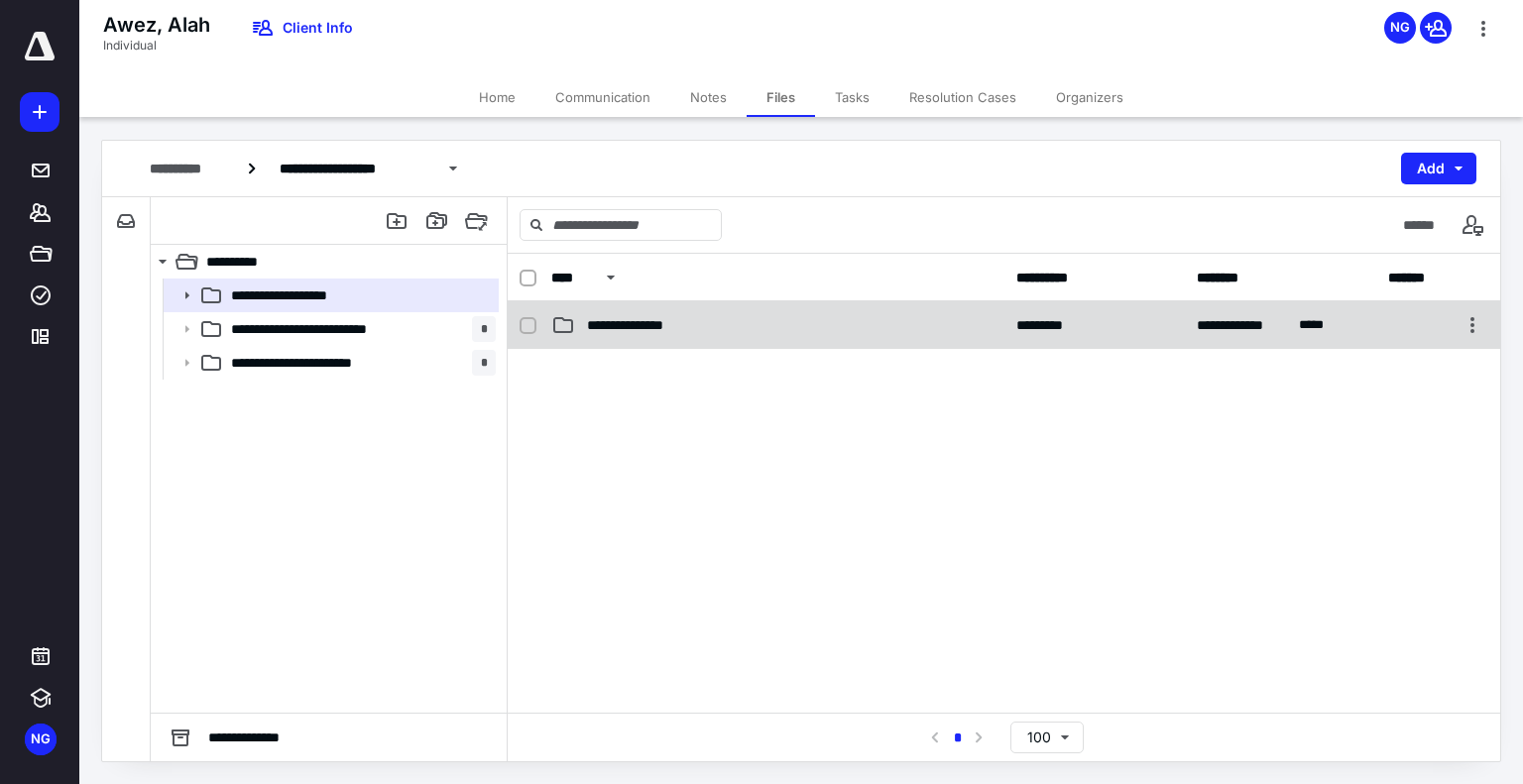 click on "**********" at bounding box center (777, 325) 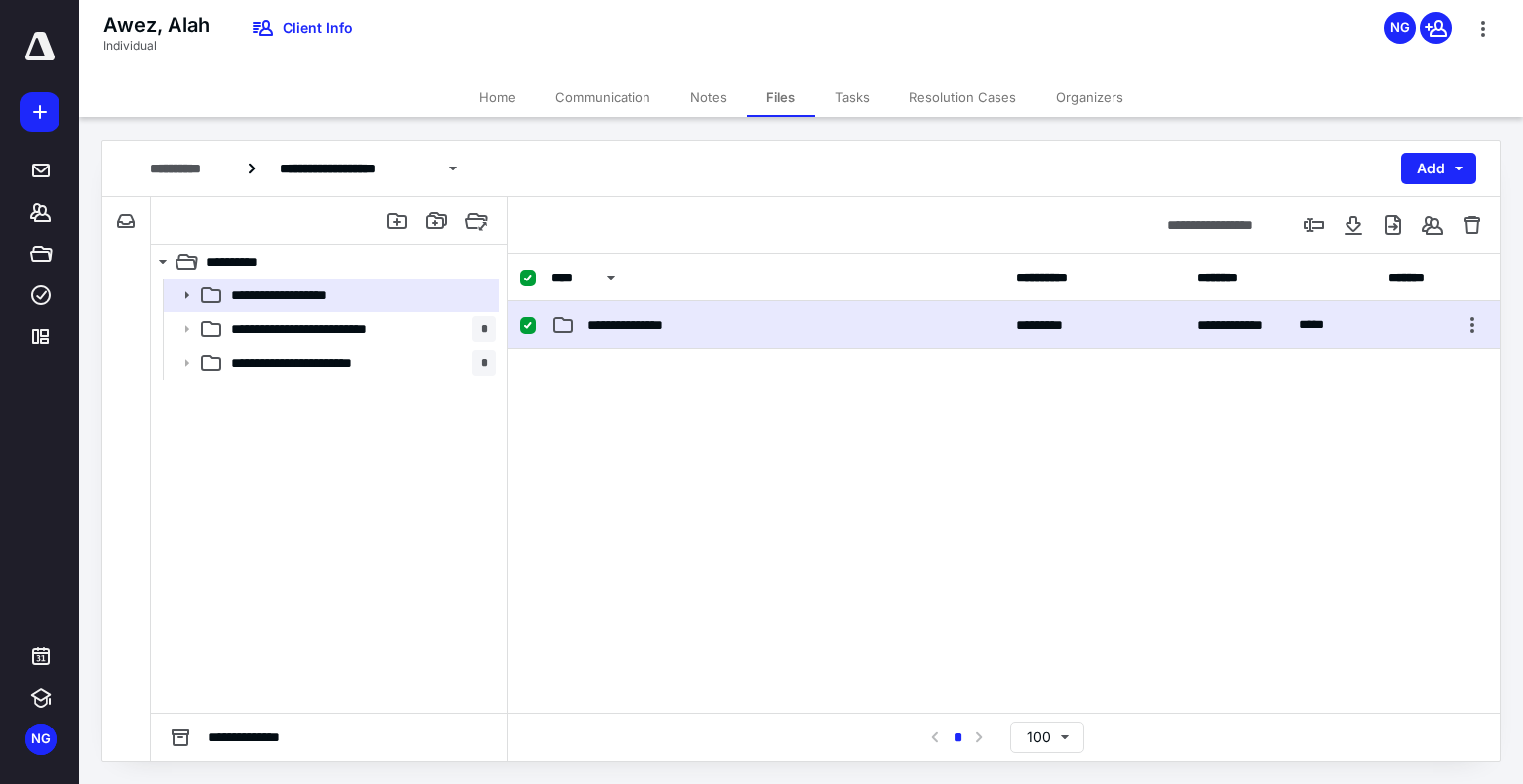 click on "**********" at bounding box center [777, 325] 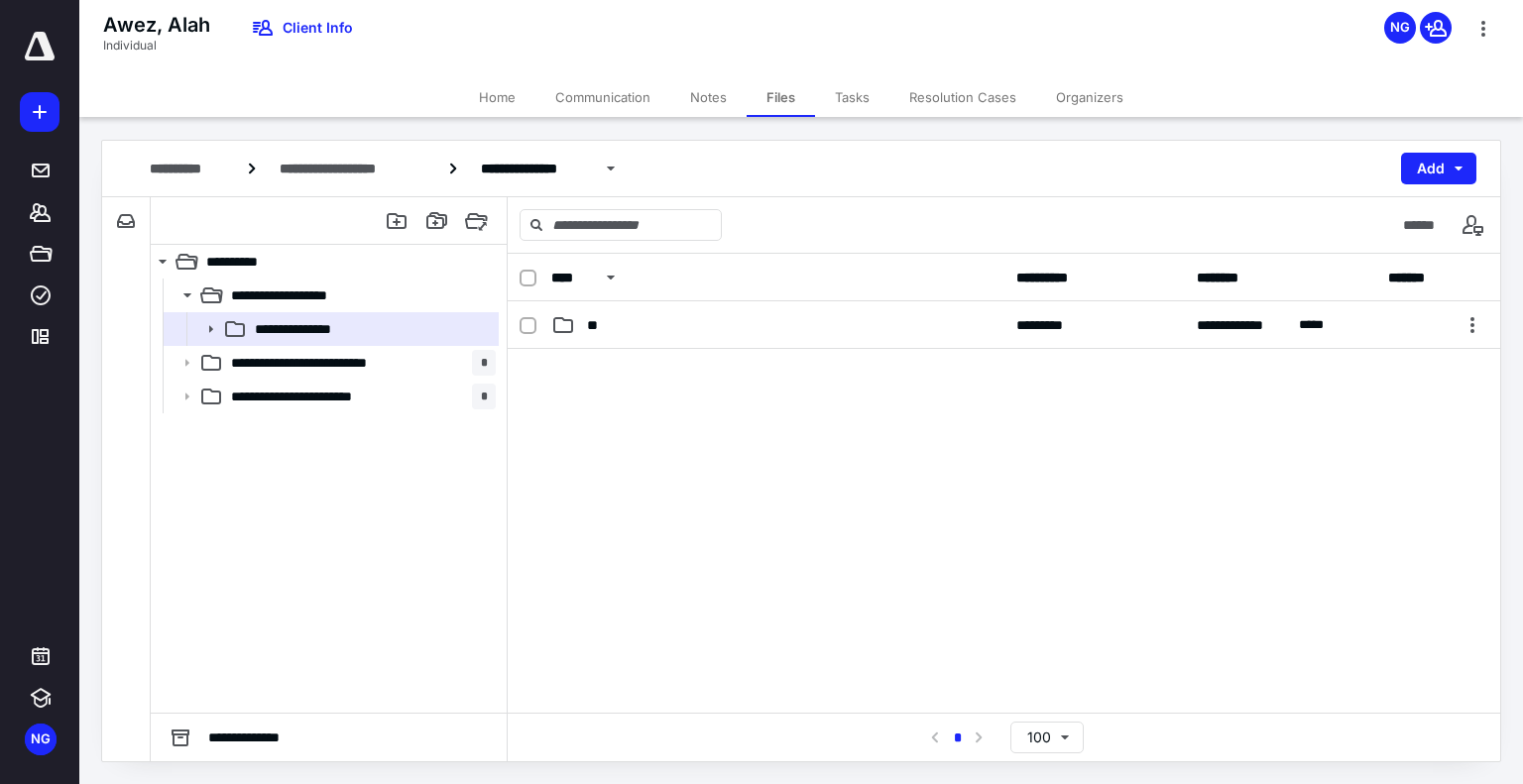 click on "**" at bounding box center [777, 325] 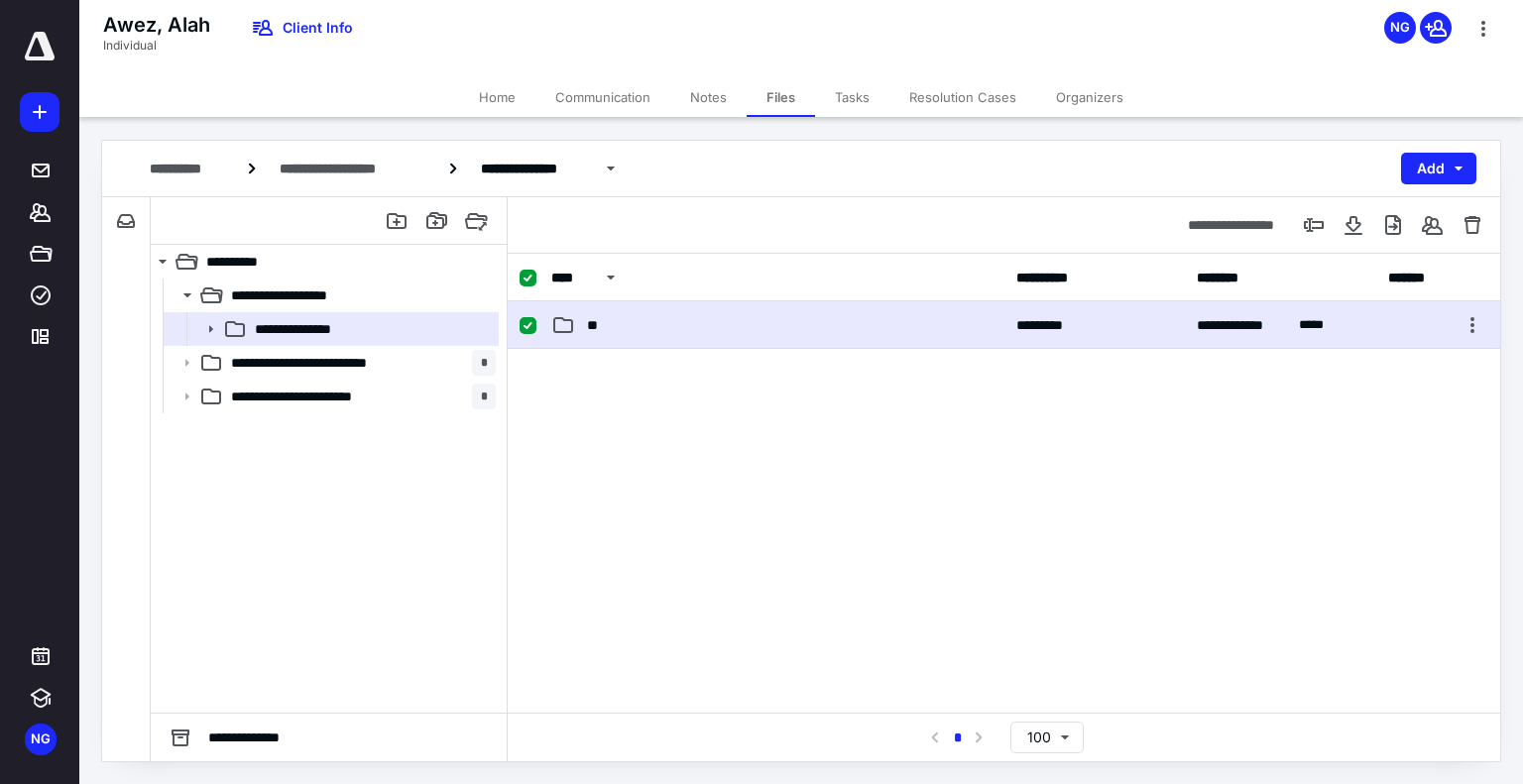 click on "**" at bounding box center (777, 325) 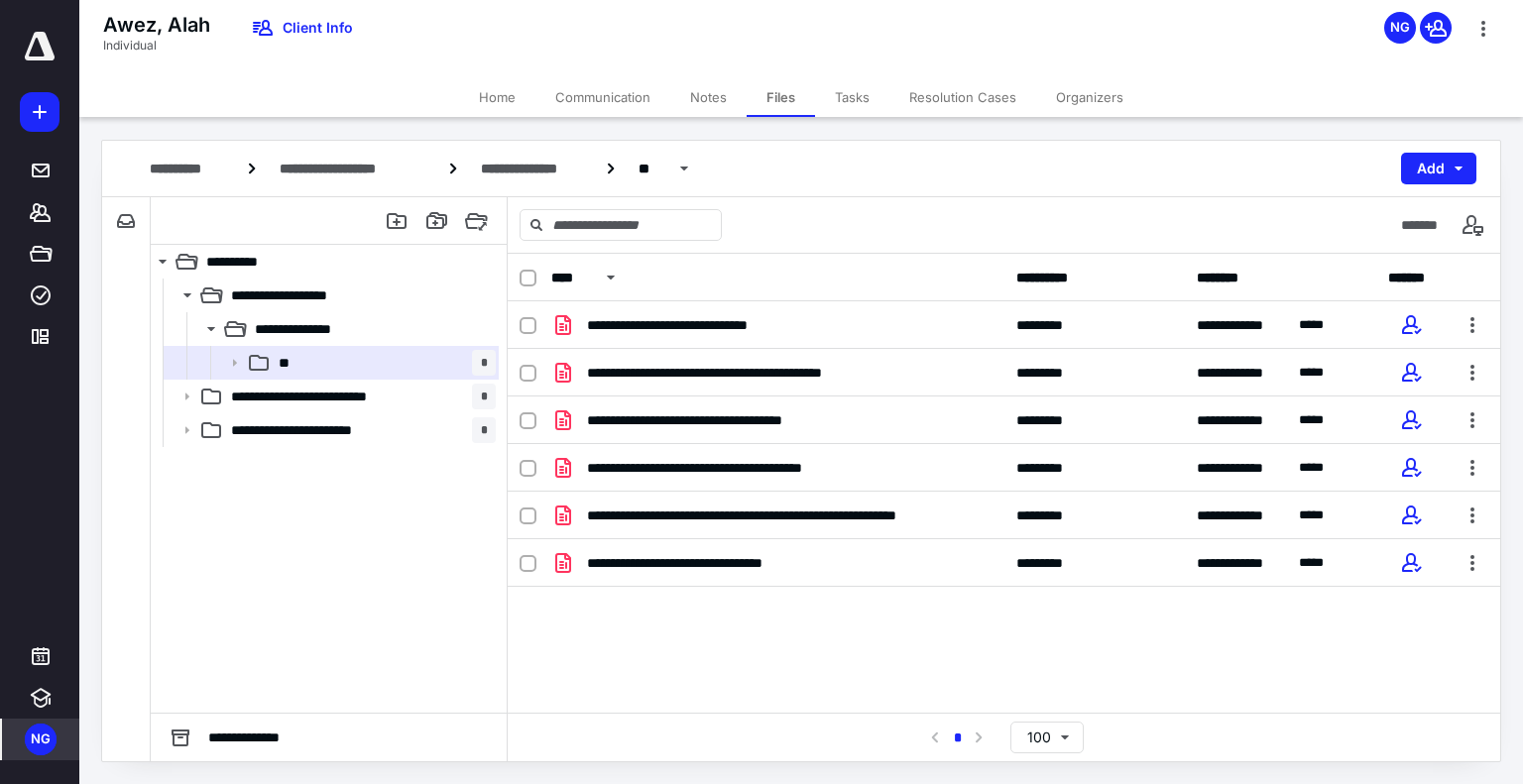 click on "NG" at bounding box center (41, 739) 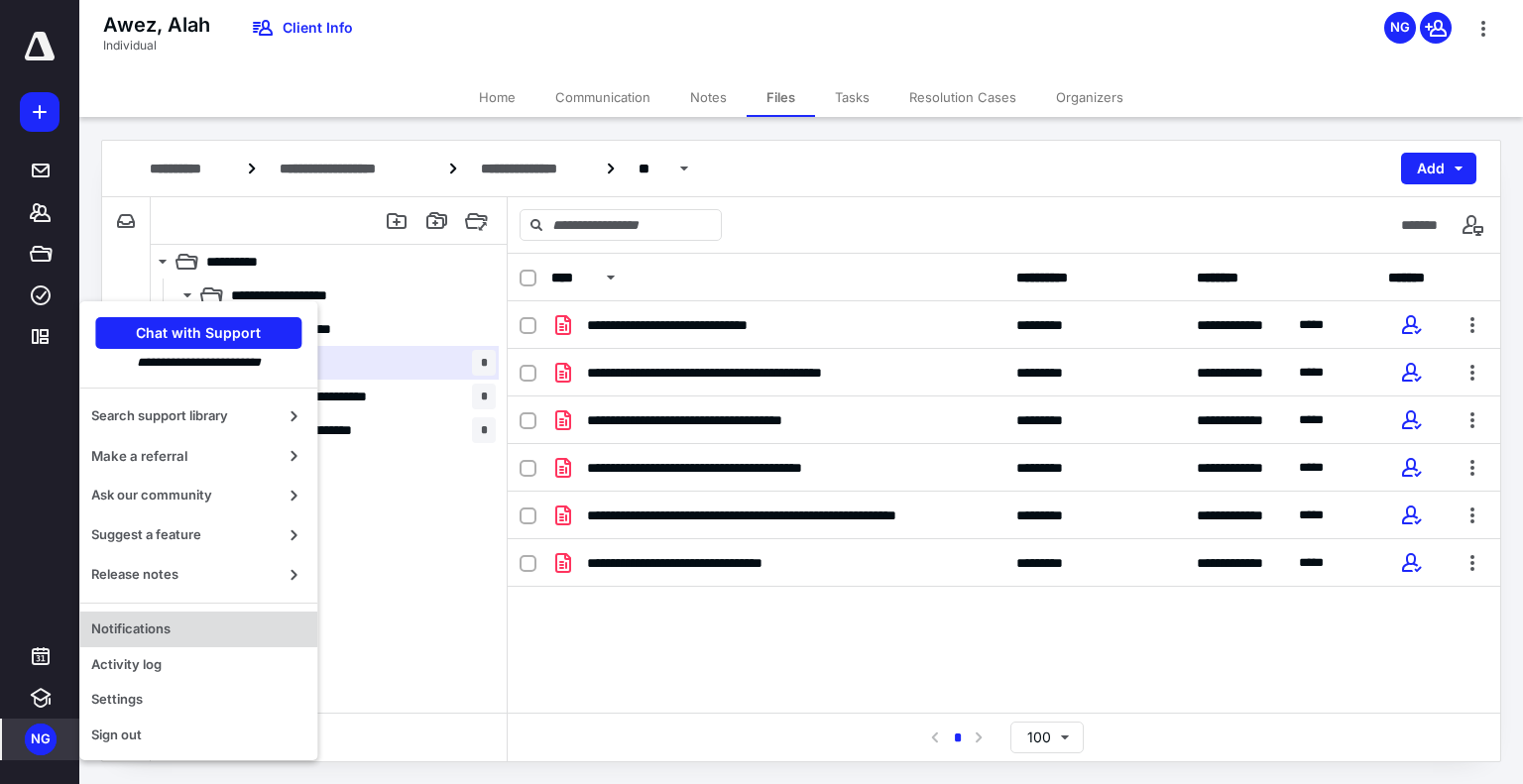 click on "Notifications" at bounding box center (198, 629) 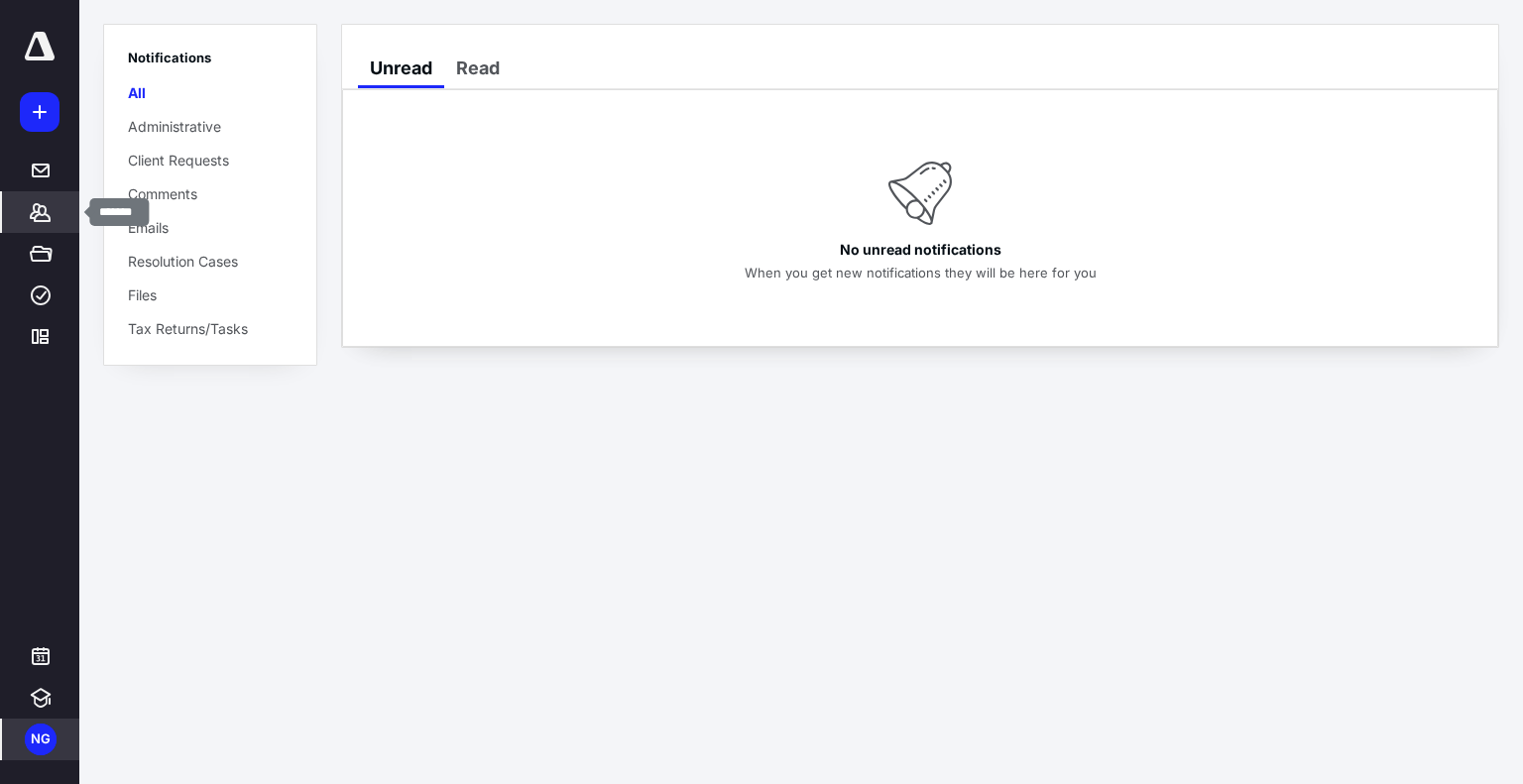 click on "*******" at bounding box center [41, 212] 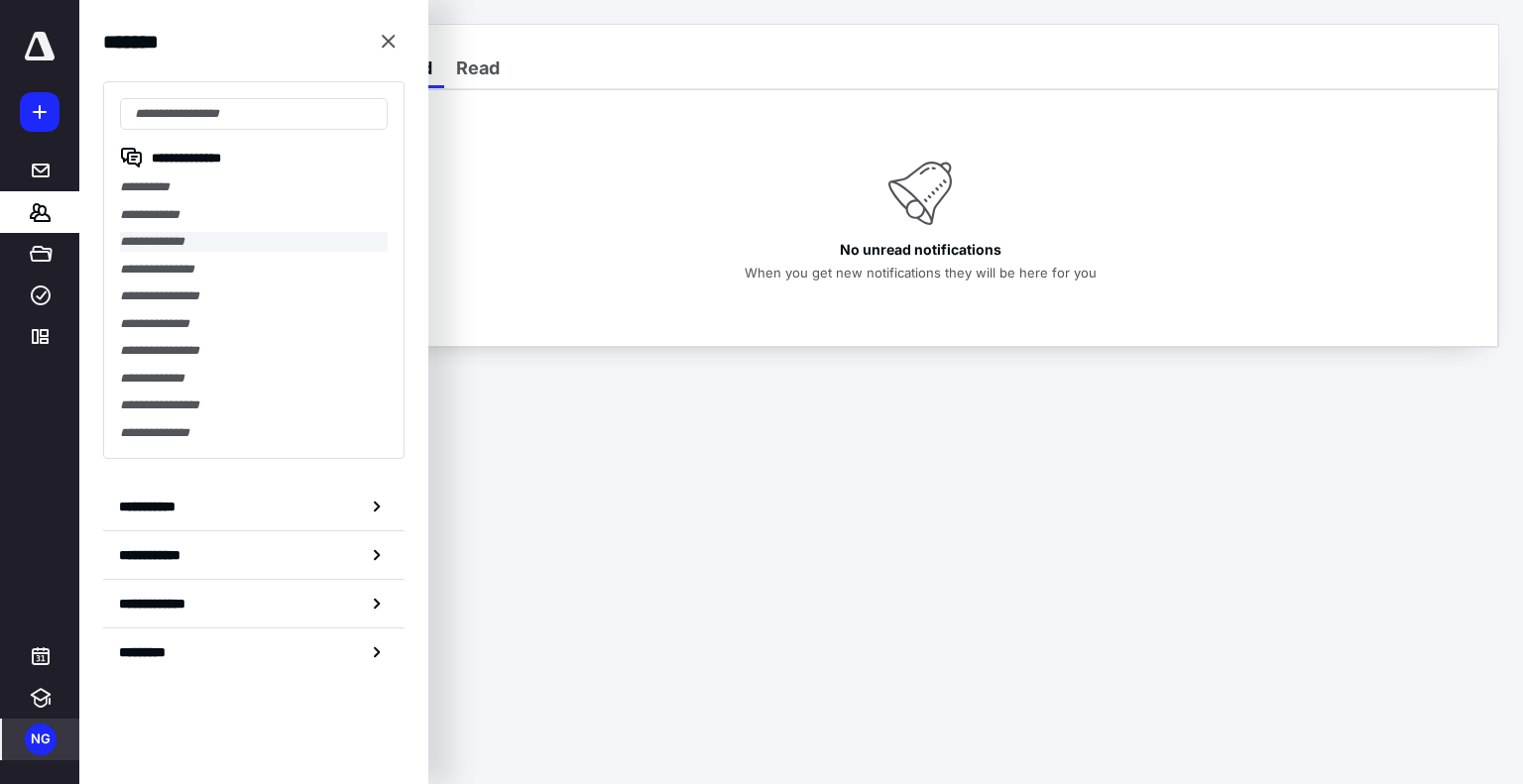 click on "**********" at bounding box center [254, 242] 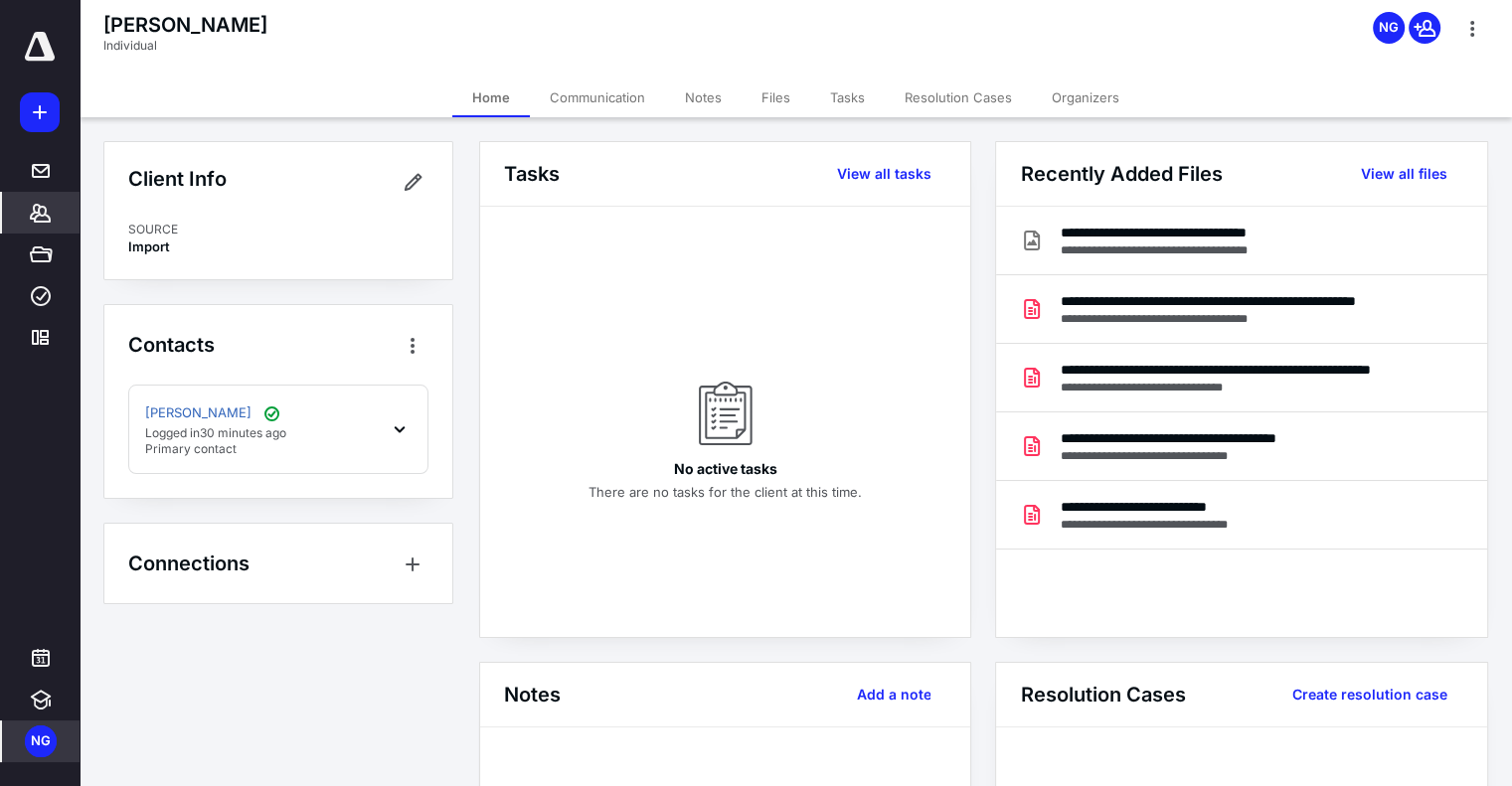 click on "Files" at bounding box center (775, 97) 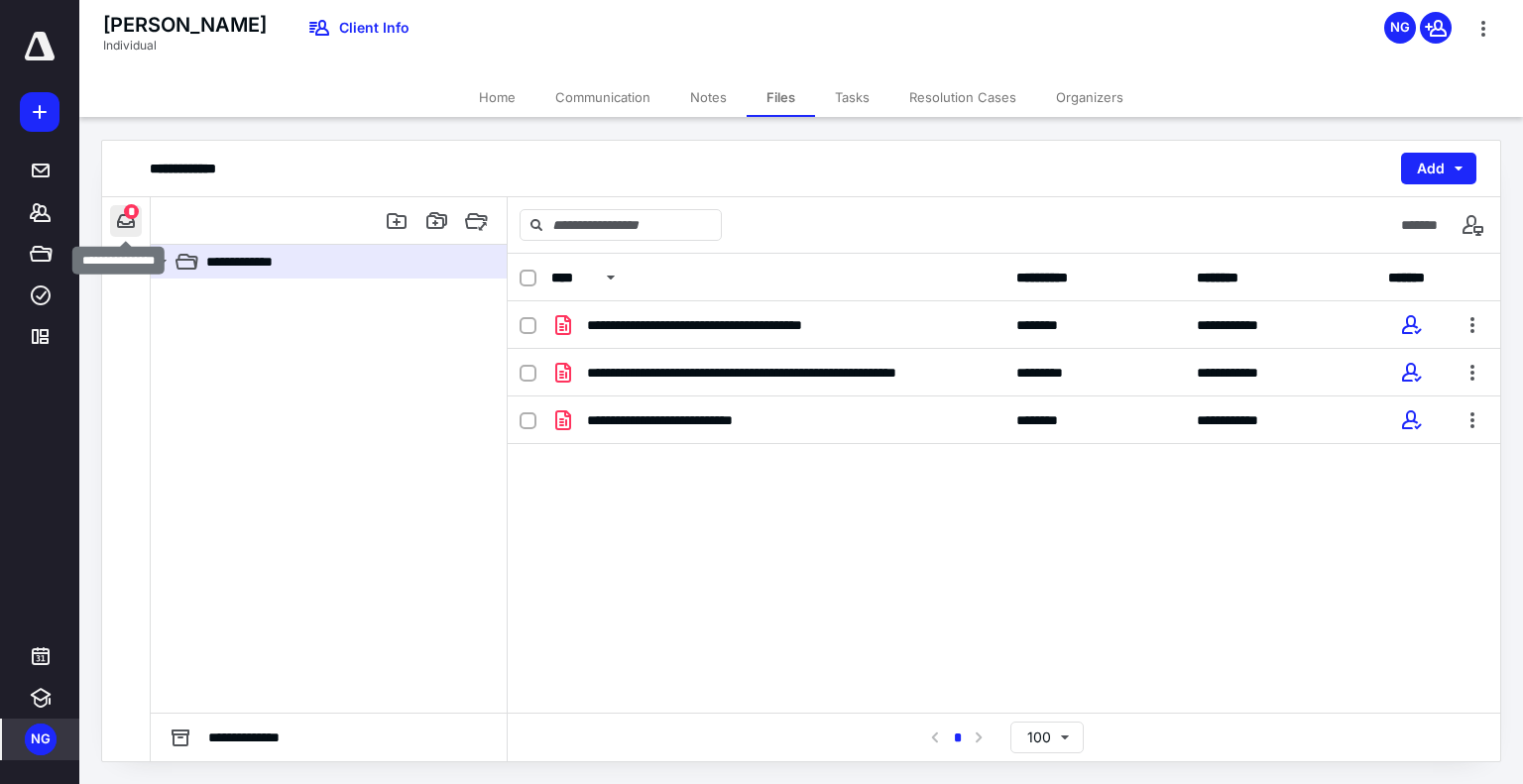 click at bounding box center (126, 221) 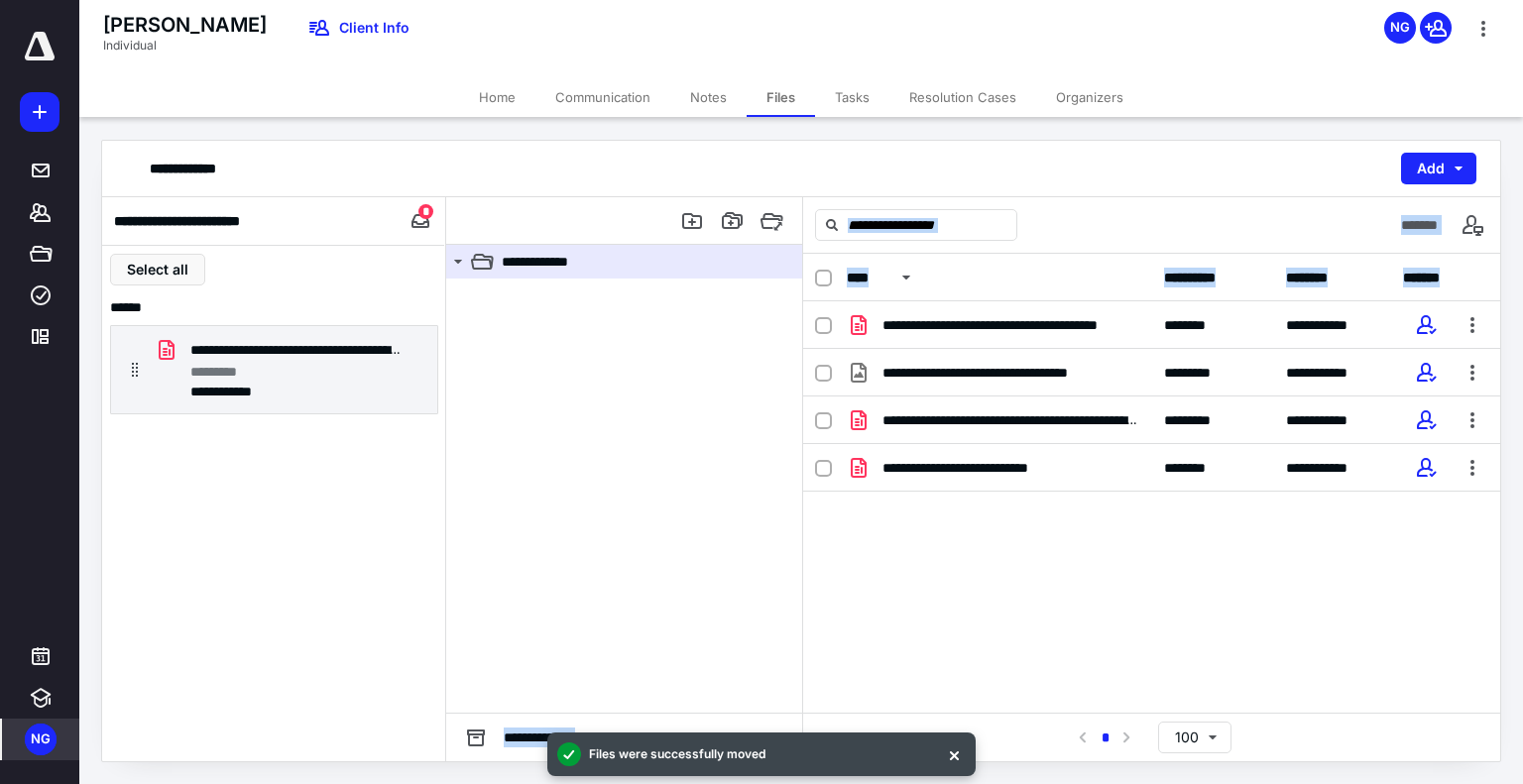 drag, startPoint x: 253, startPoint y: 483, endPoint x: 935, endPoint y: 513, distance: 682.65951 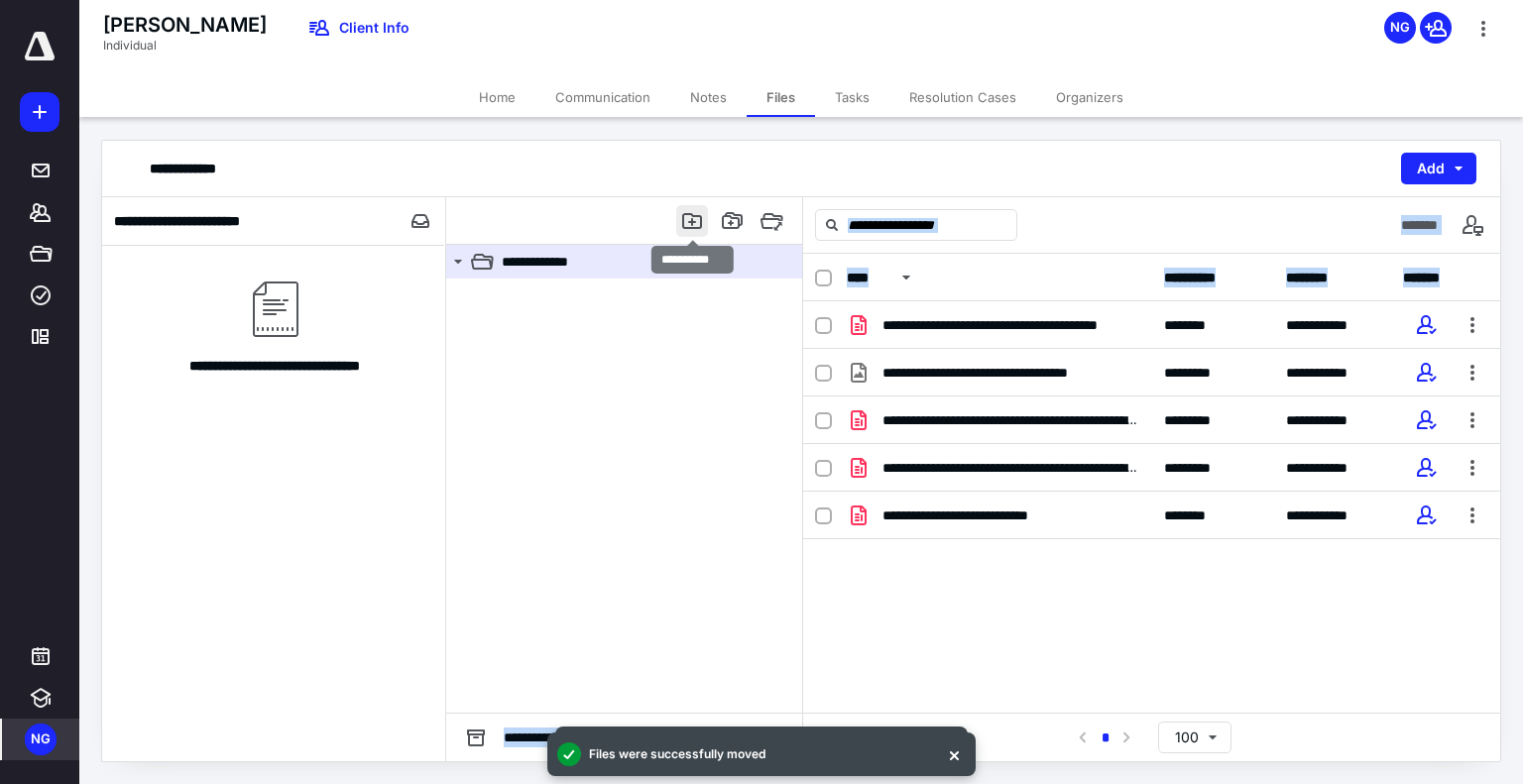 click at bounding box center (692, 221) 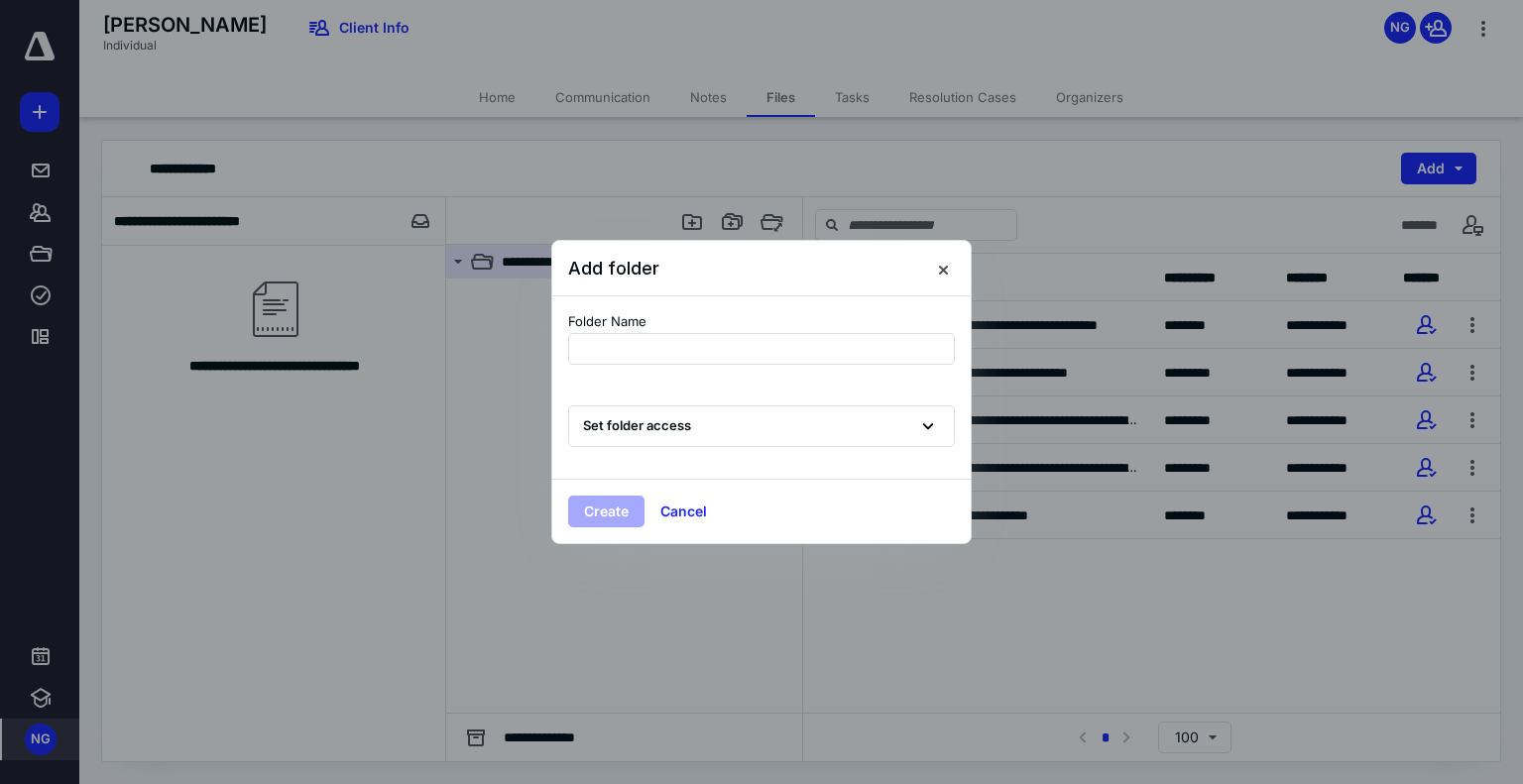 click at bounding box center [762, 392] 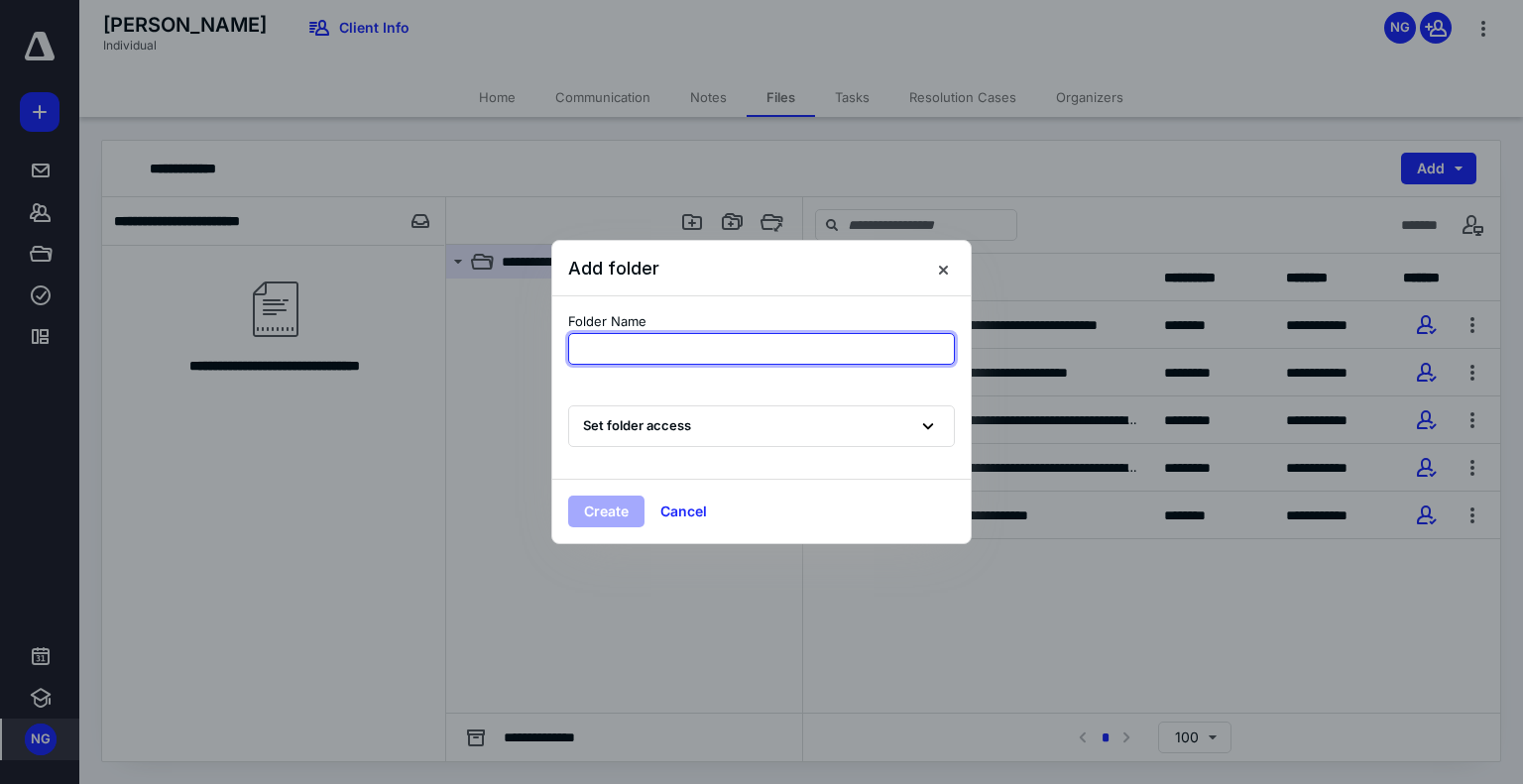 click at bounding box center (762, 349) 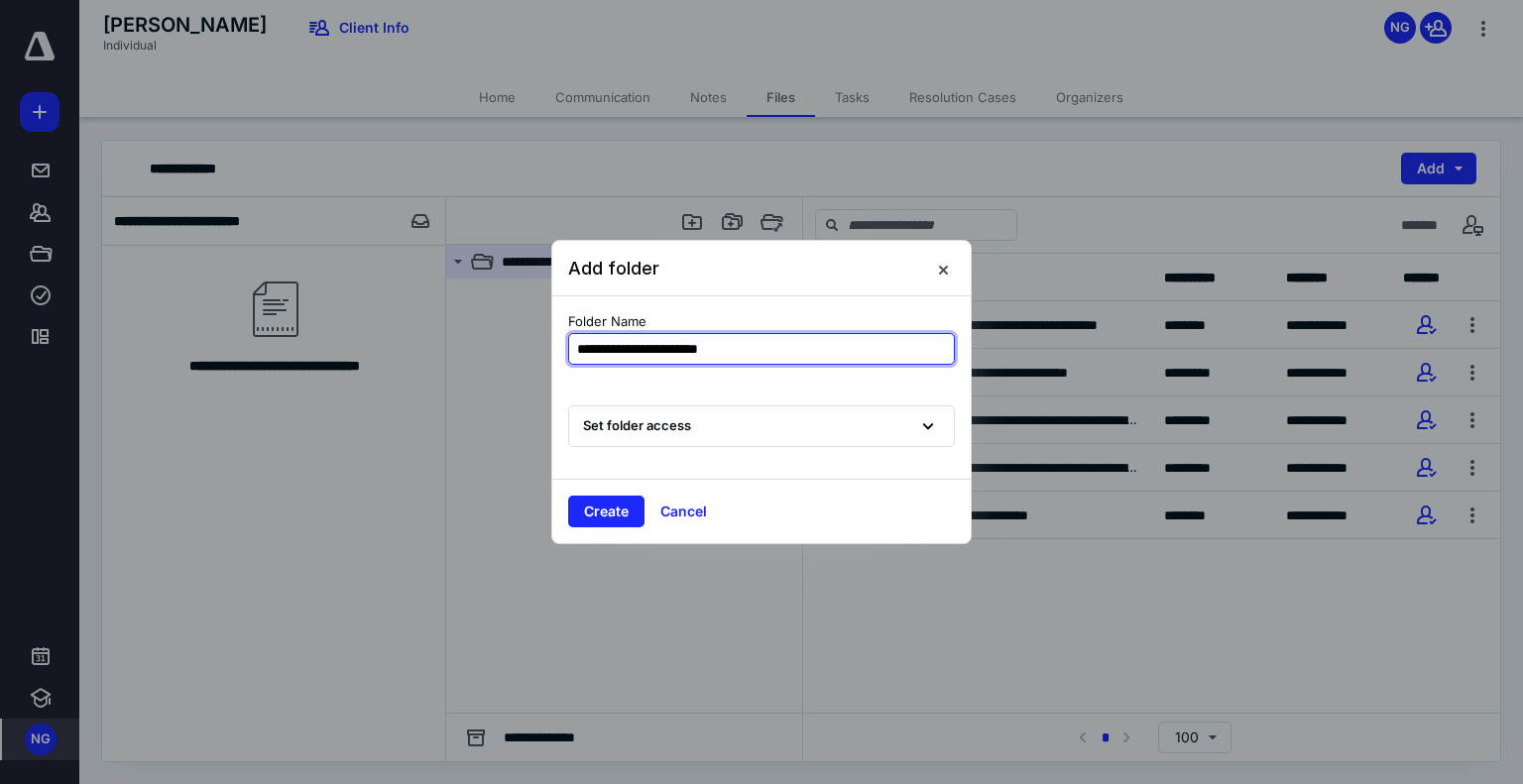 type on "**********" 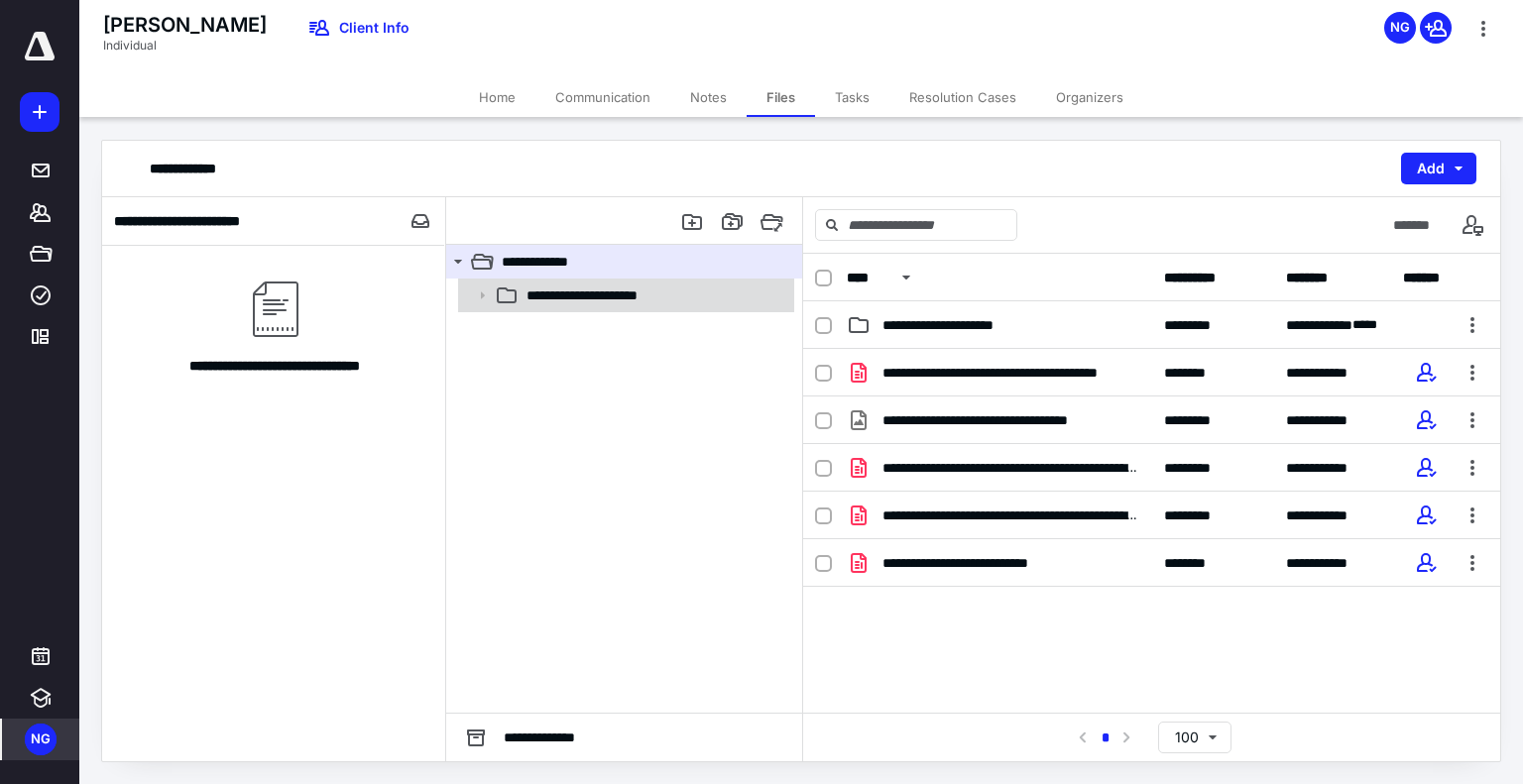 click on "**********" at bounding box center [605, 295] 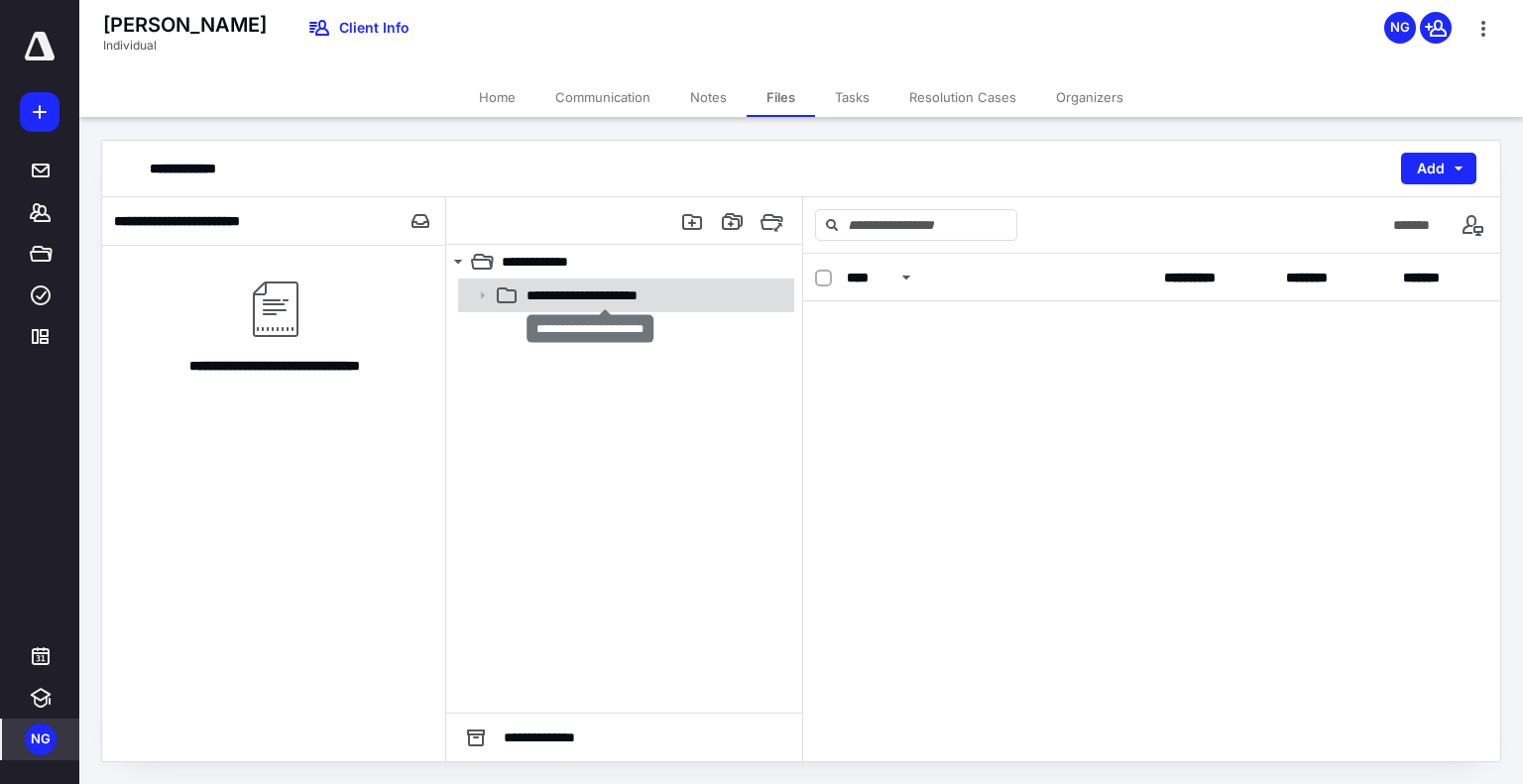 click on "**********" at bounding box center [605, 295] 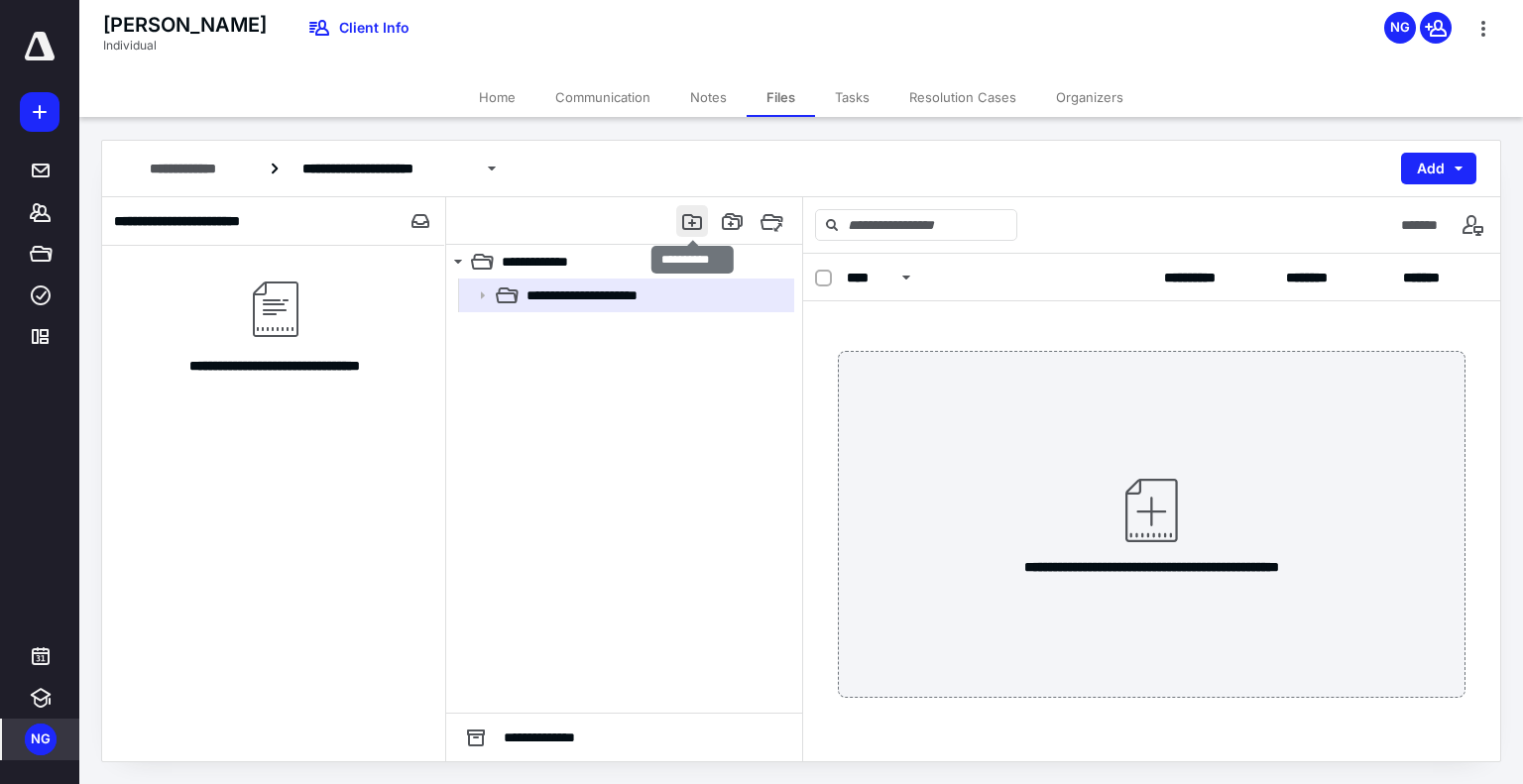 click at bounding box center [692, 221] 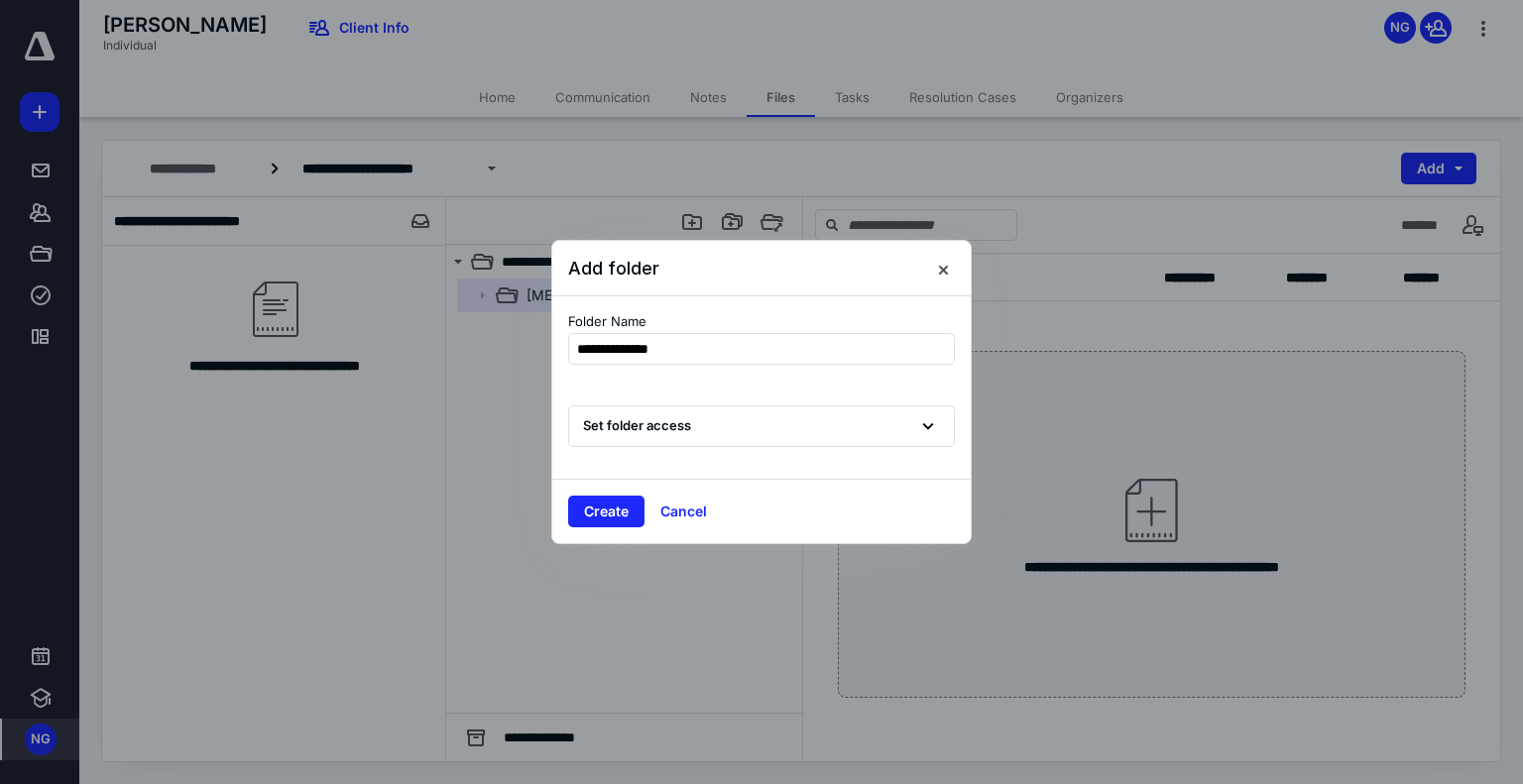 type on "**********" 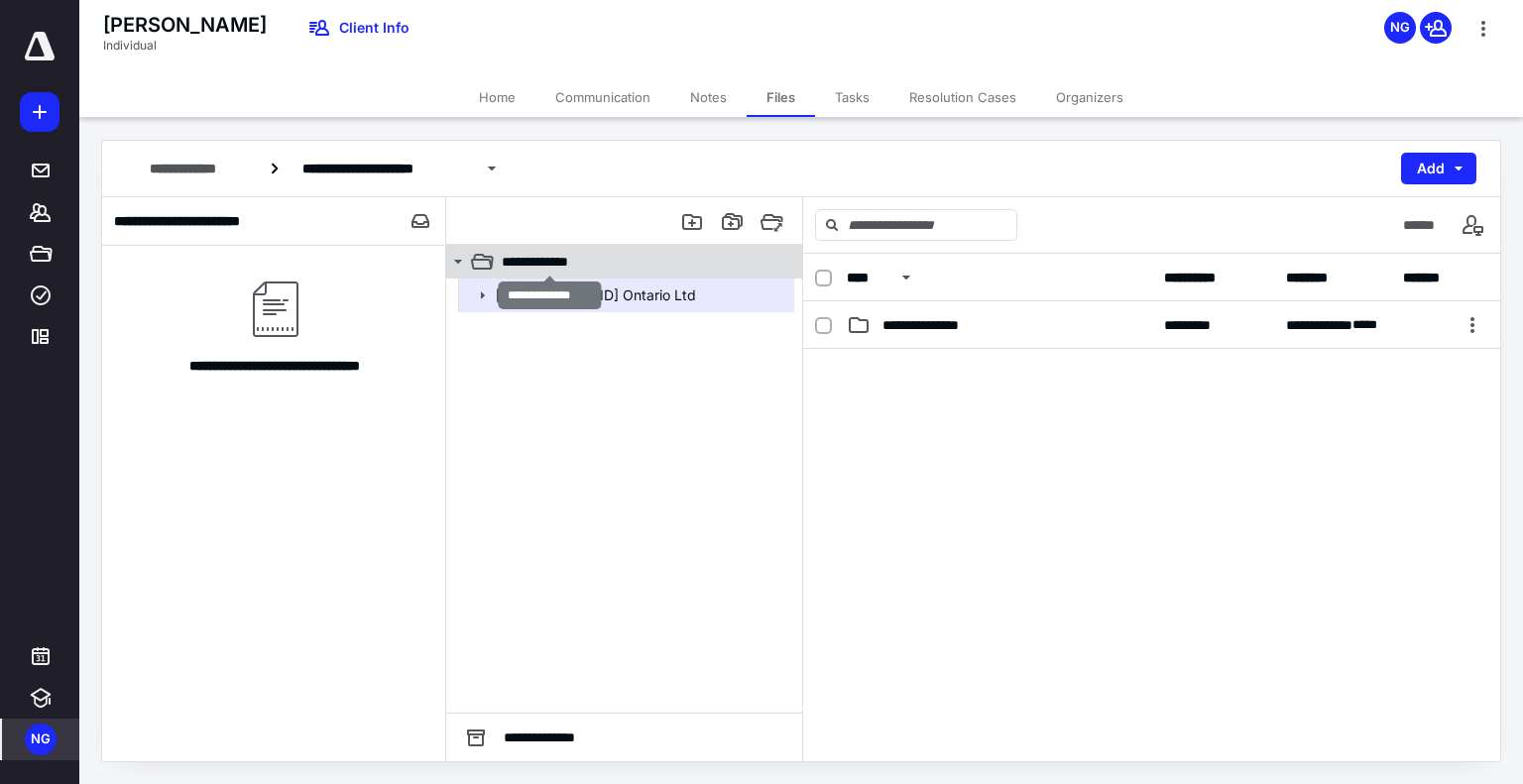click on "**********" at bounding box center [549, 262] 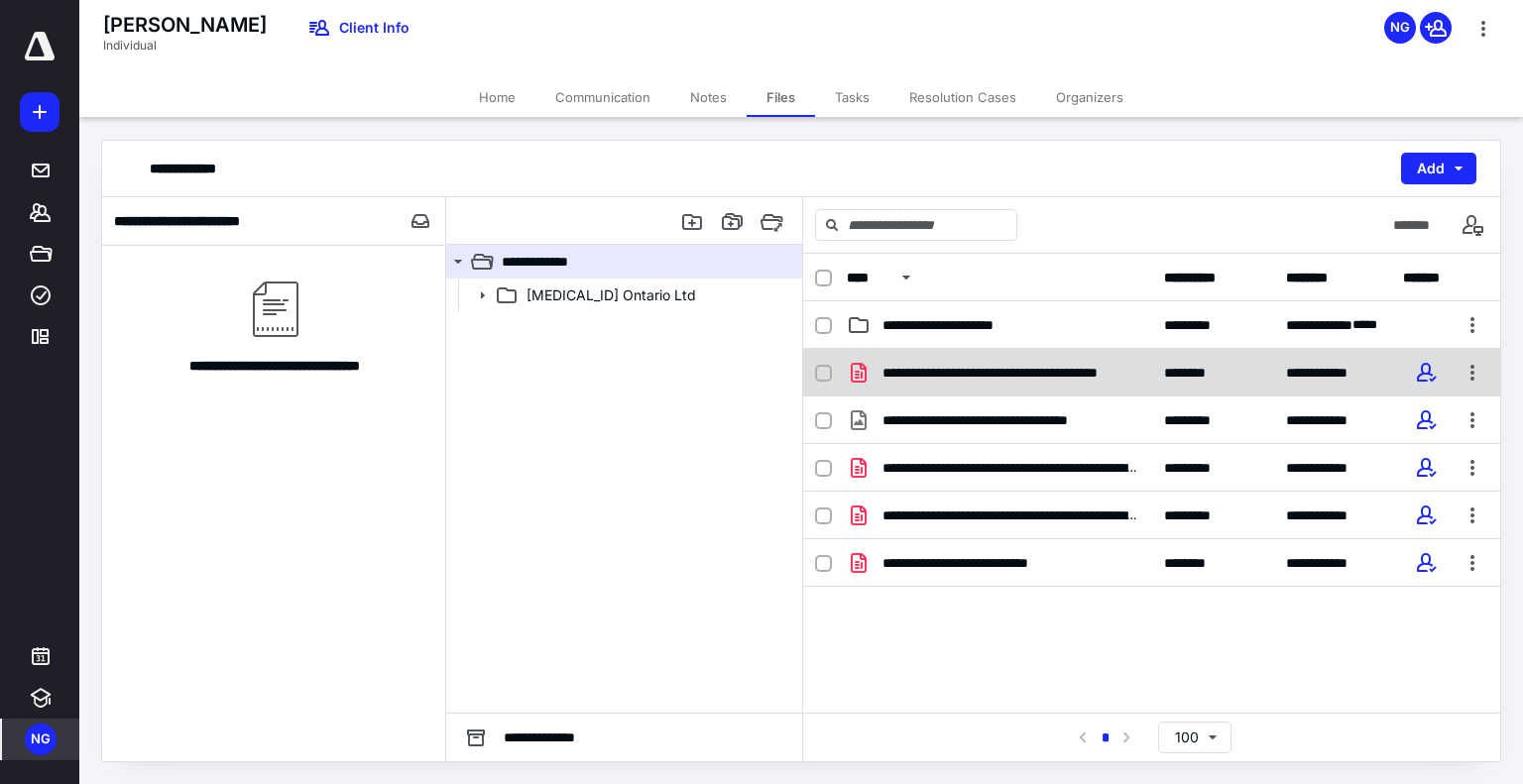 drag, startPoint x: 866, startPoint y: 614, endPoint x: 813, endPoint y: 385, distance: 235.0532 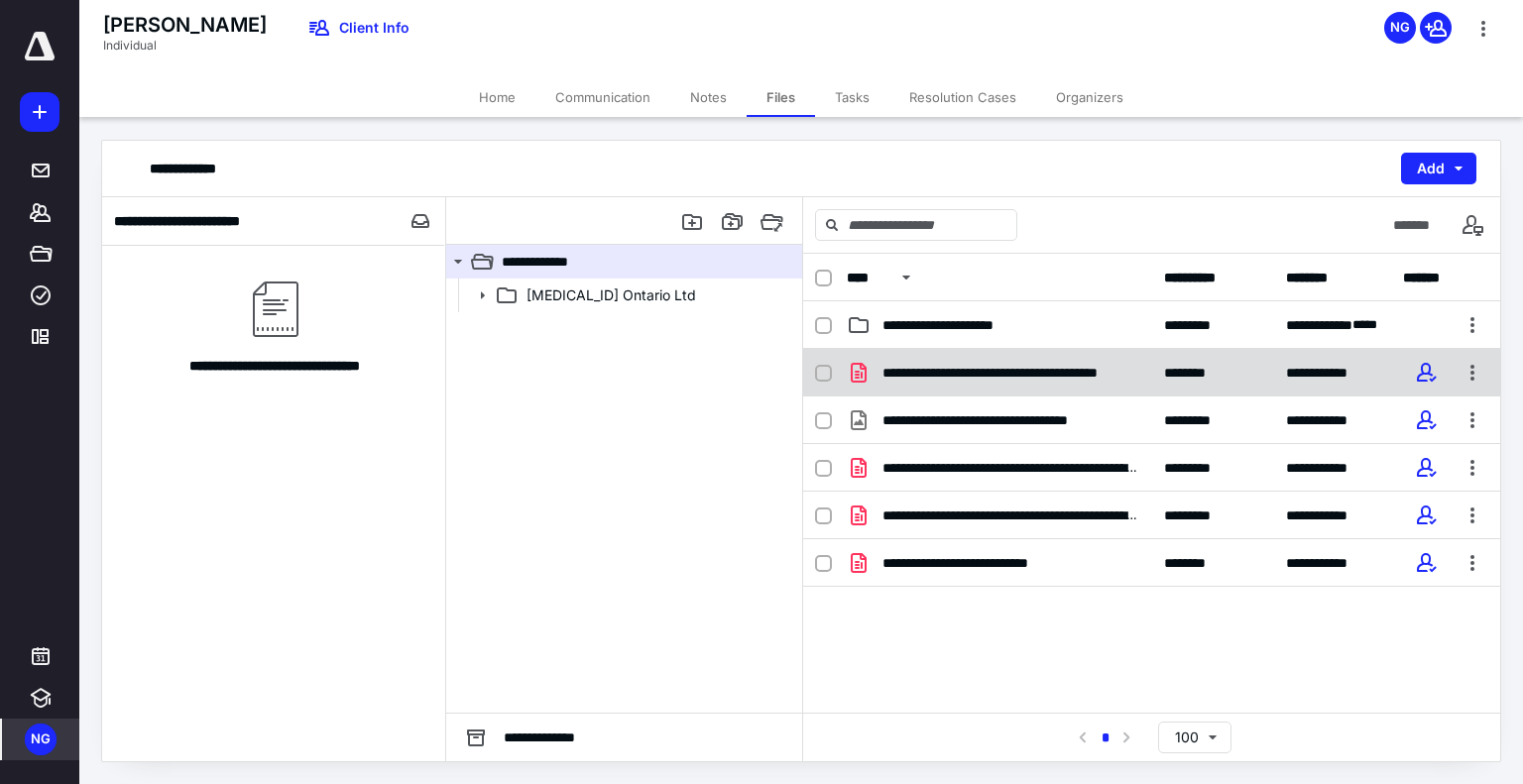click on "**********" at bounding box center (1151, 373) 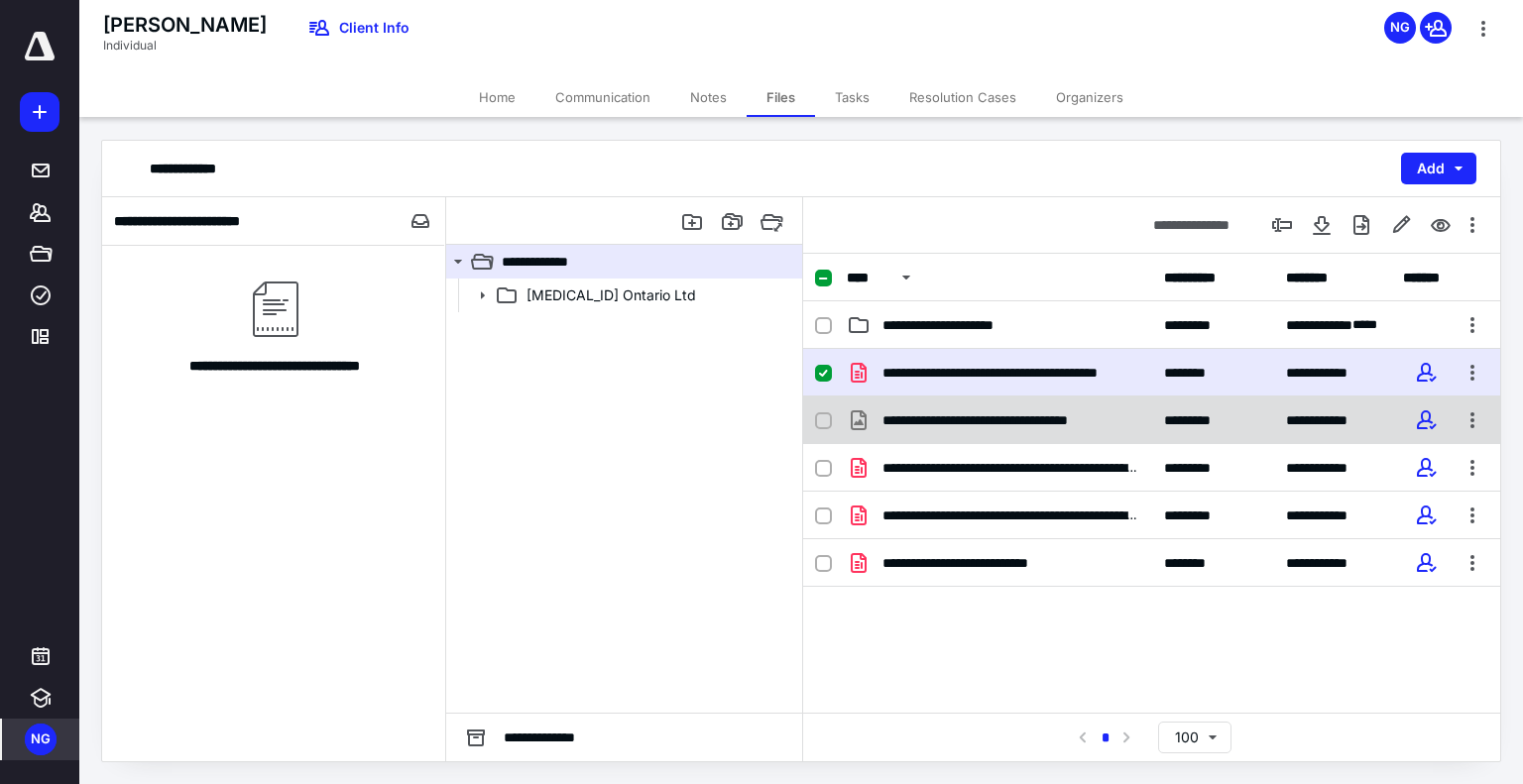 drag, startPoint x: 825, startPoint y: 411, endPoint x: 825, endPoint y: 438, distance: 27 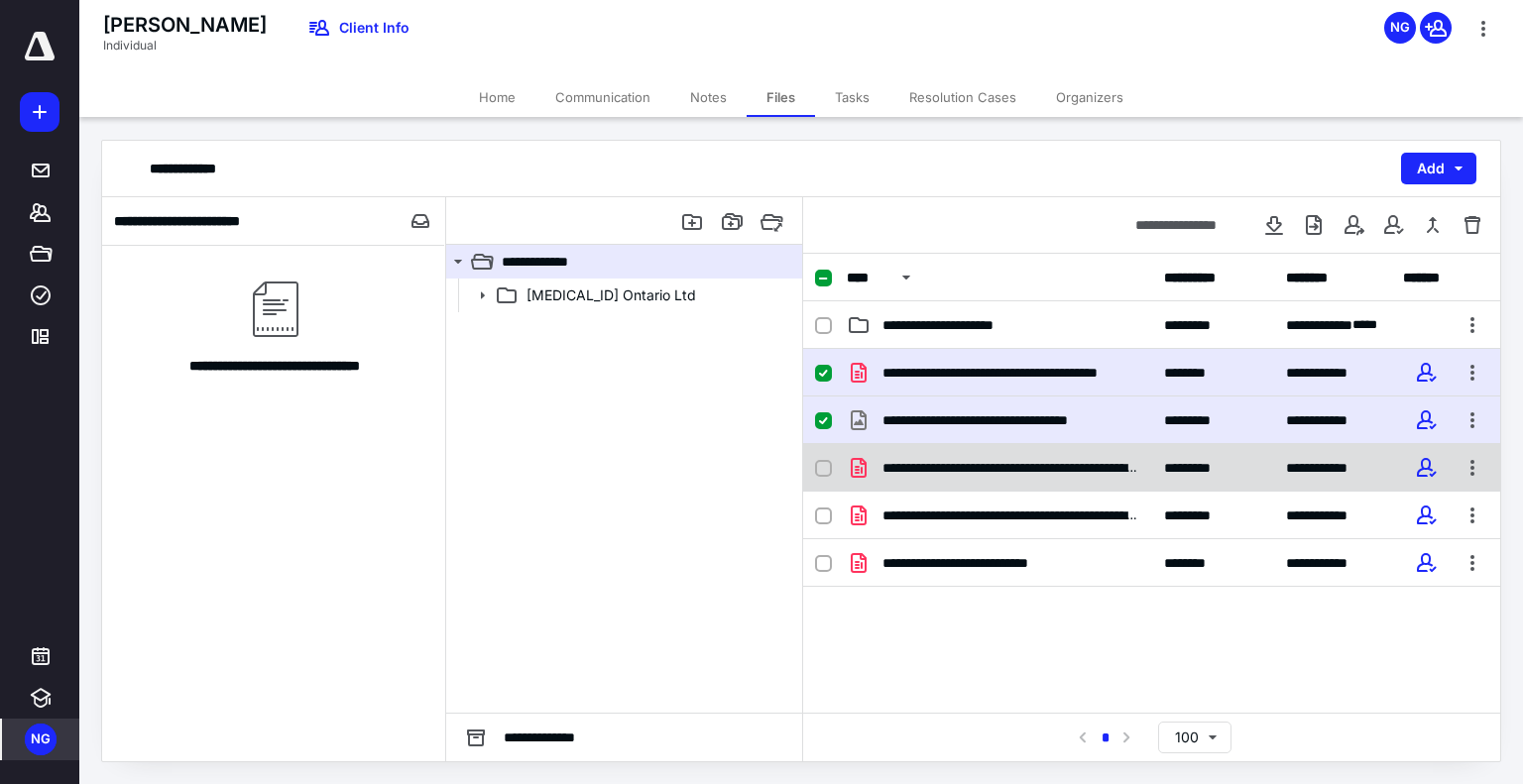 click 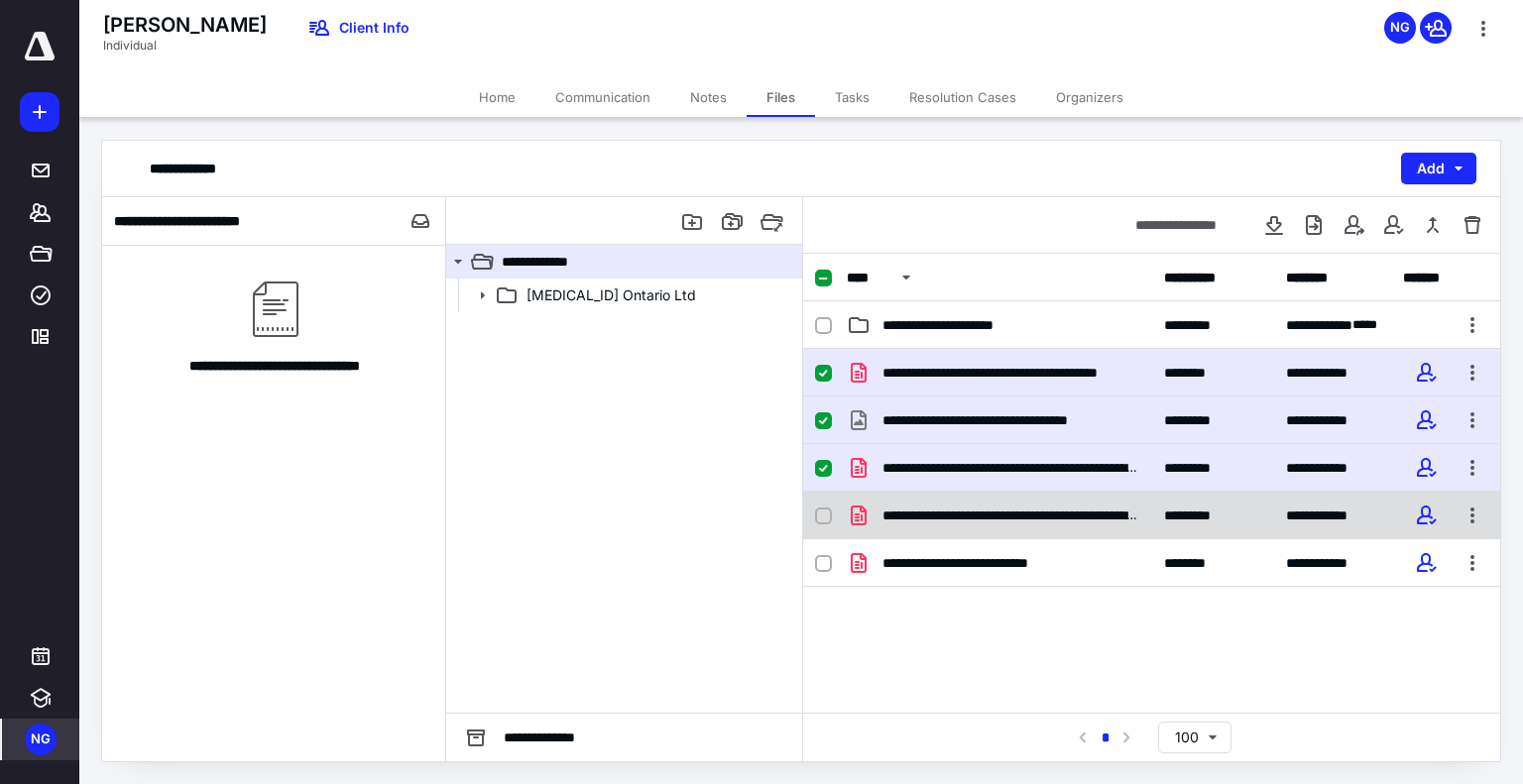 click 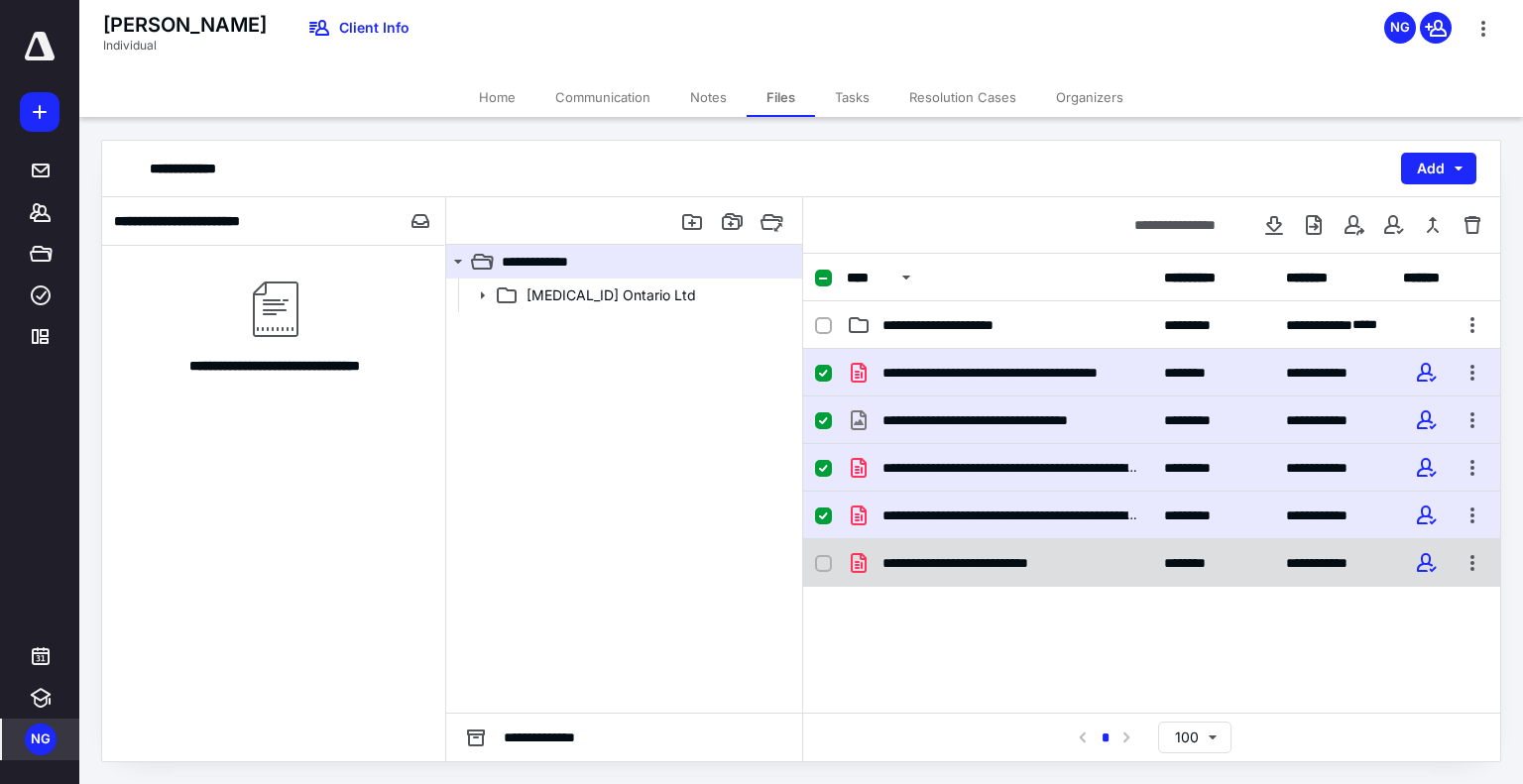 click at bounding box center (823, 564) 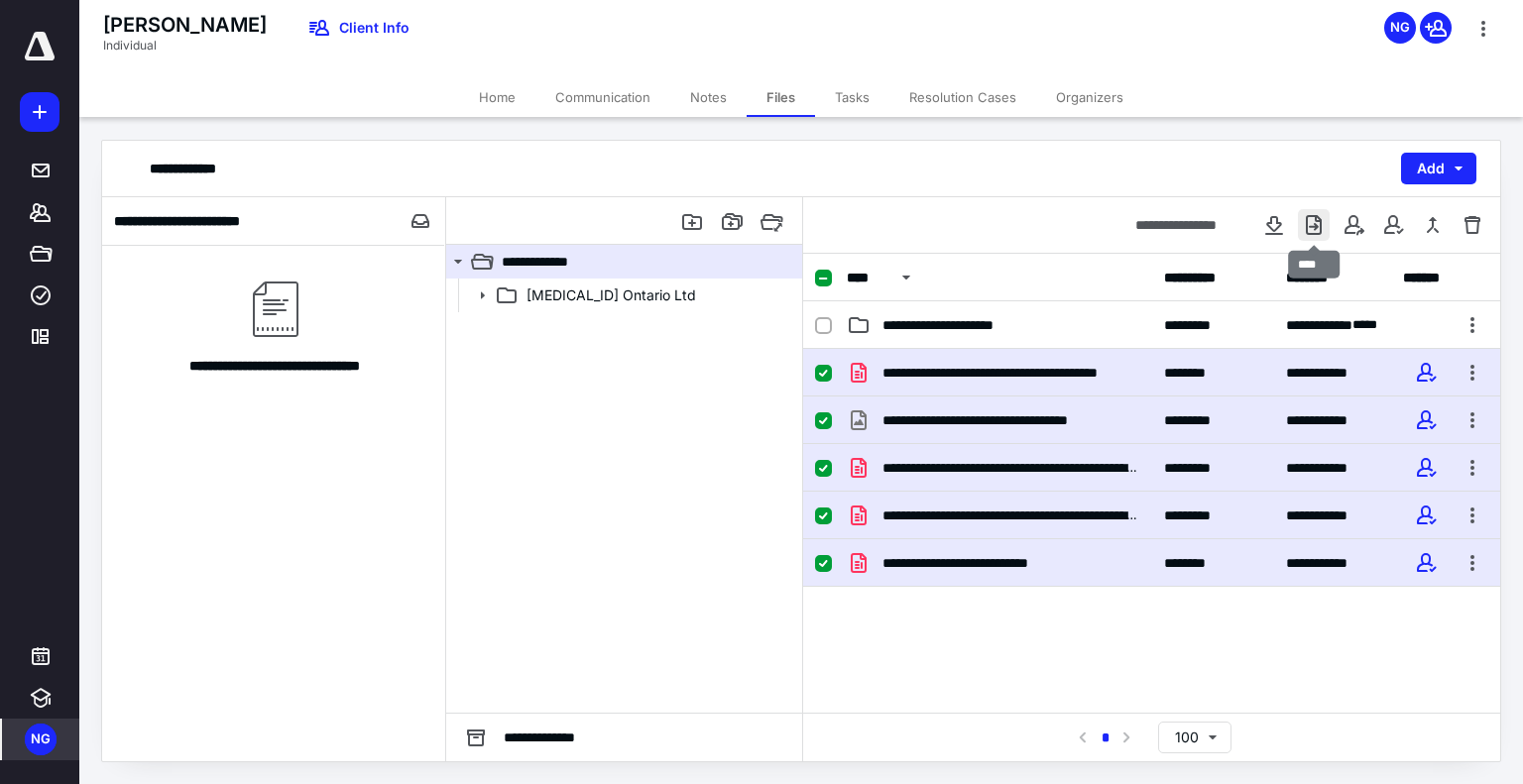 click at bounding box center (1314, 225) 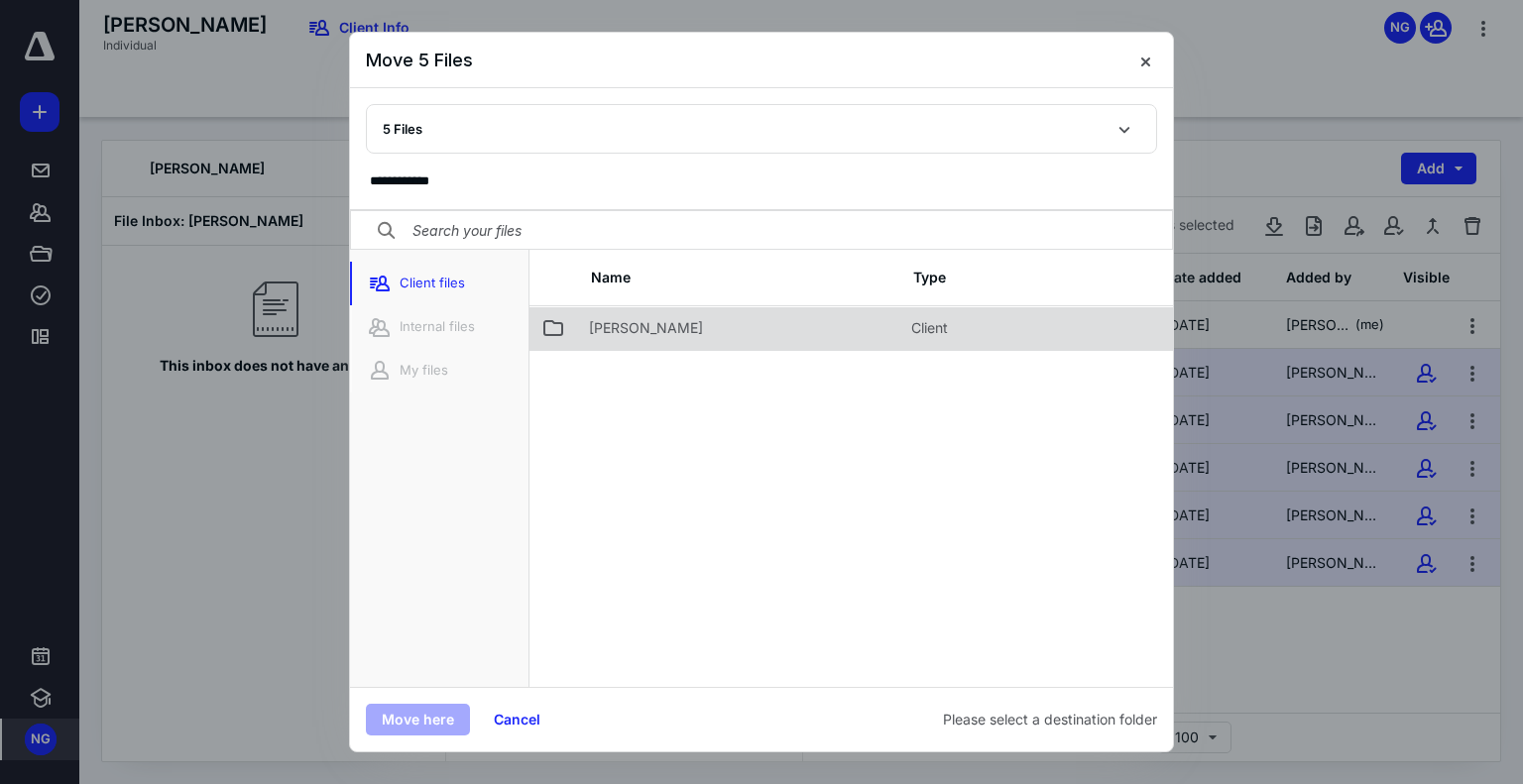 click on "[PERSON_NAME]" at bounding box center (738, 328) 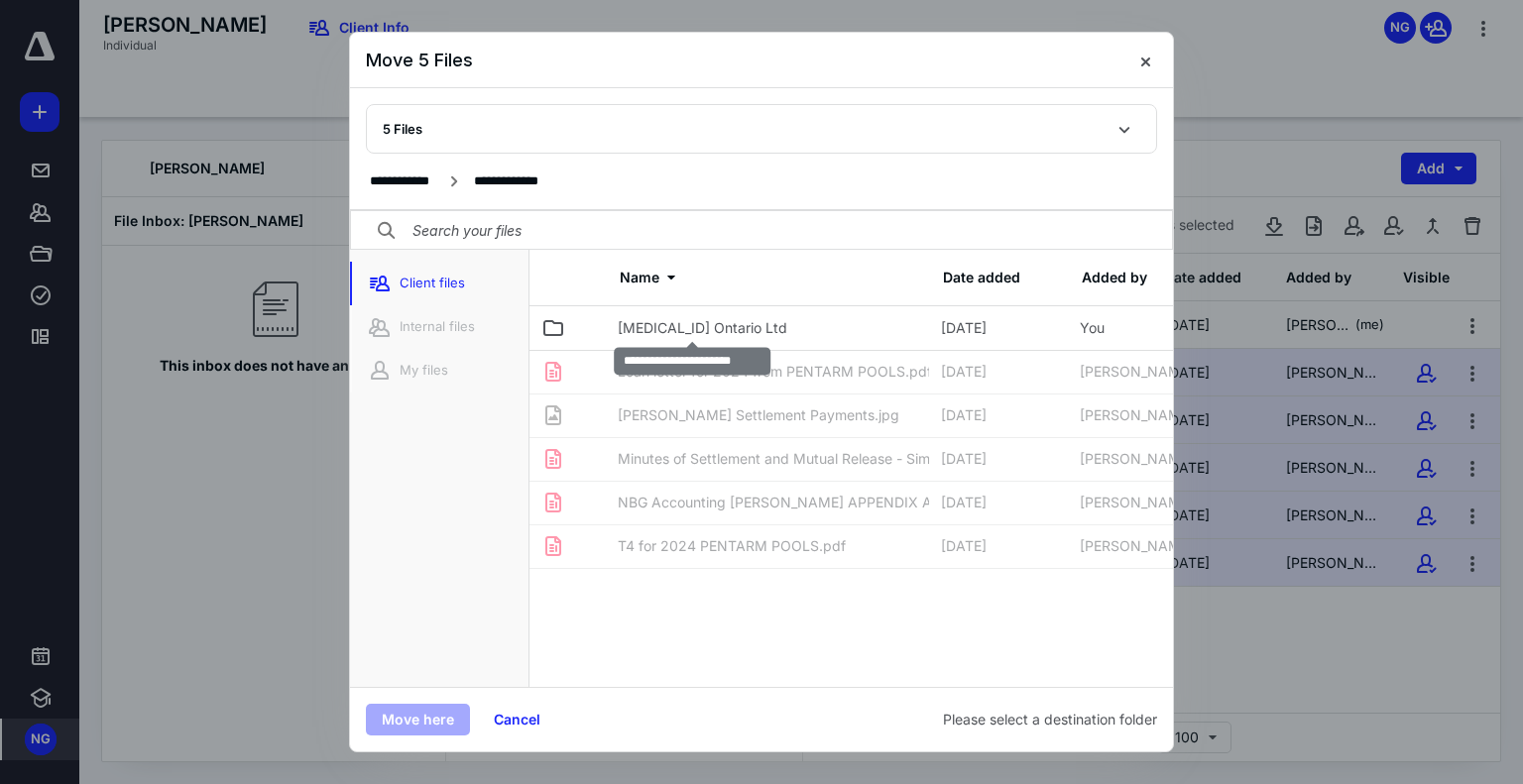 click on "1000159630 Ontario Ltd" at bounding box center [702, 328] 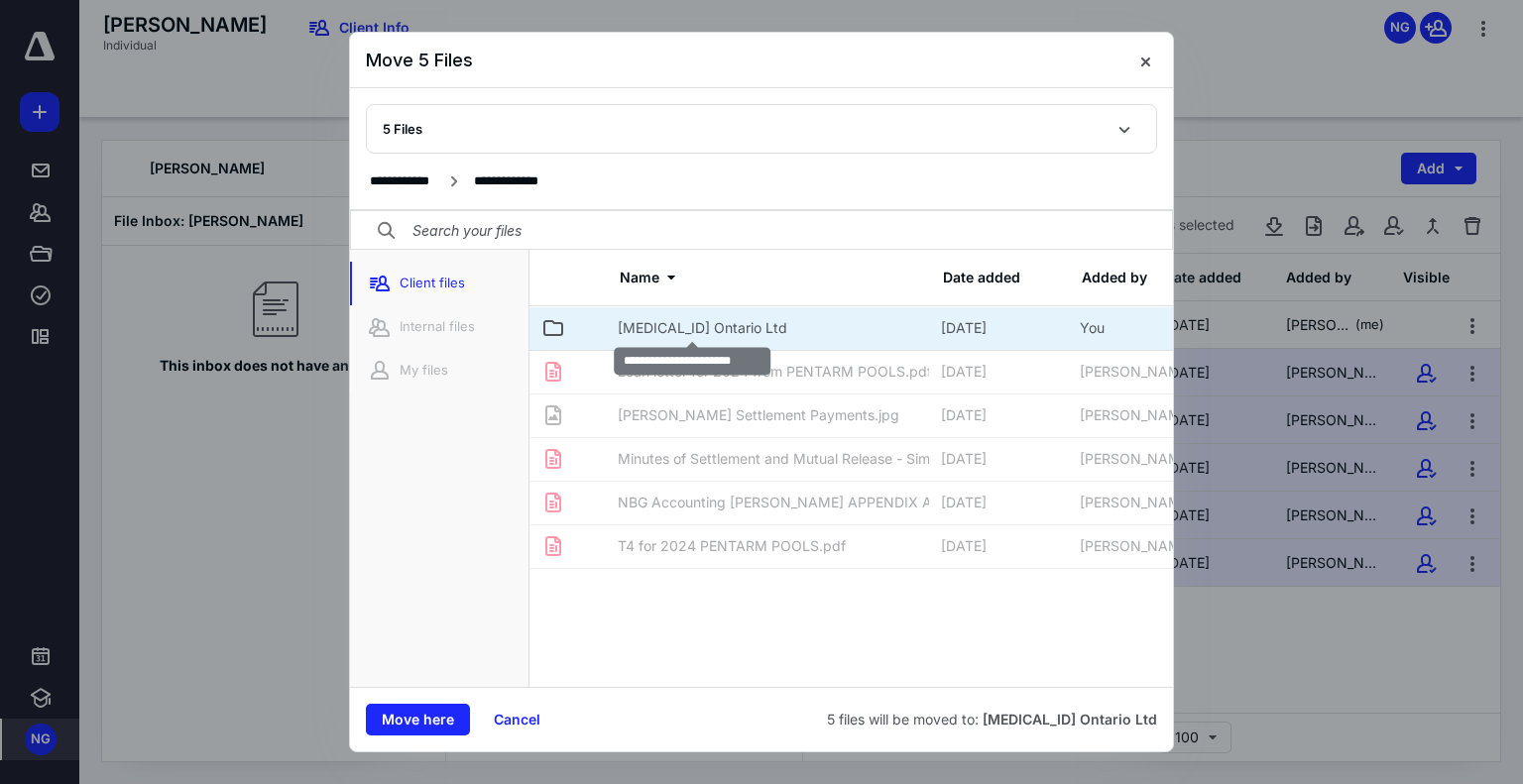 click on "1000159630 Ontario Ltd" at bounding box center [702, 328] 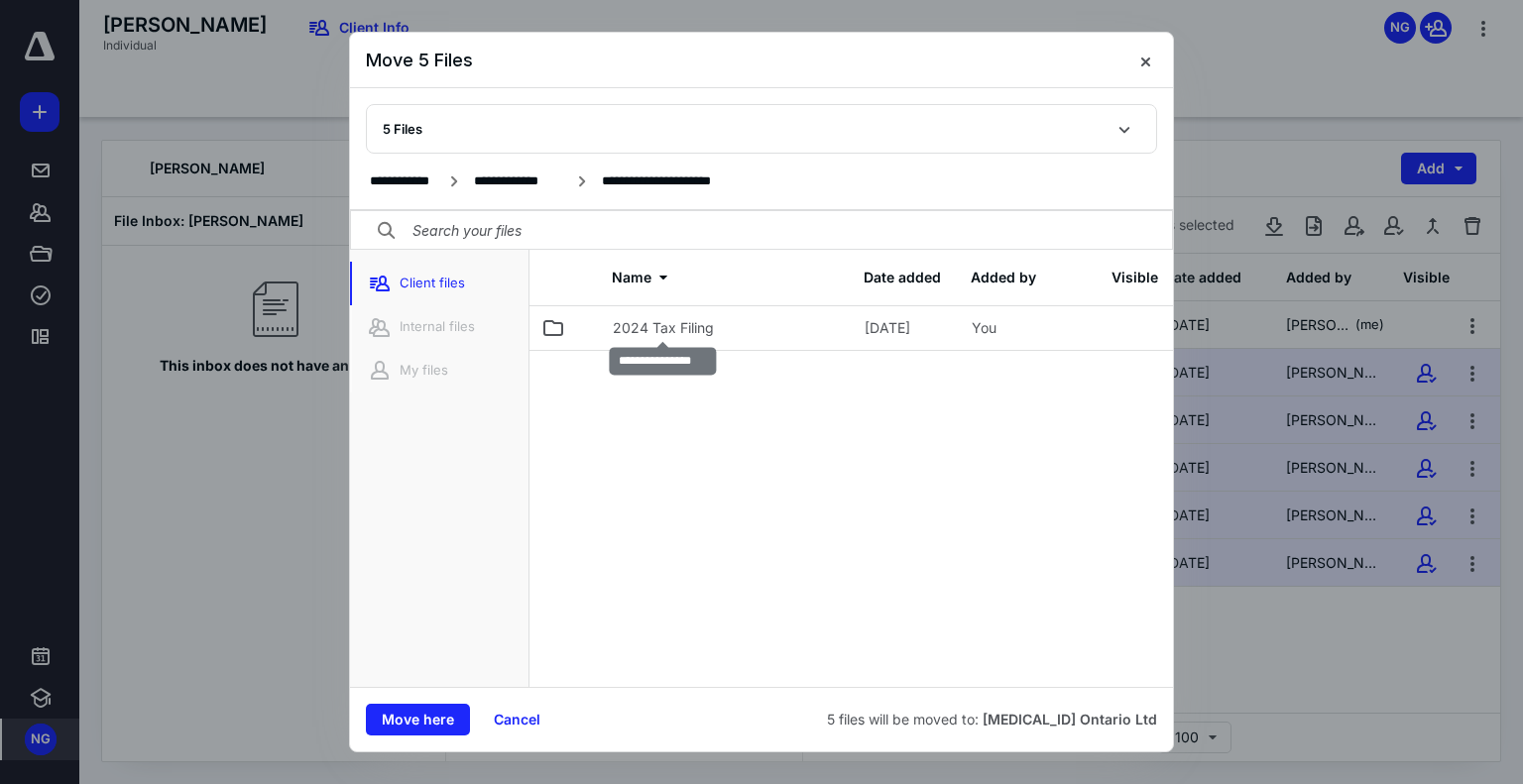 click on "2024 Tax Filing" at bounding box center (663, 328) 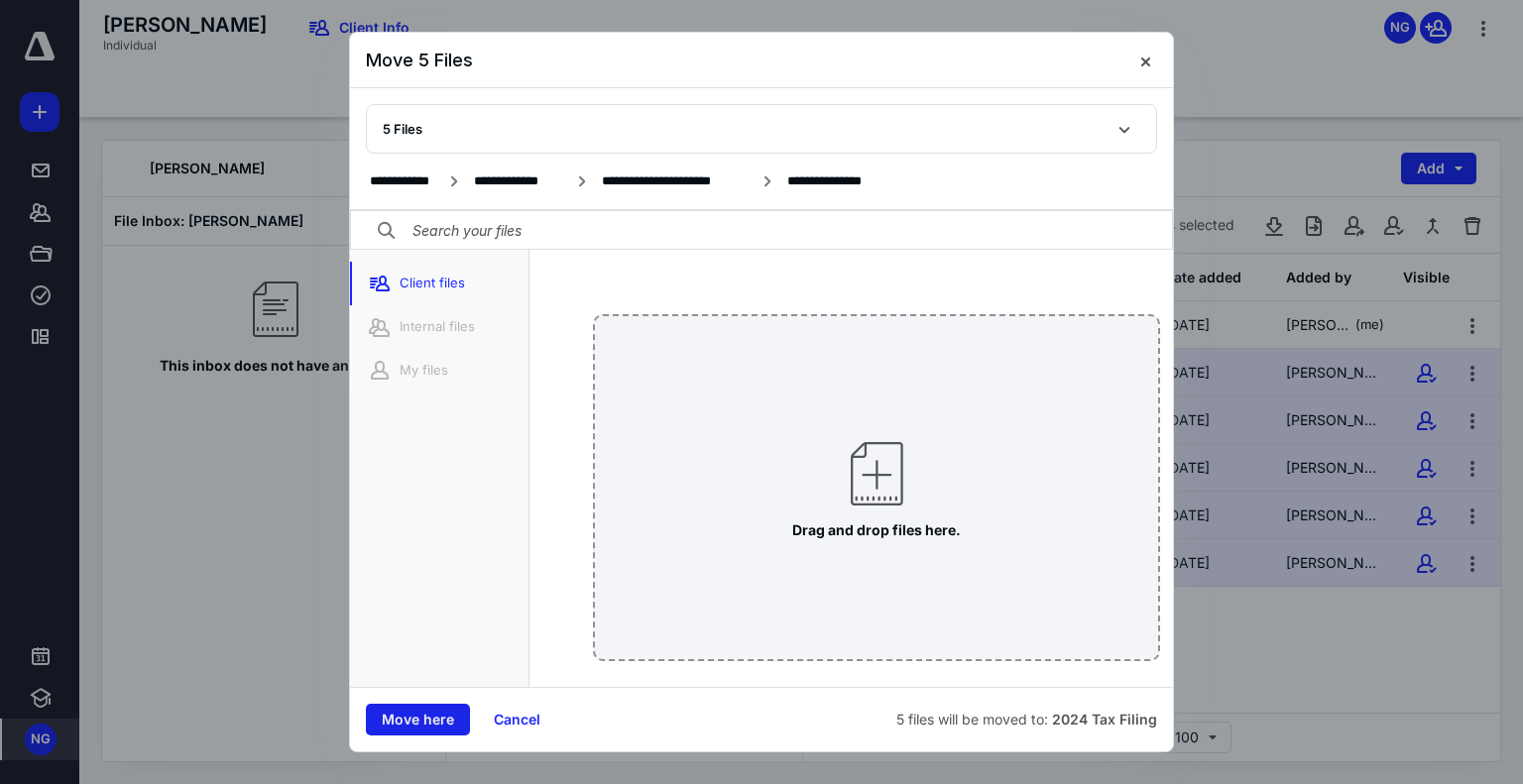 click on "Move here" at bounding box center (417, 720) 